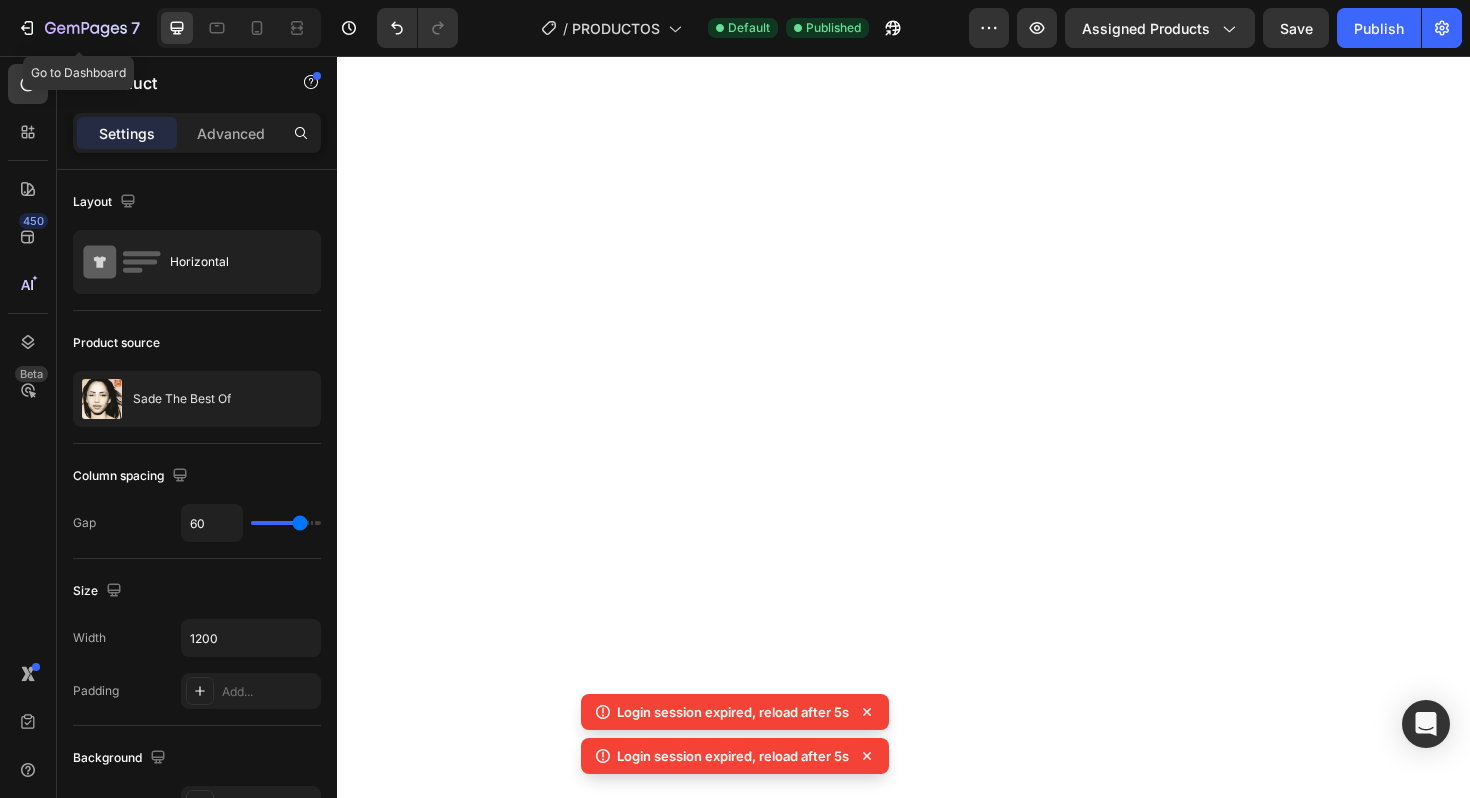 scroll, scrollTop: 0, scrollLeft: 0, axis: both 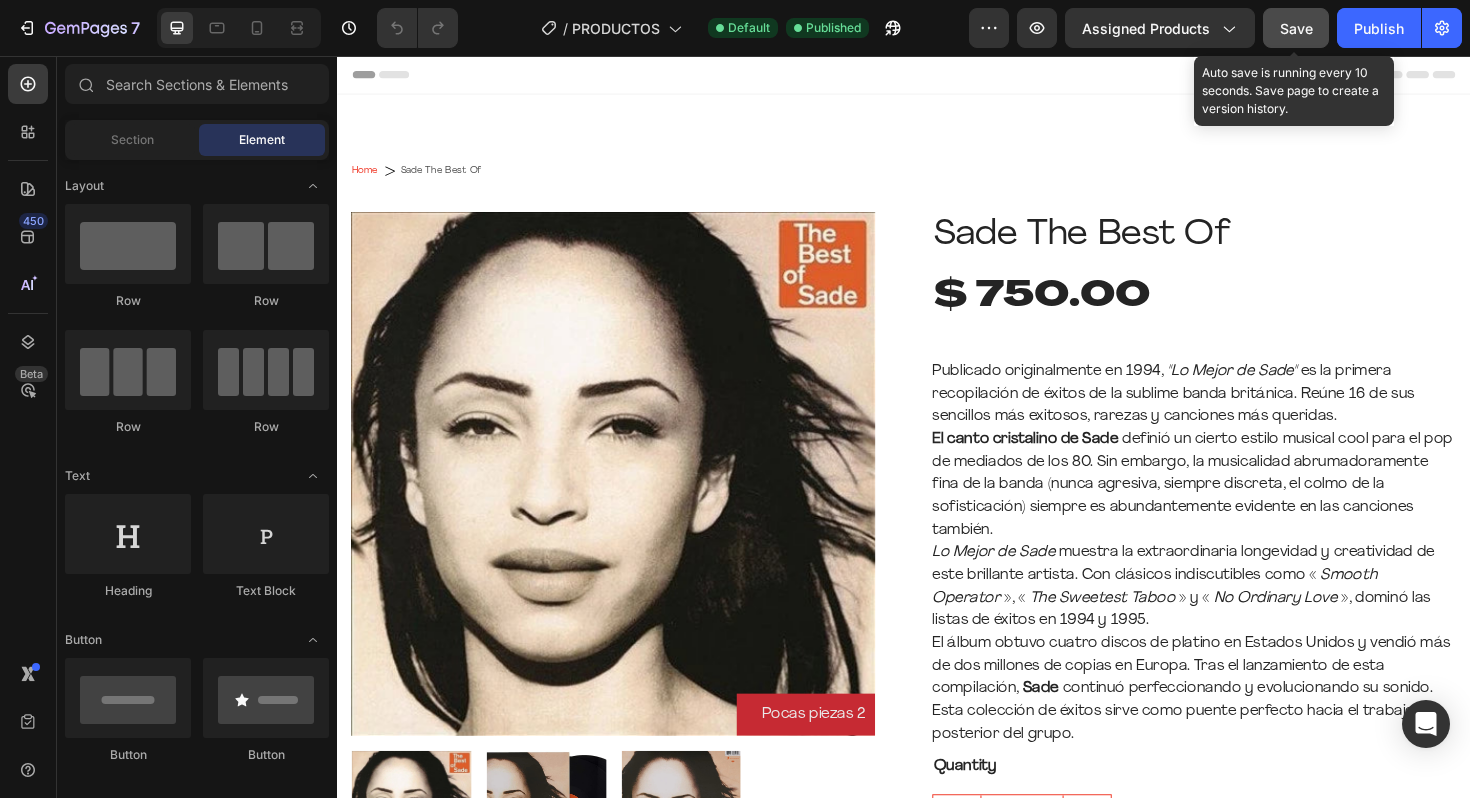 click on "Save" at bounding box center [1296, 28] 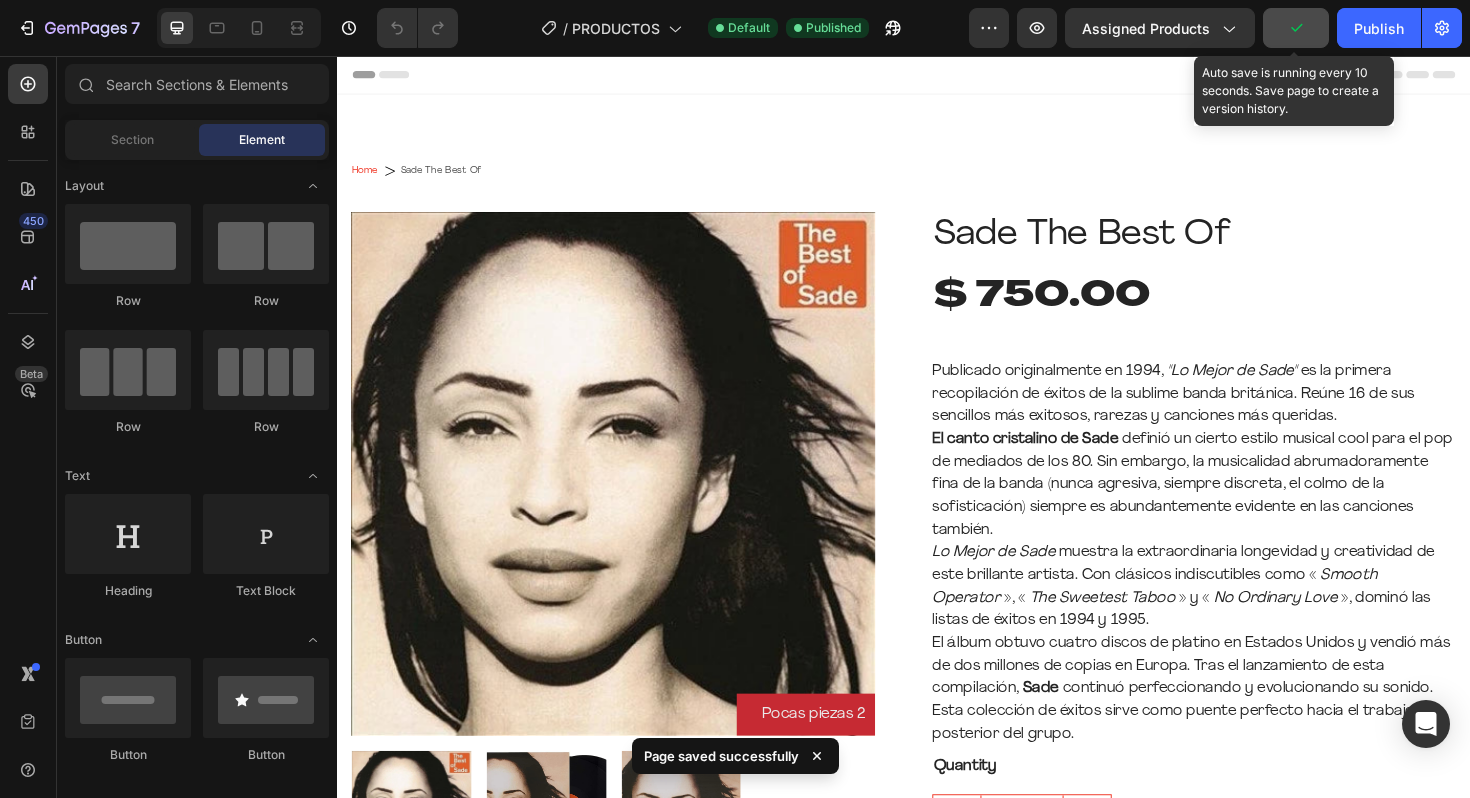 scroll, scrollTop: 0, scrollLeft: 0, axis: both 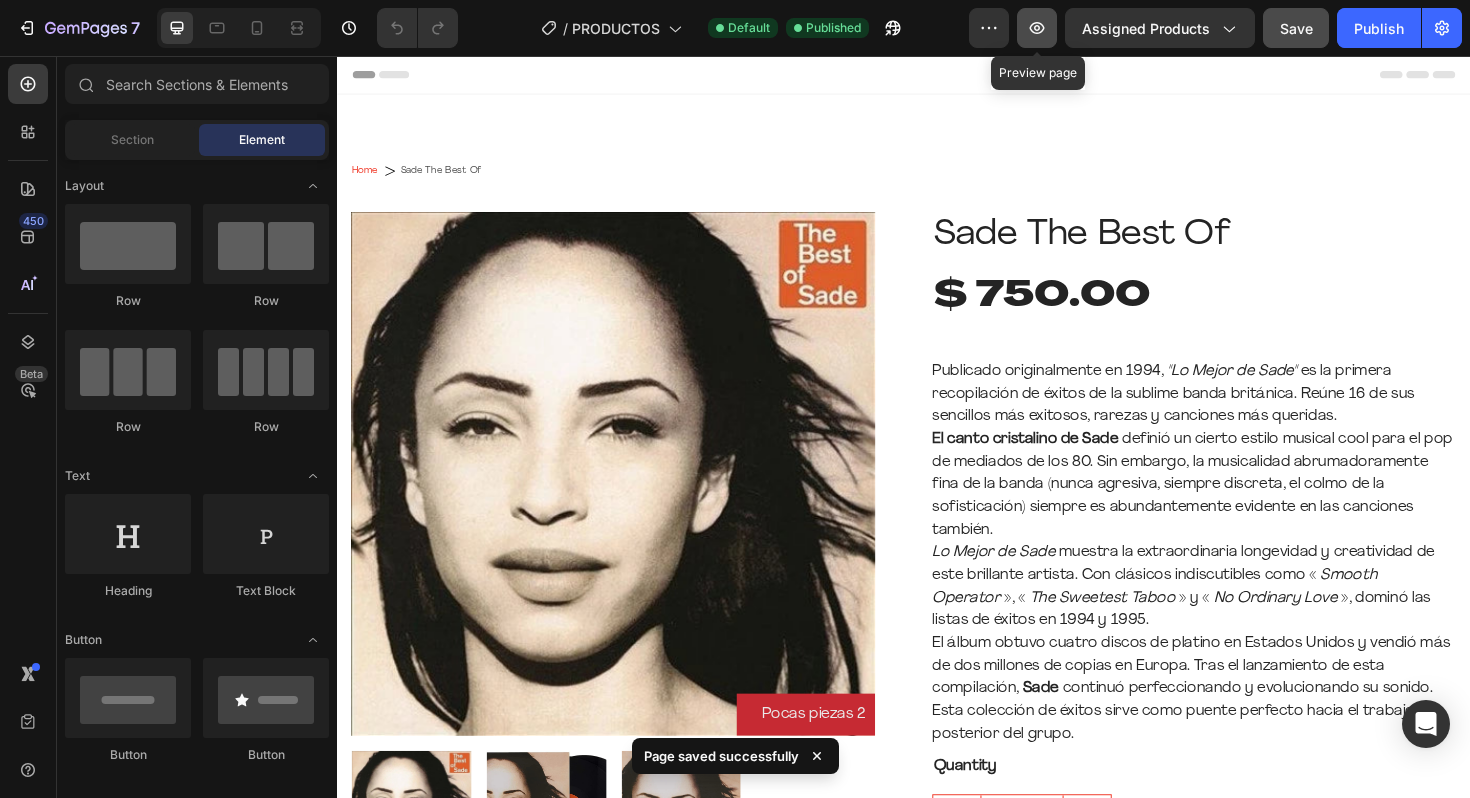 click 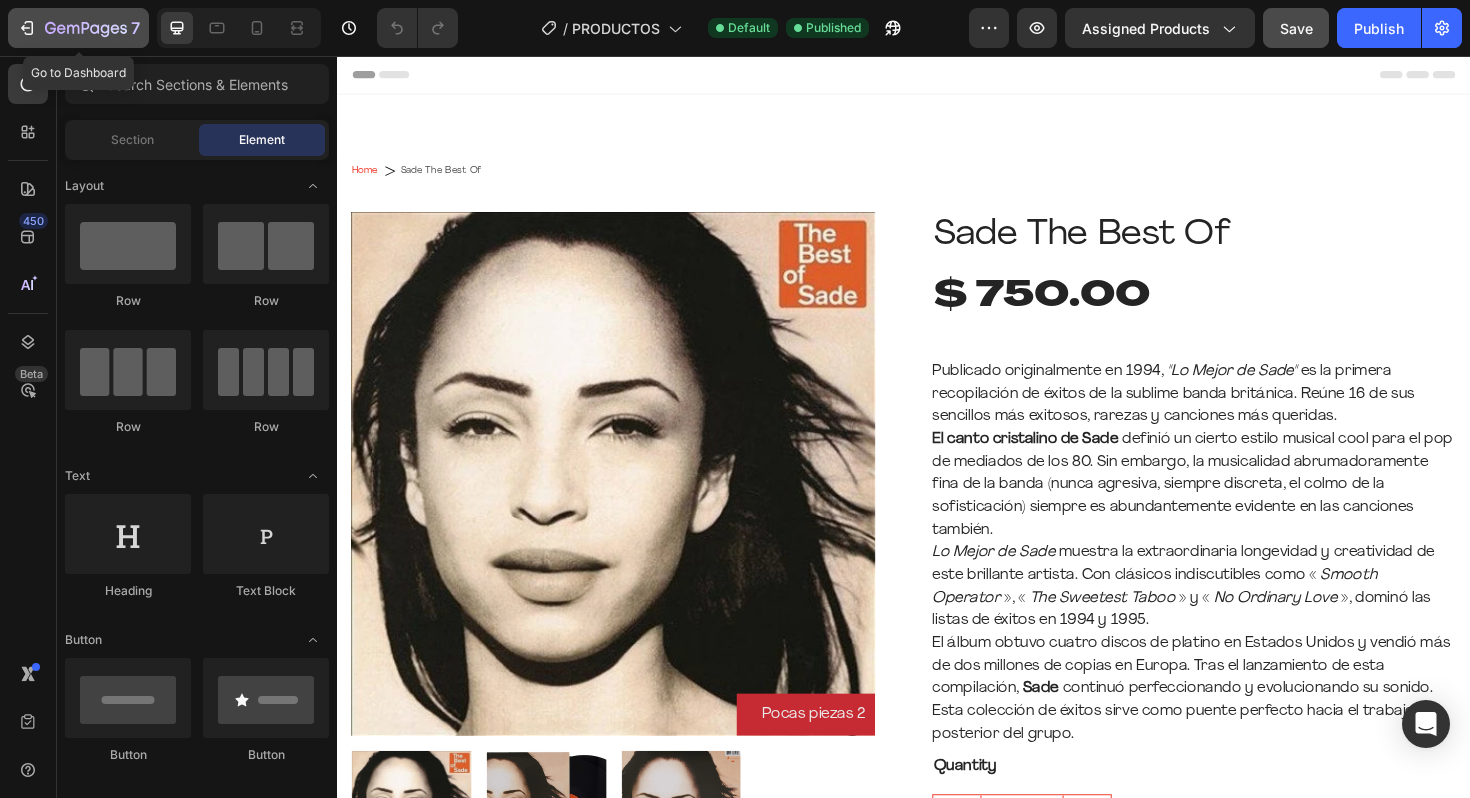 click on "7" 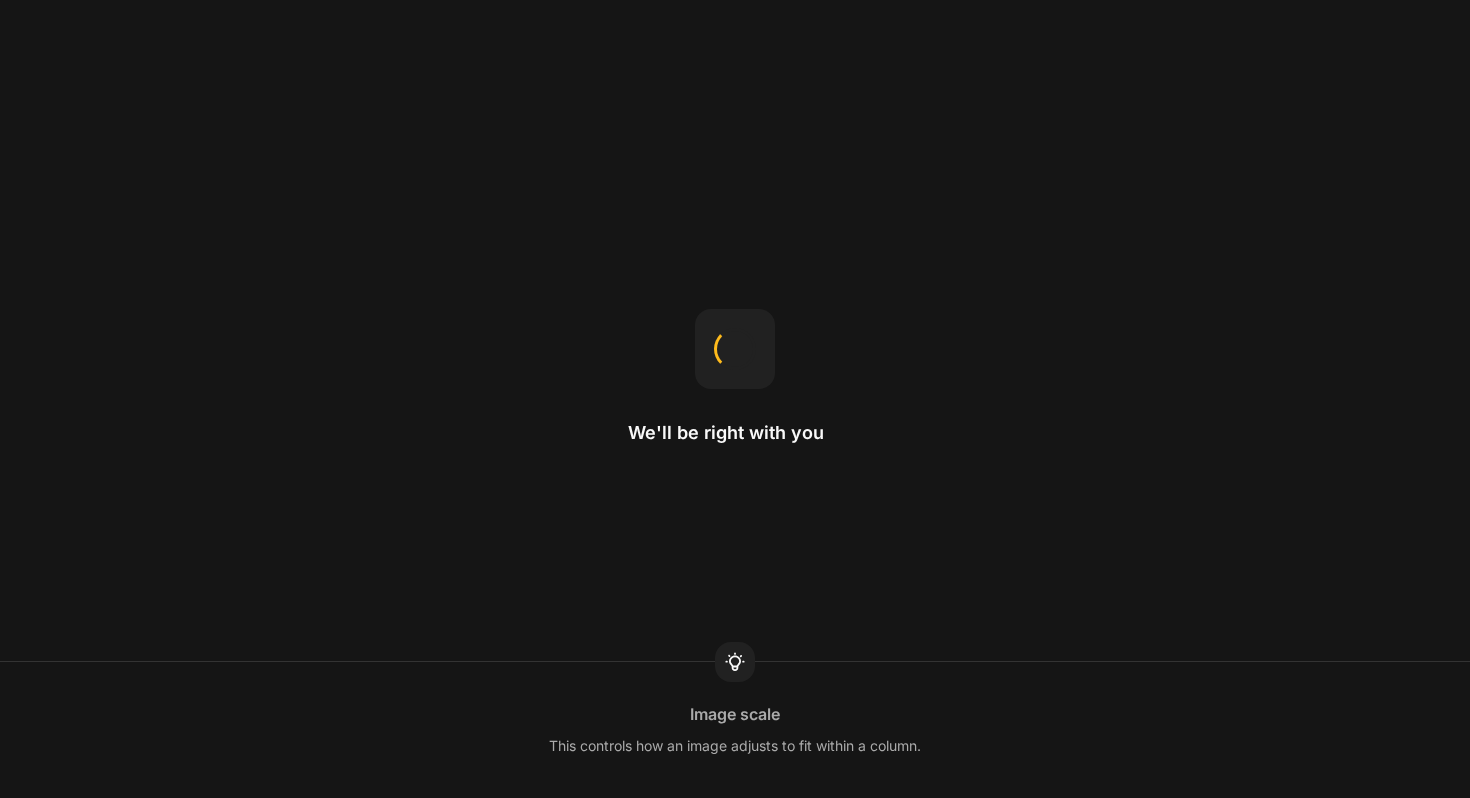 scroll, scrollTop: 0, scrollLeft: 0, axis: both 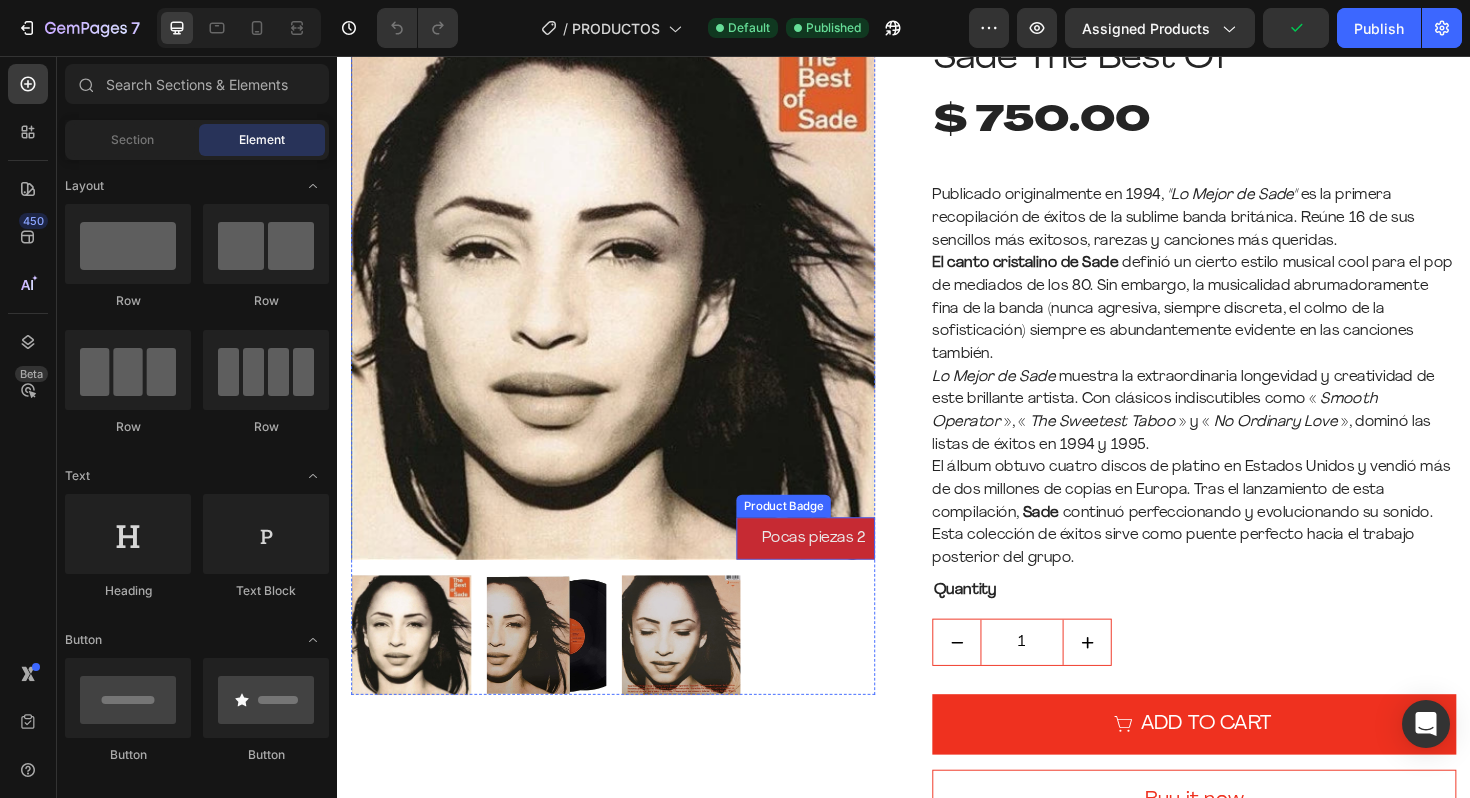 click on "Pocas piezas 2" at bounding box center (833, 567) 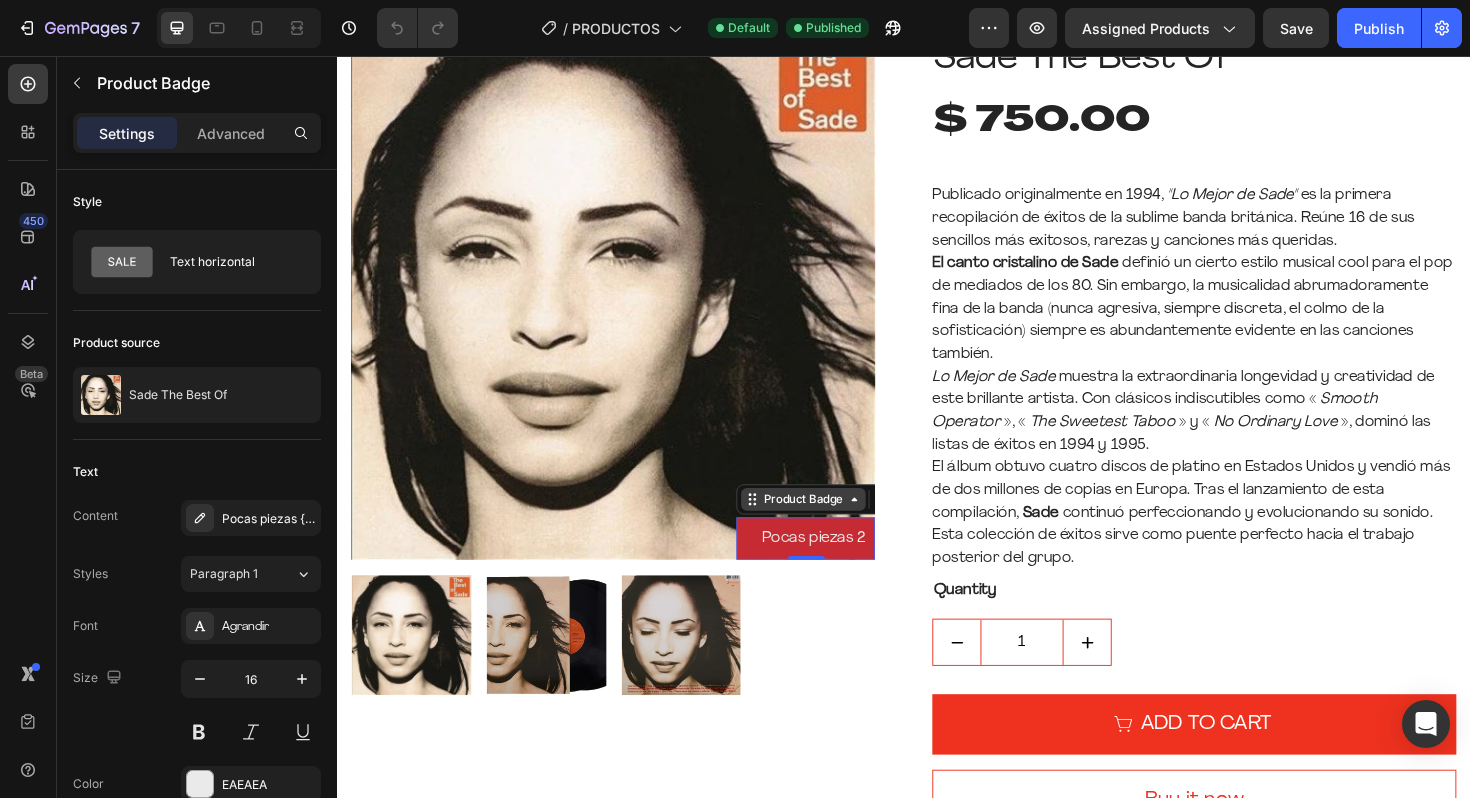 click 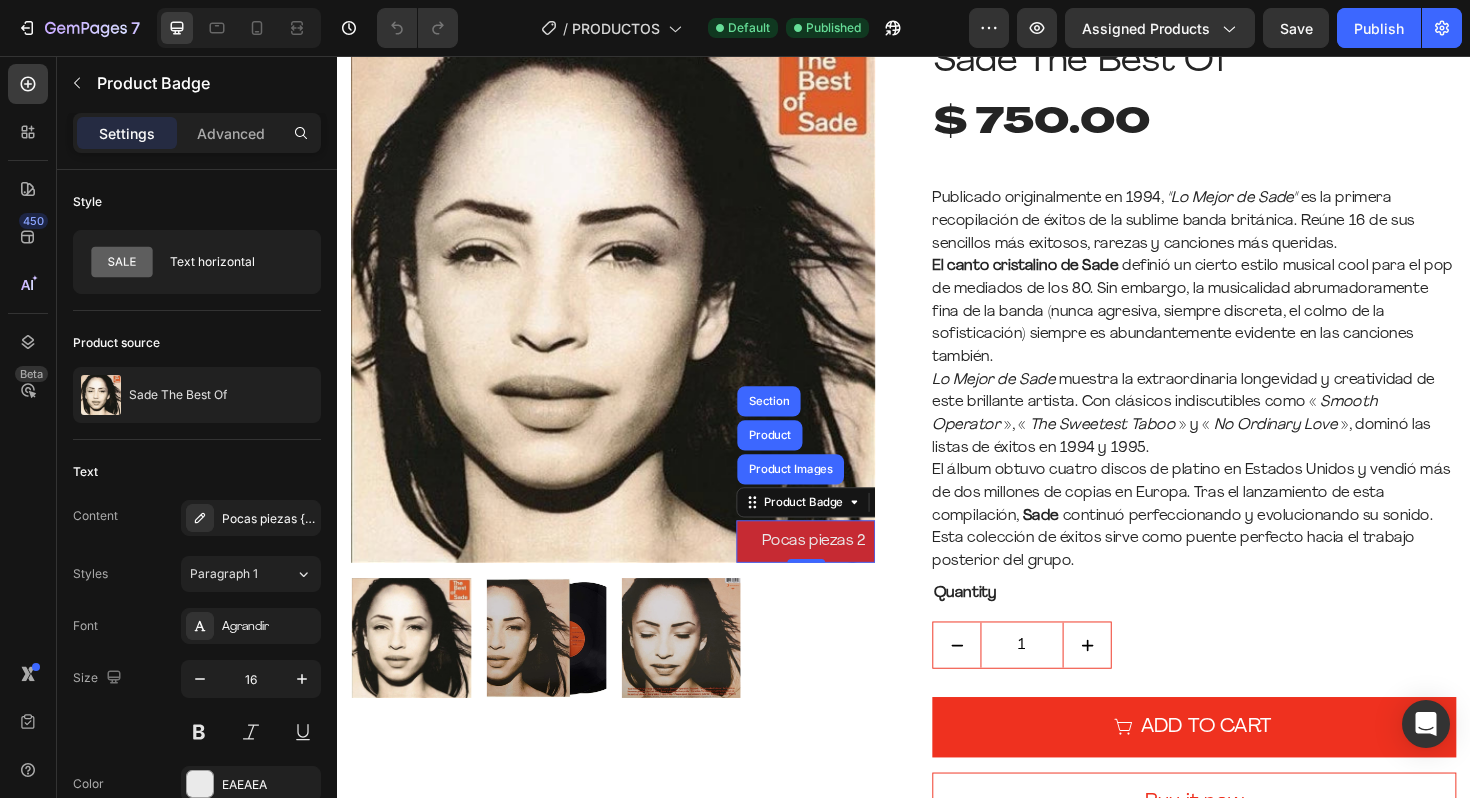scroll, scrollTop: 243, scrollLeft: 0, axis: vertical 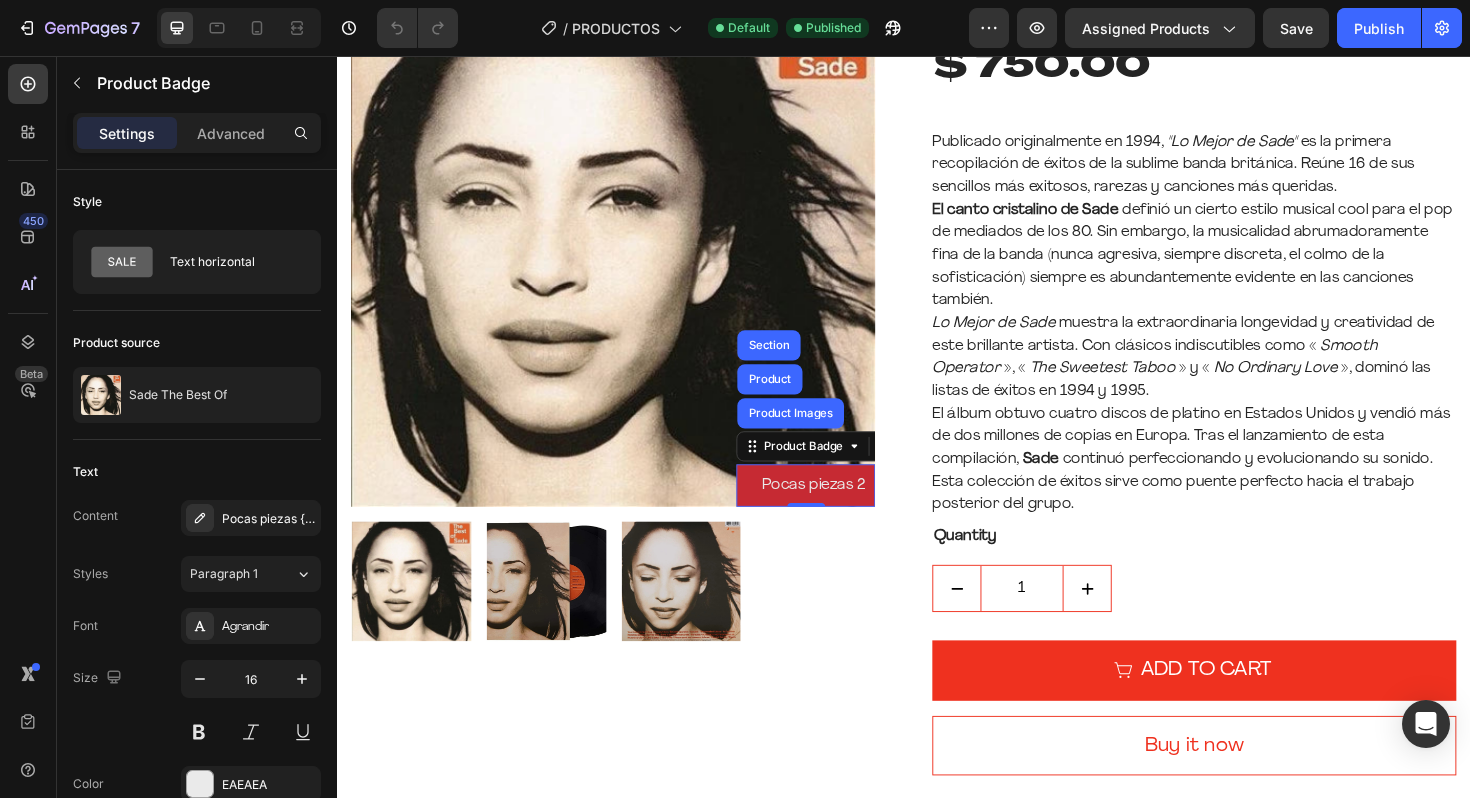 click on "Pocas piezas 2" at bounding box center [833, 510] 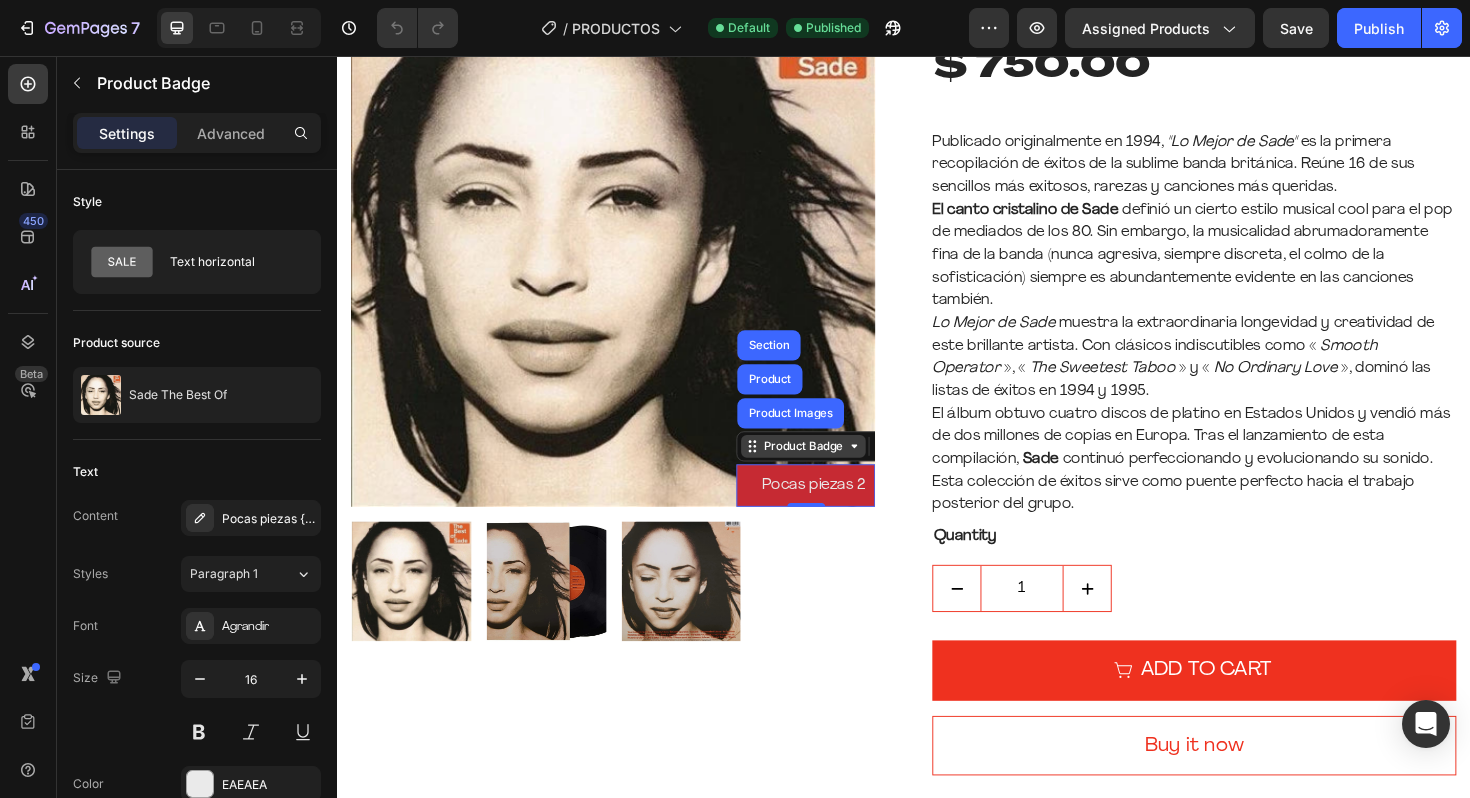 click on "Product Badge" at bounding box center [831, 469] 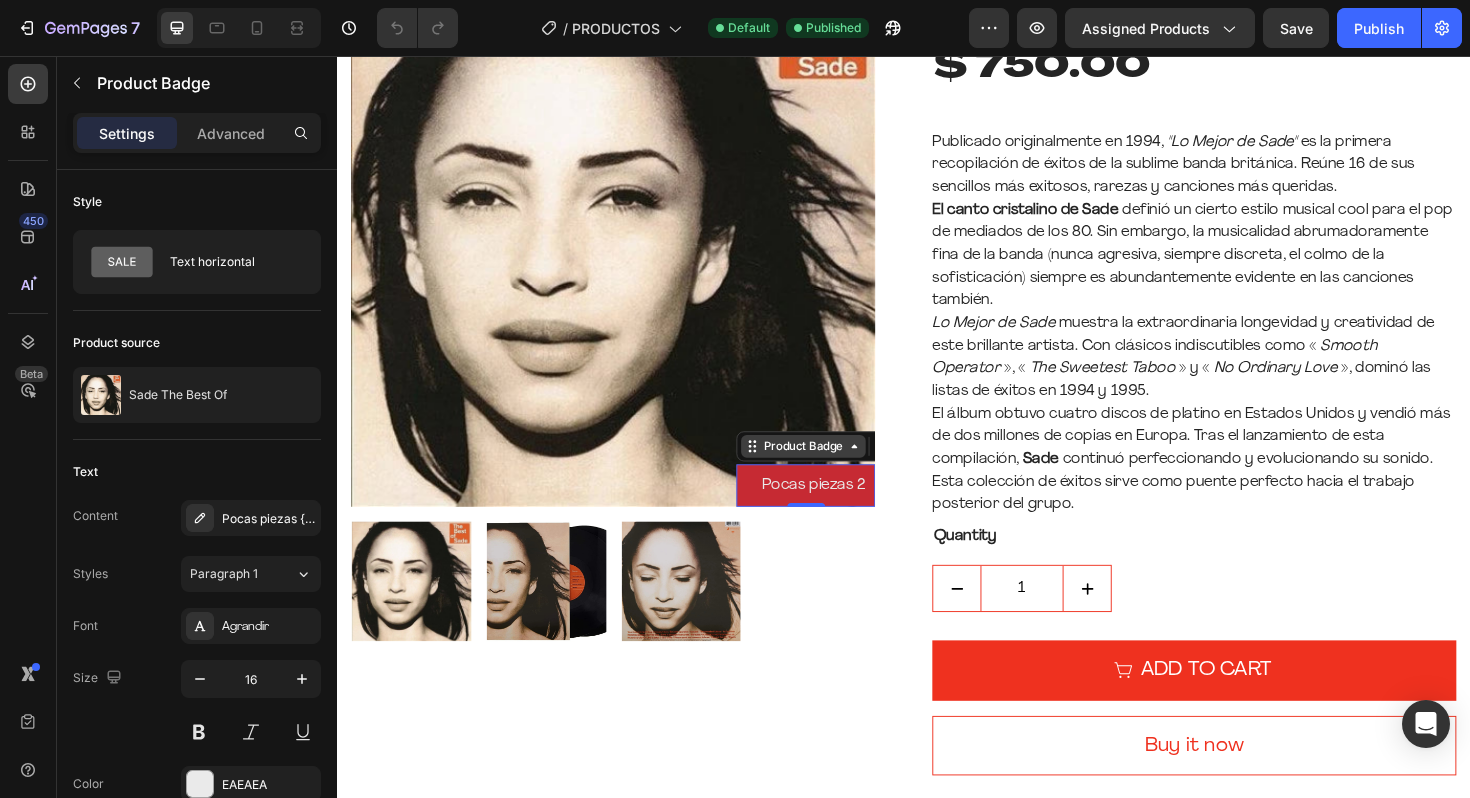 click 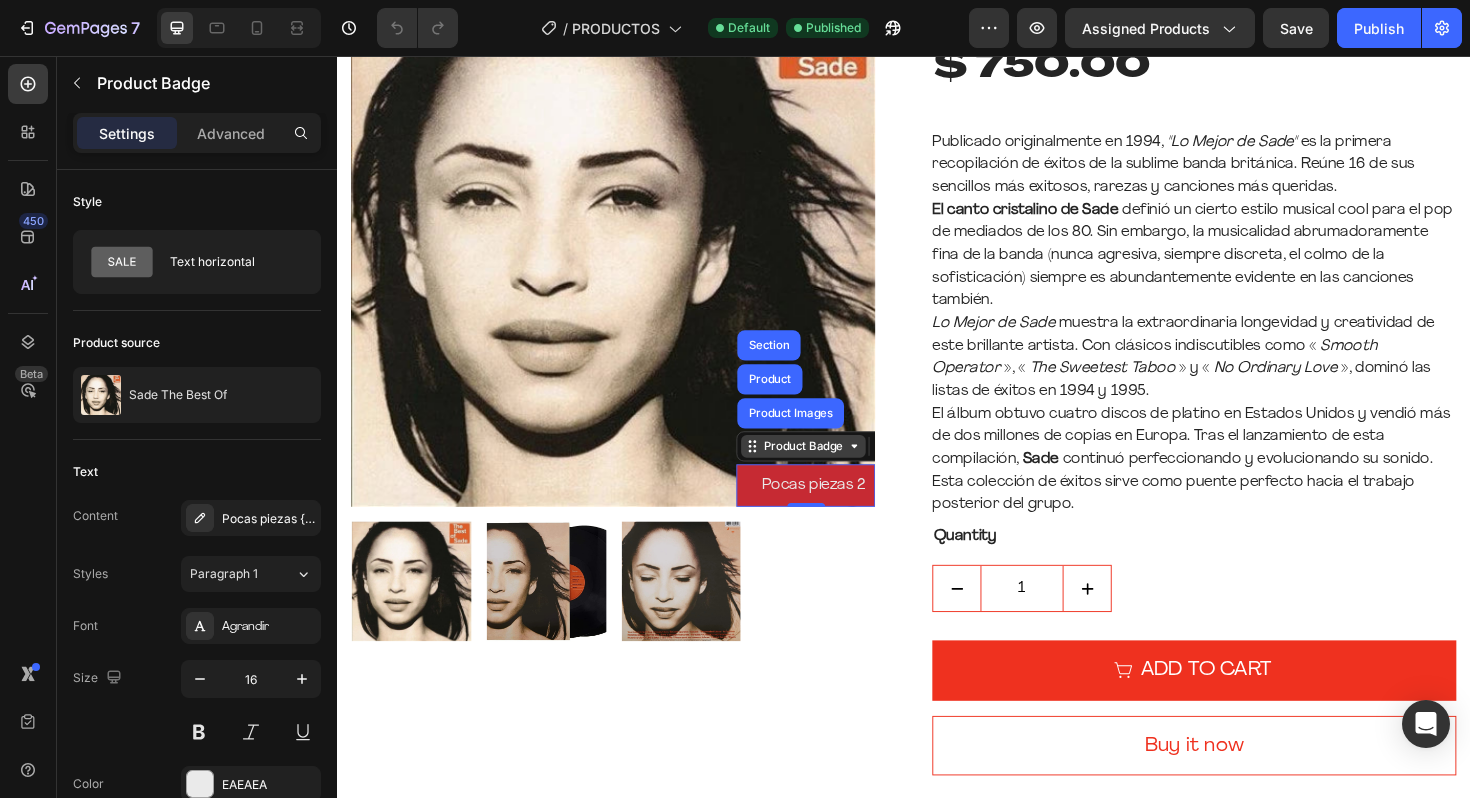 click 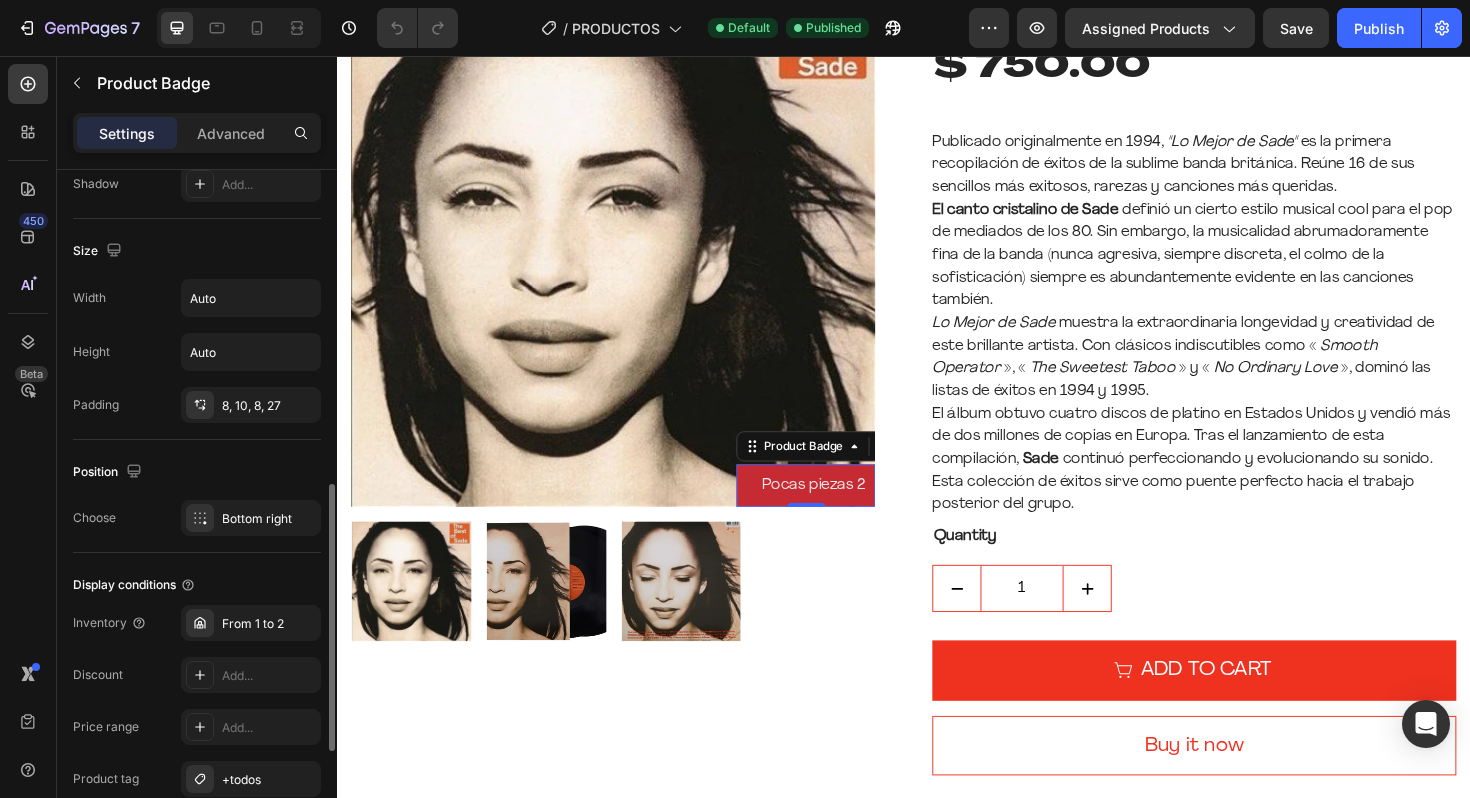 scroll, scrollTop: 1068, scrollLeft: 0, axis: vertical 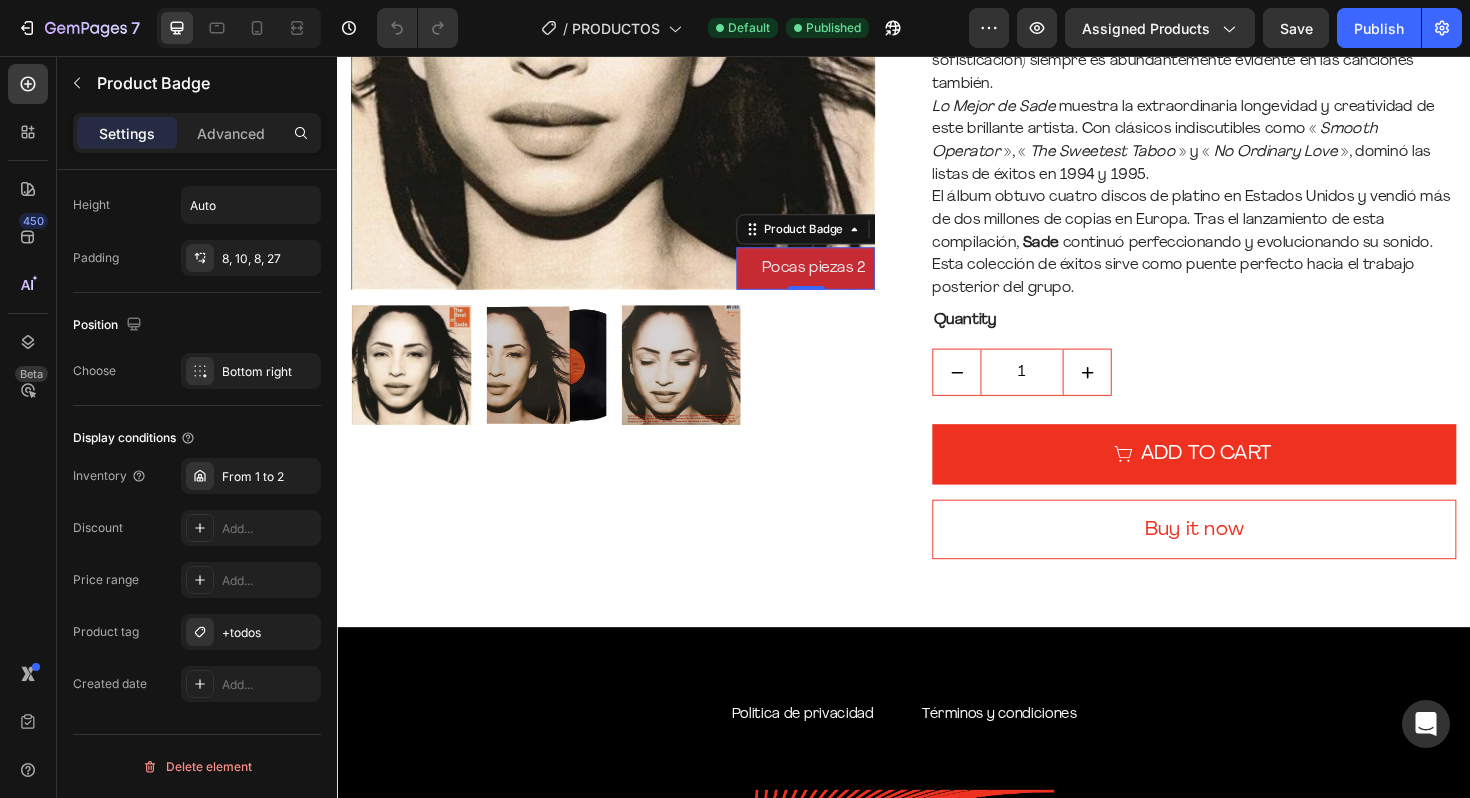 click on "Pocas piezas 2" at bounding box center (833, 281) 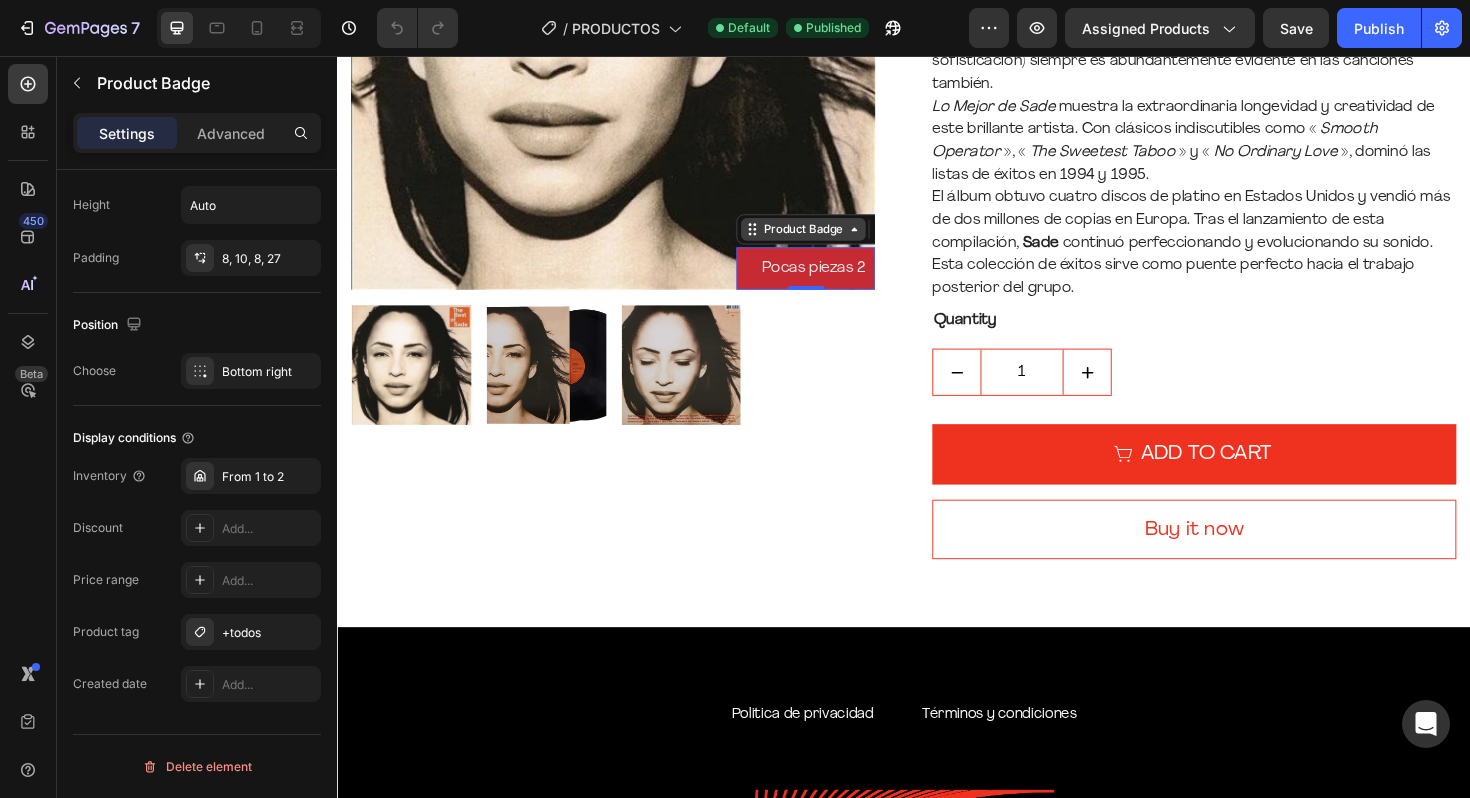 click 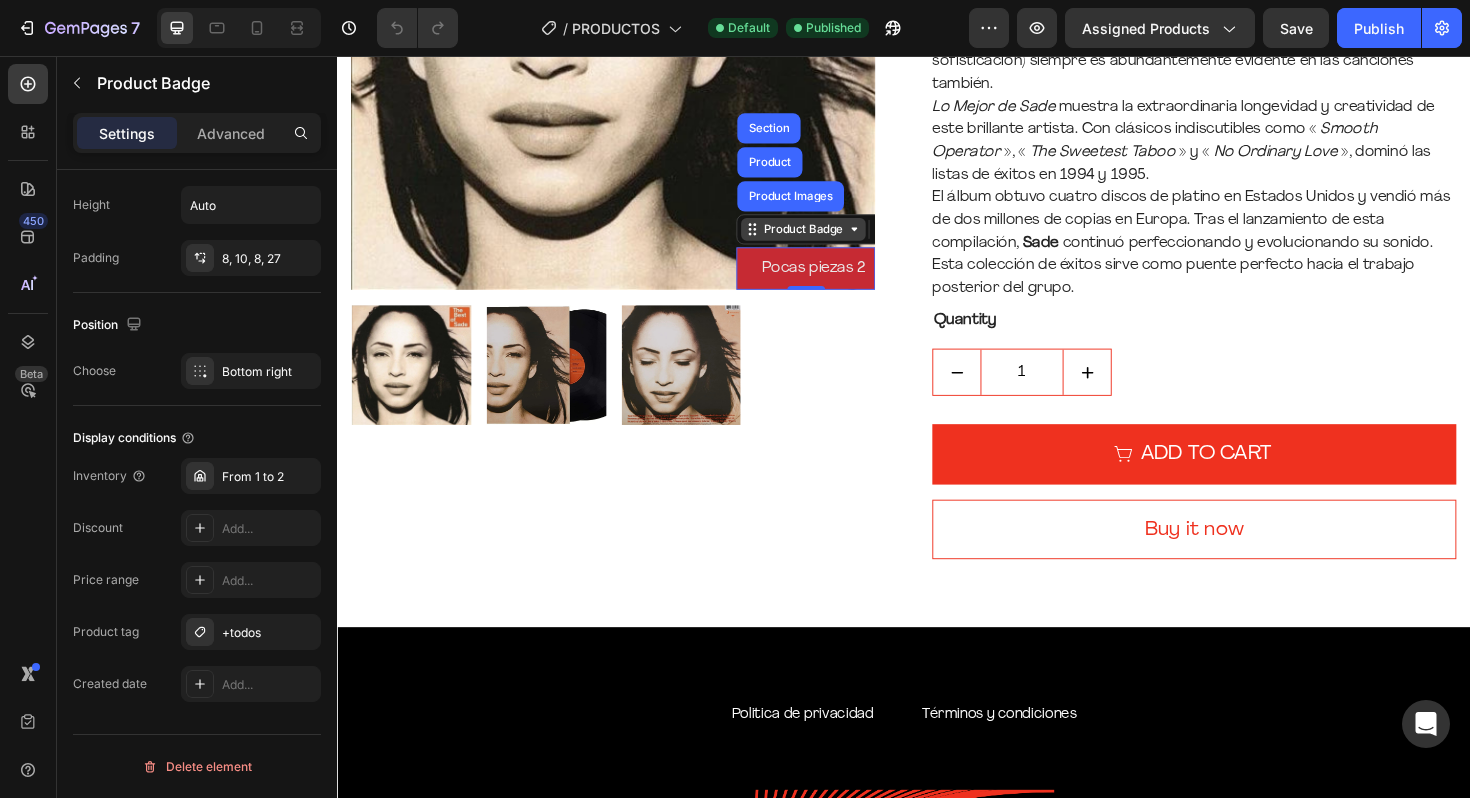 click 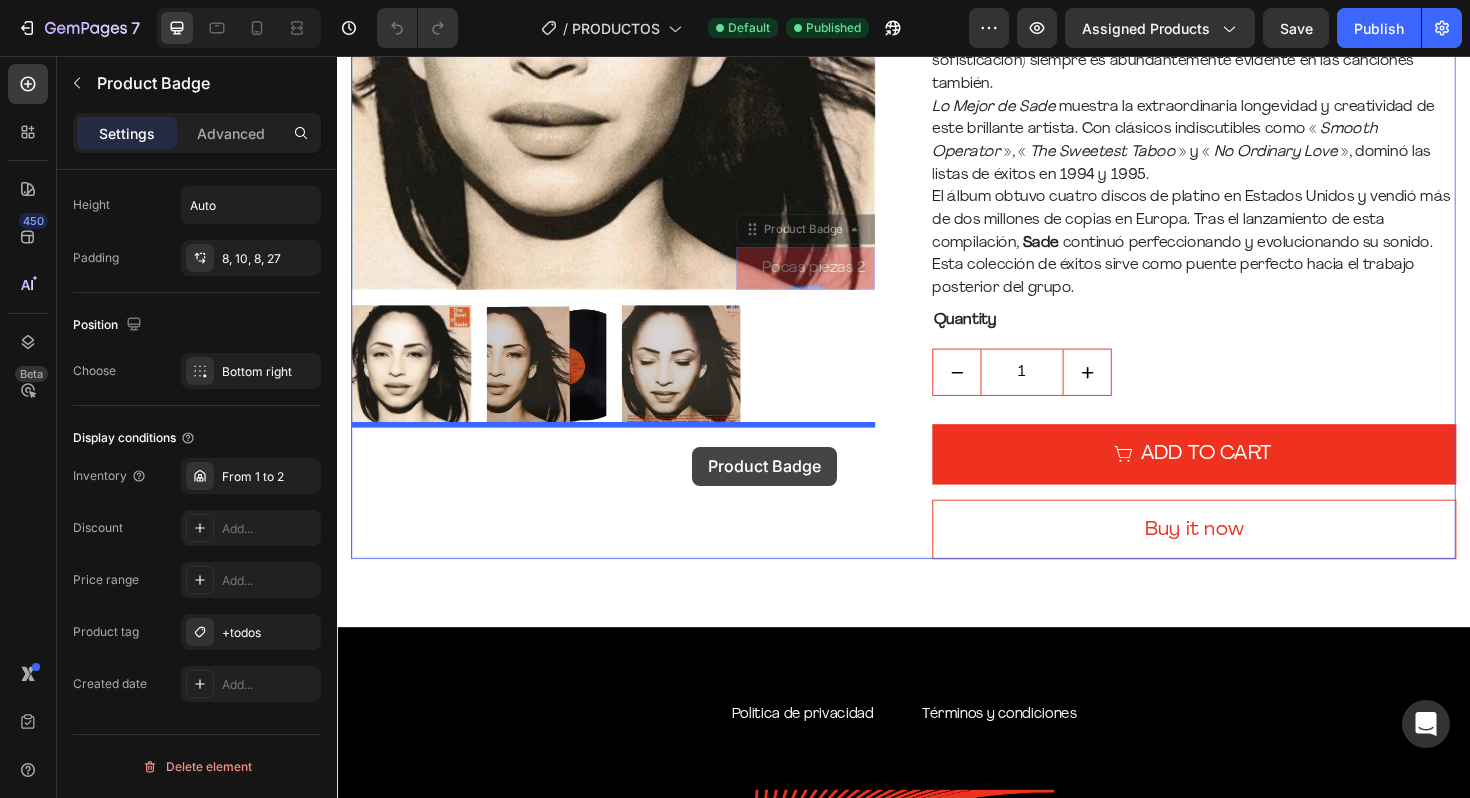 drag, startPoint x: 780, startPoint y: 247, endPoint x: 713, endPoint y: 470, distance: 232.8476 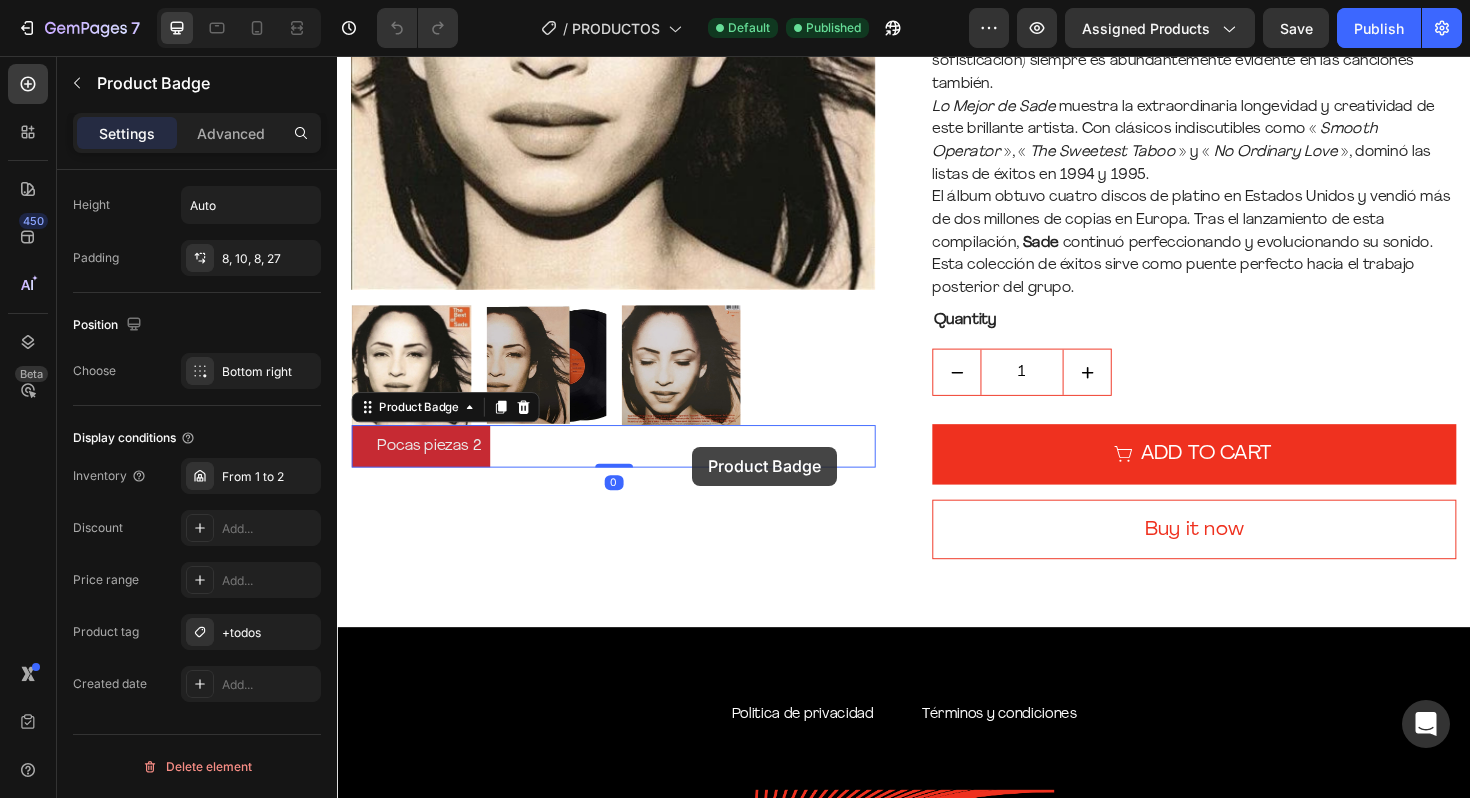 scroll, scrollTop: 1024, scrollLeft: 0, axis: vertical 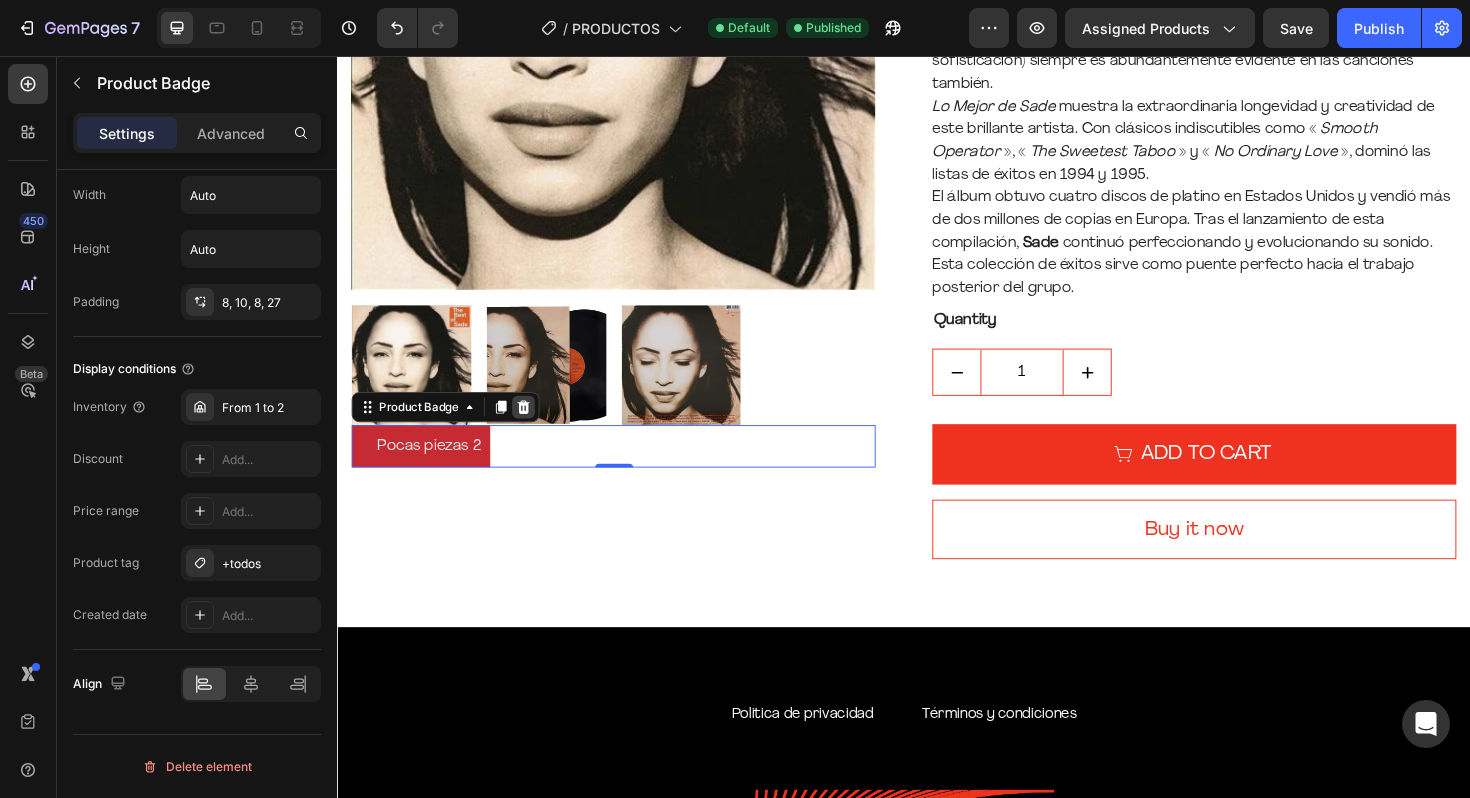 click 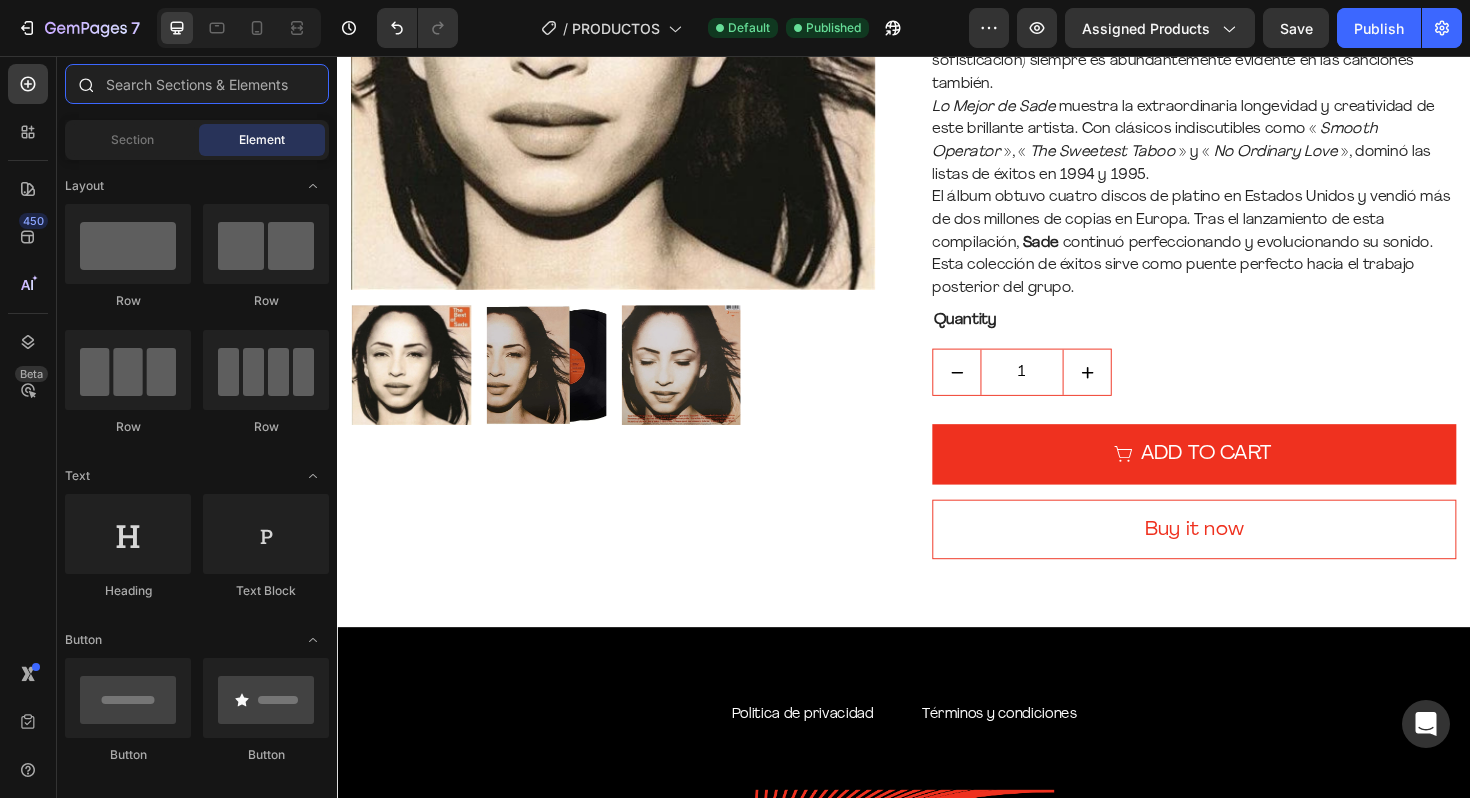 click at bounding box center (197, 84) 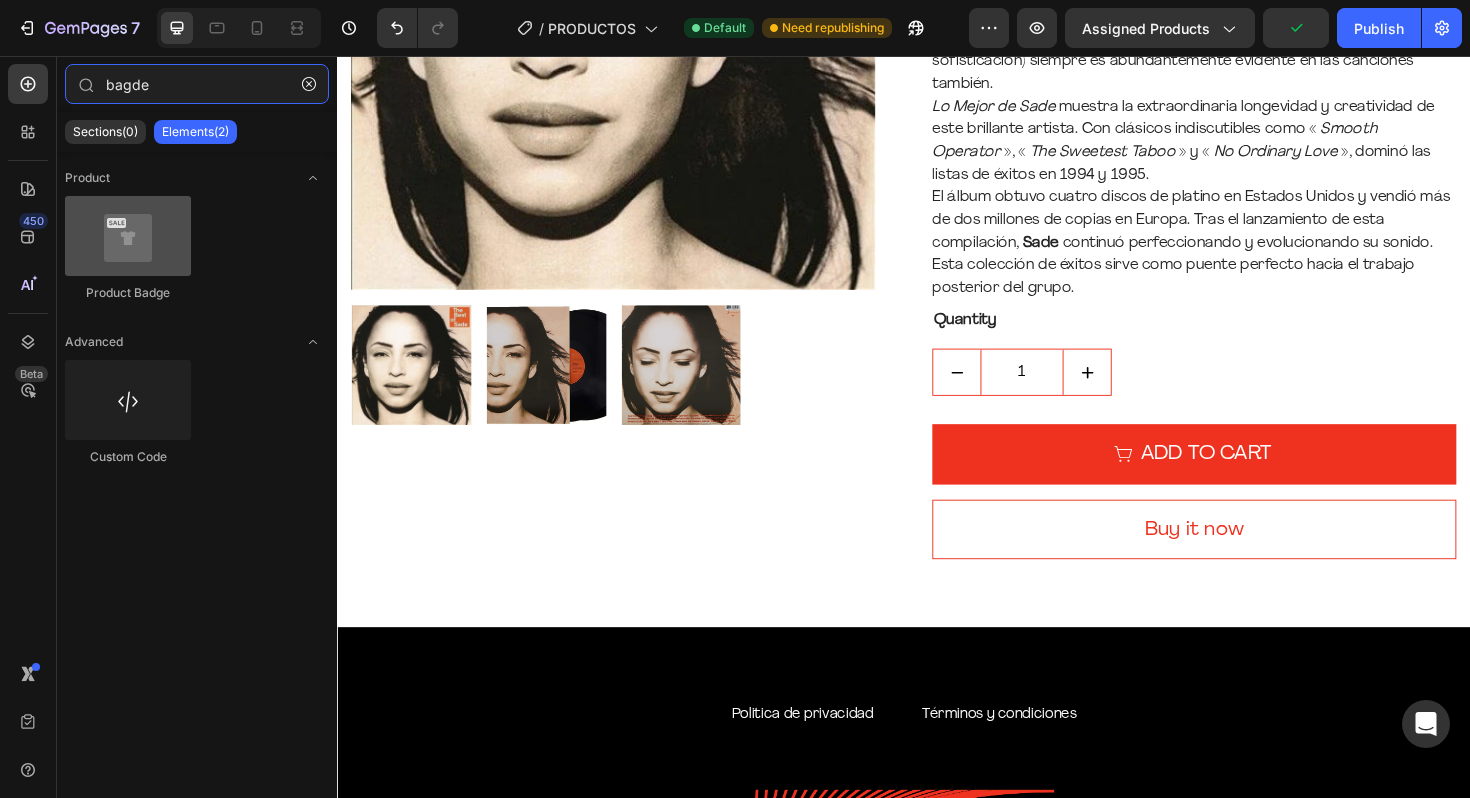 type on "bagde" 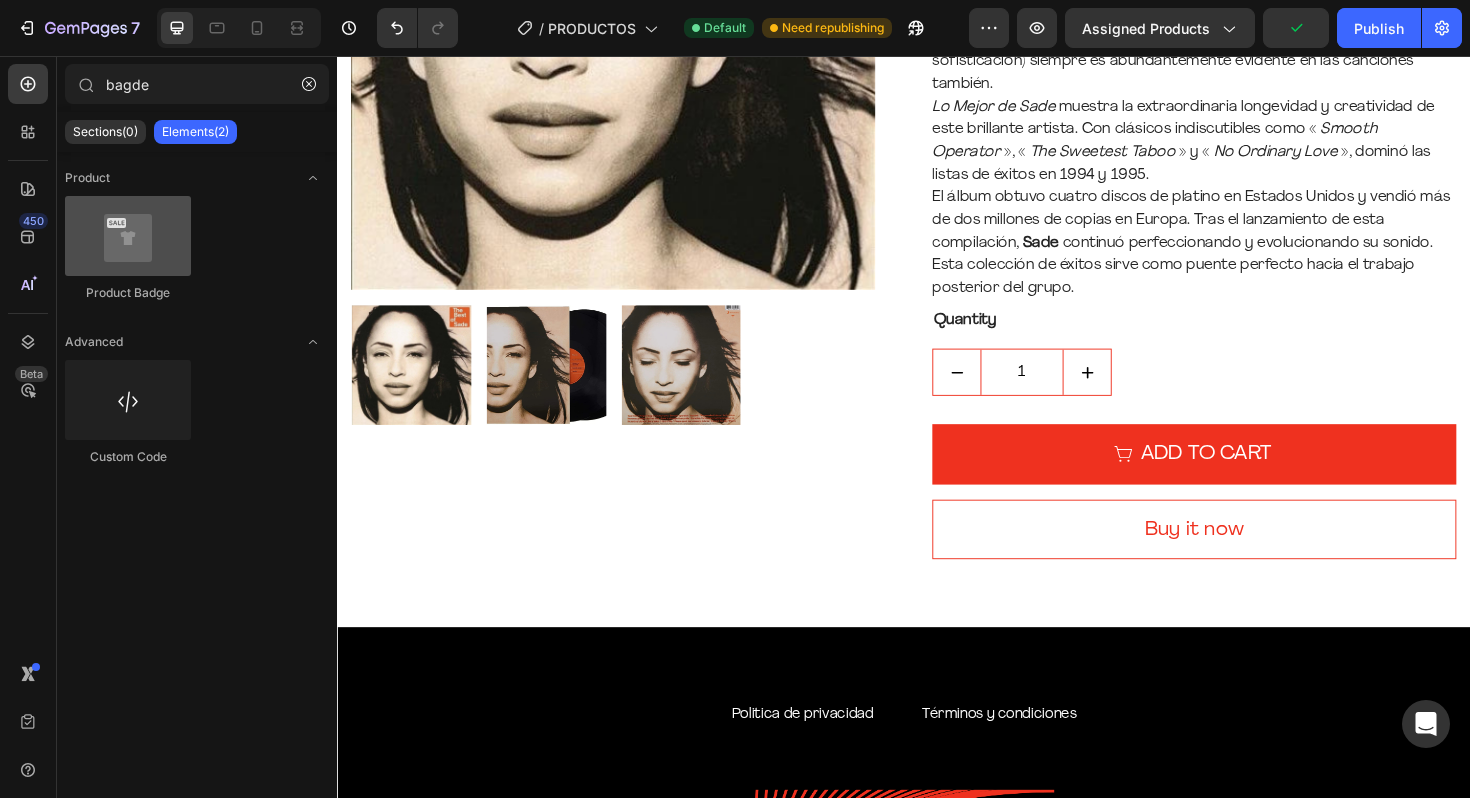 click at bounding box center [128, 236] 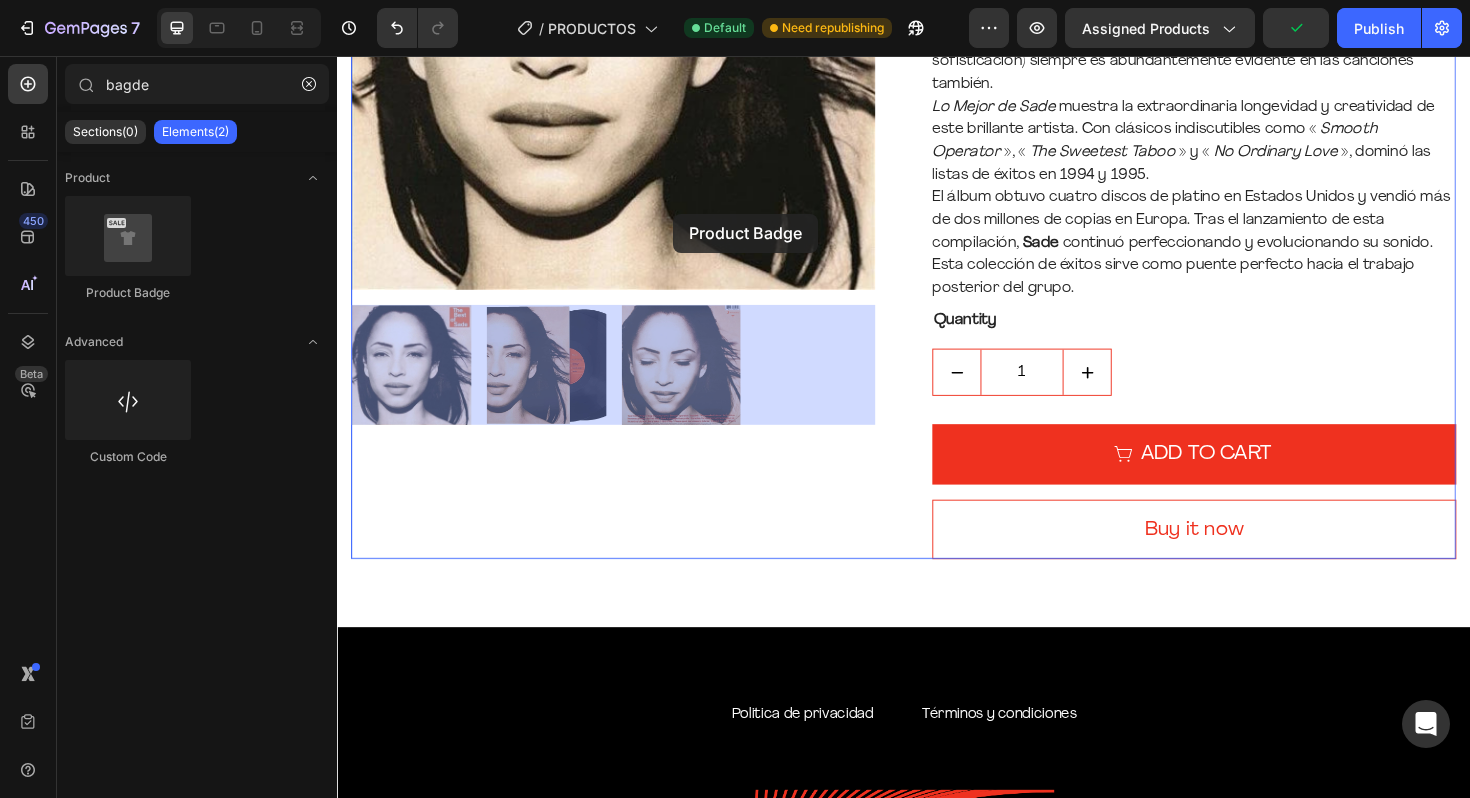 drag, startPoint x: 472, startPoint y: 316, endPoint x: 693, endPoint y: 223, distance: 239.77072 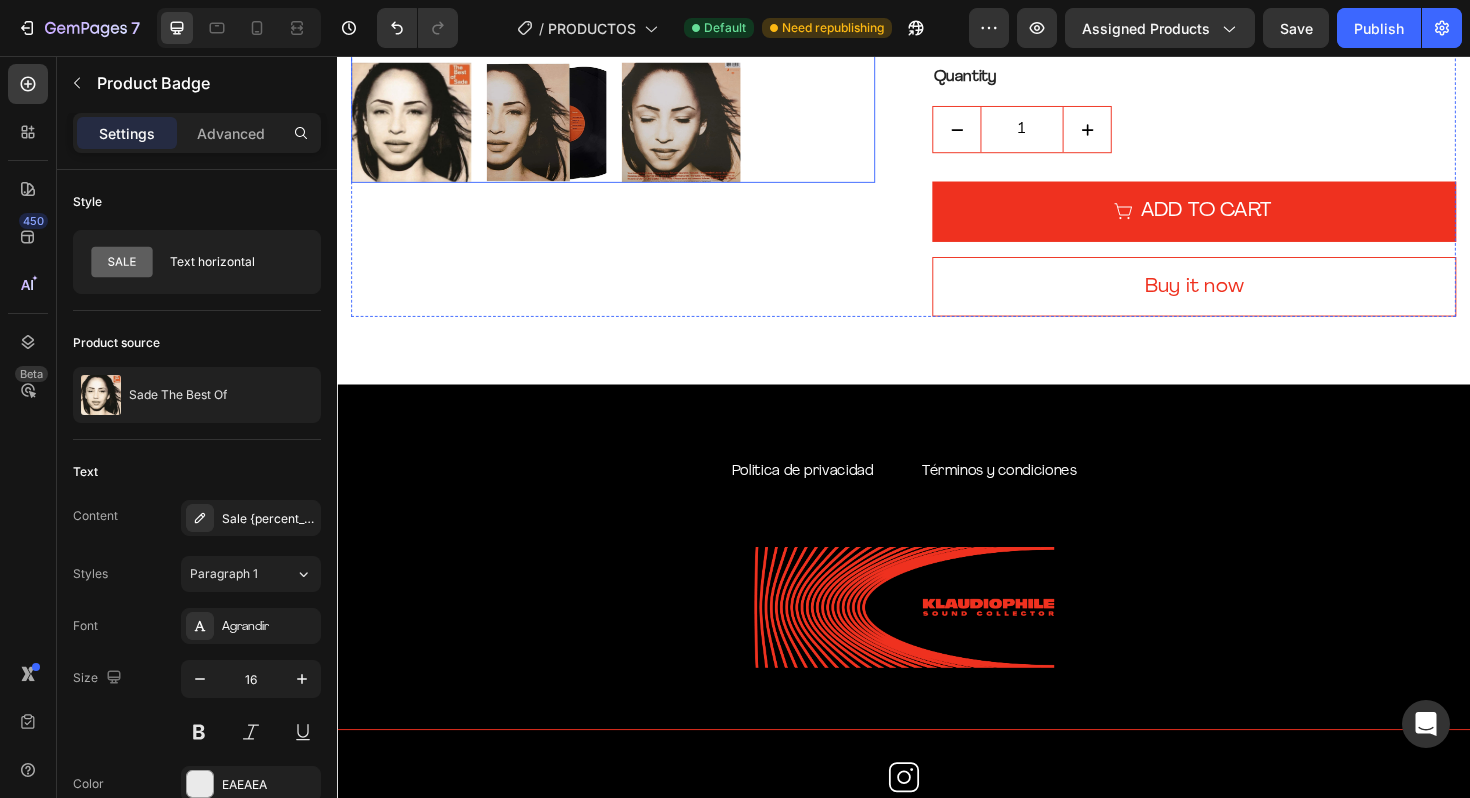 scroll, scrollTop: 775, scrollLeft: 0, axis: vertical 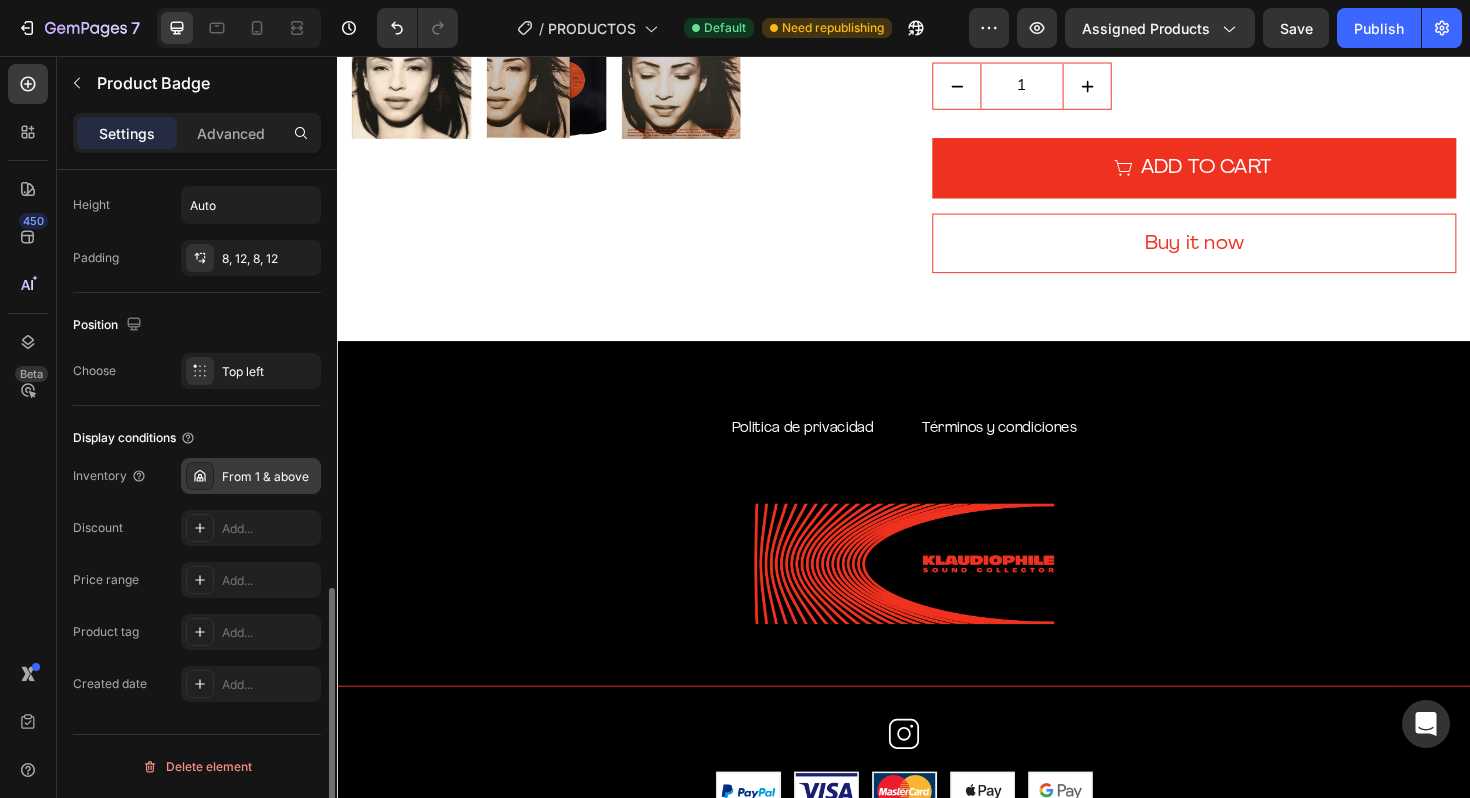 click on "From 1 & above" at bounding box center (269, 477) 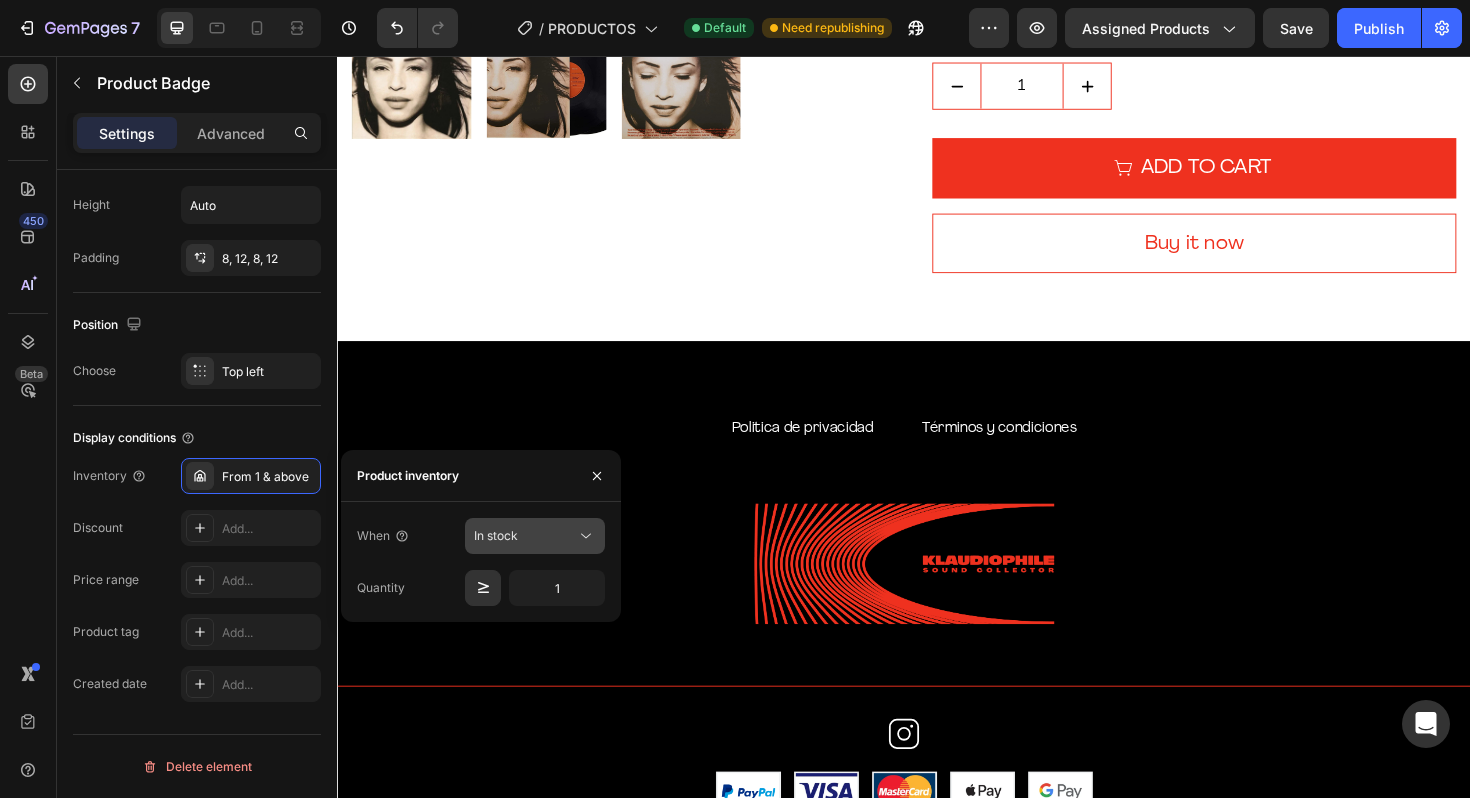 click on "In stock" at bounding box center [525, 536] 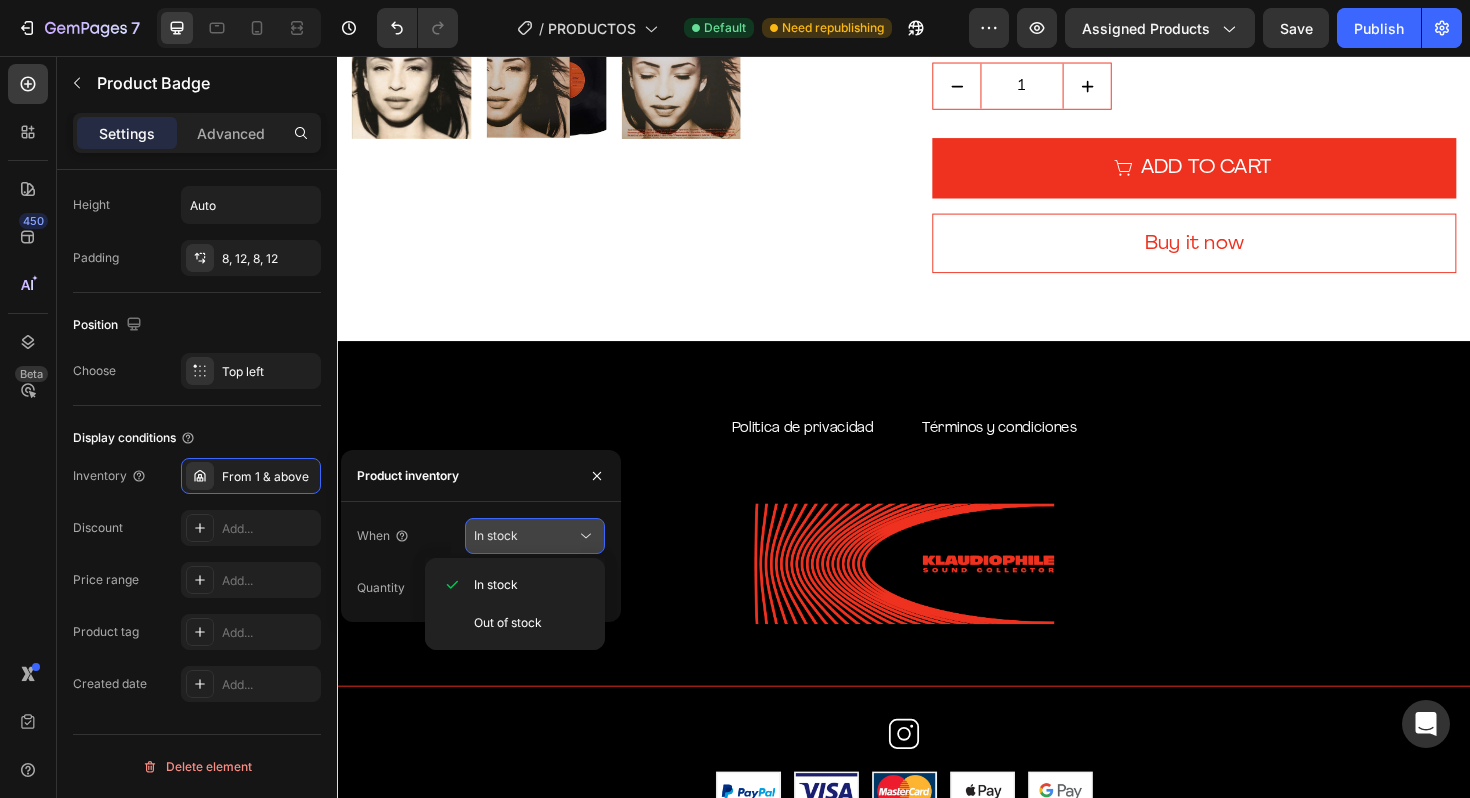 click 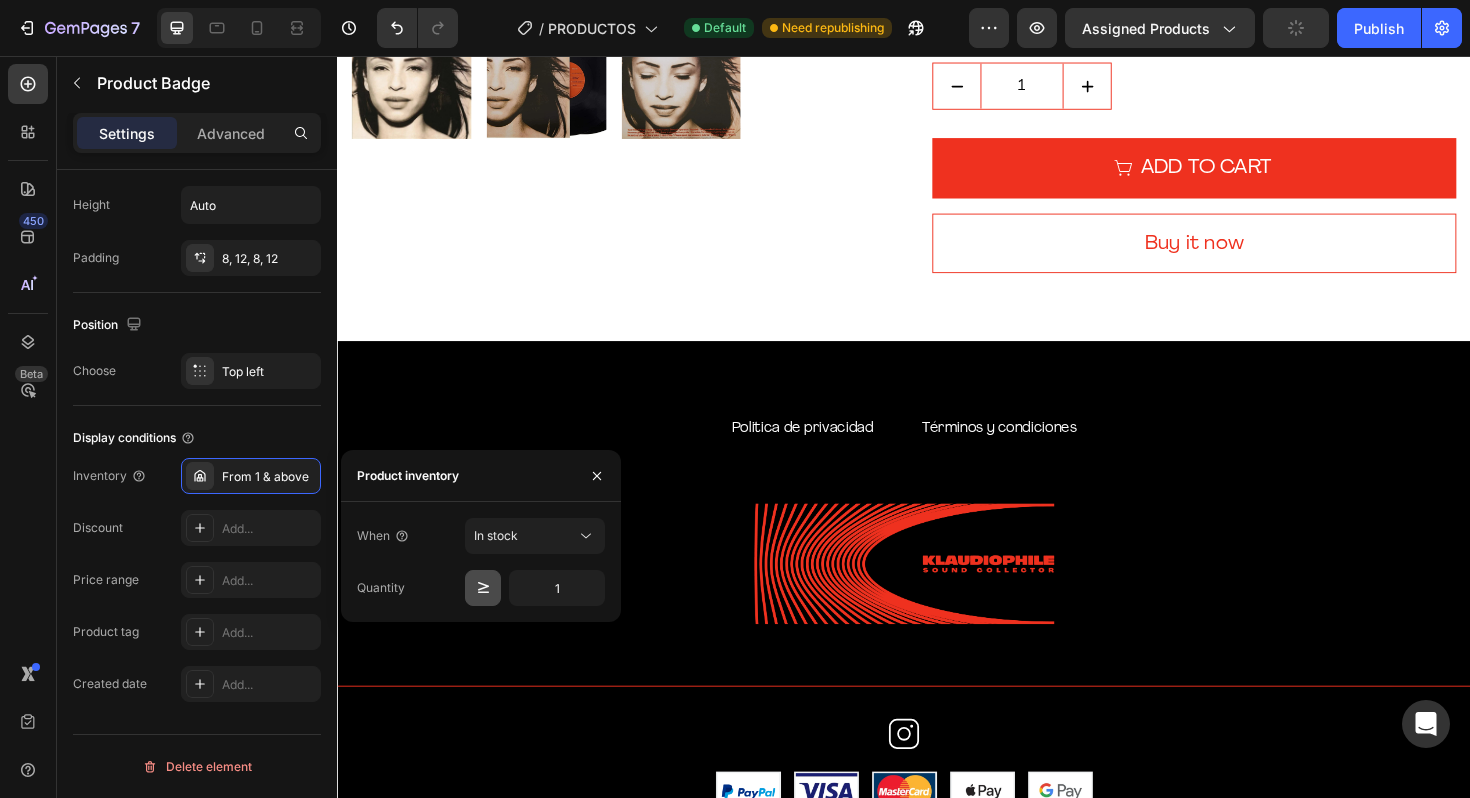 click 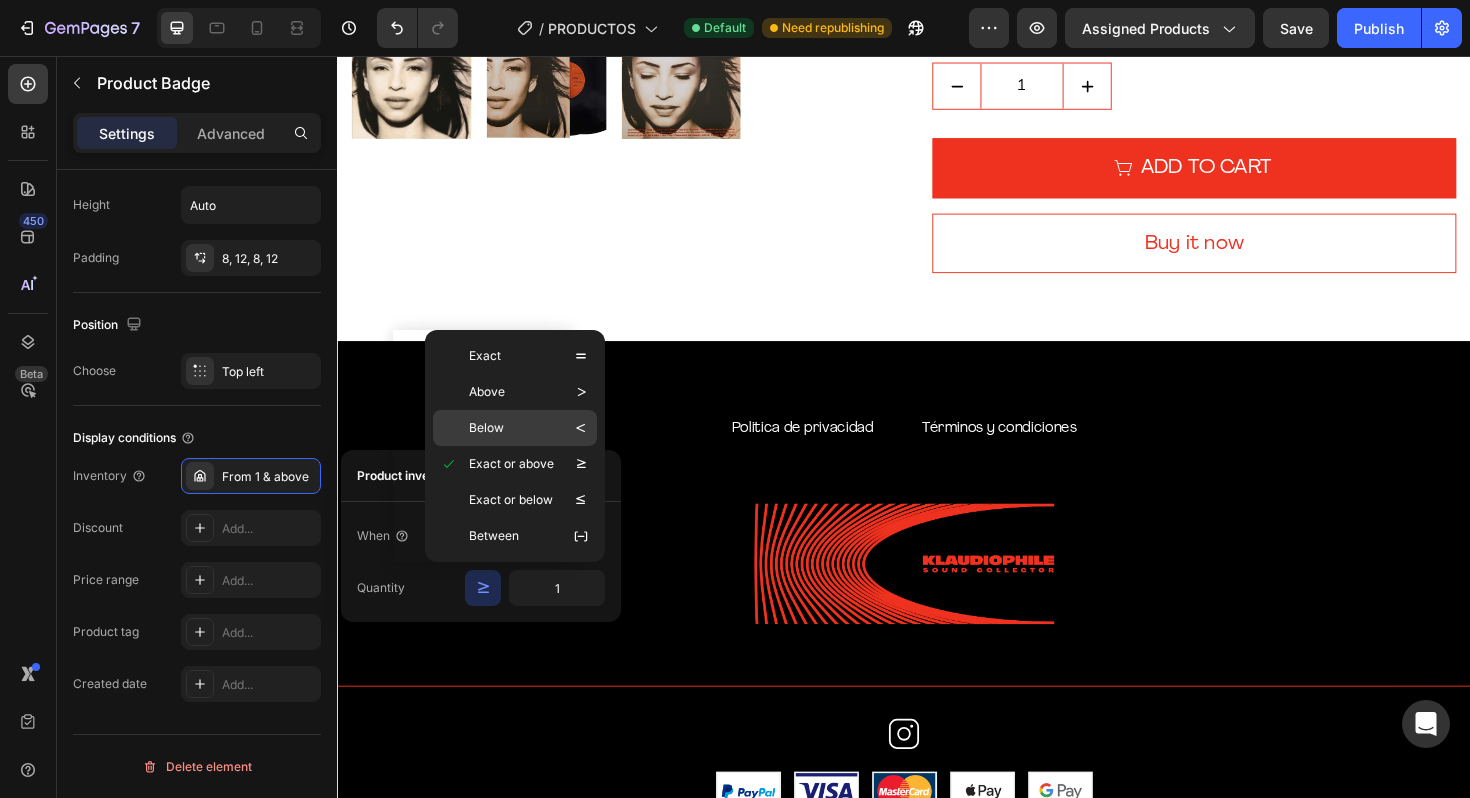 click on "Below" at bounding box center [501, 428] 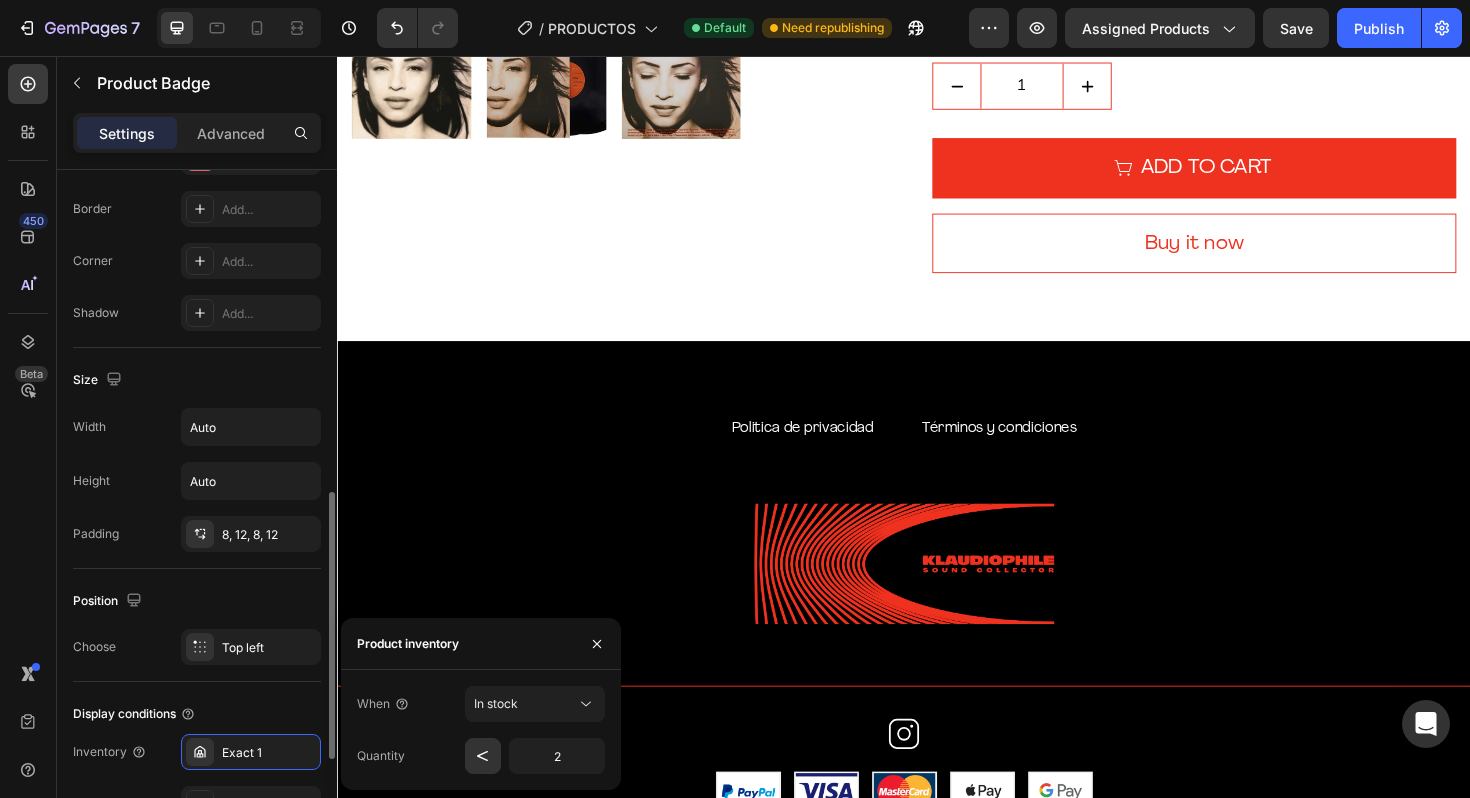 scroll, scrollTop: 789, scrollLeft: 0, axis: vertical 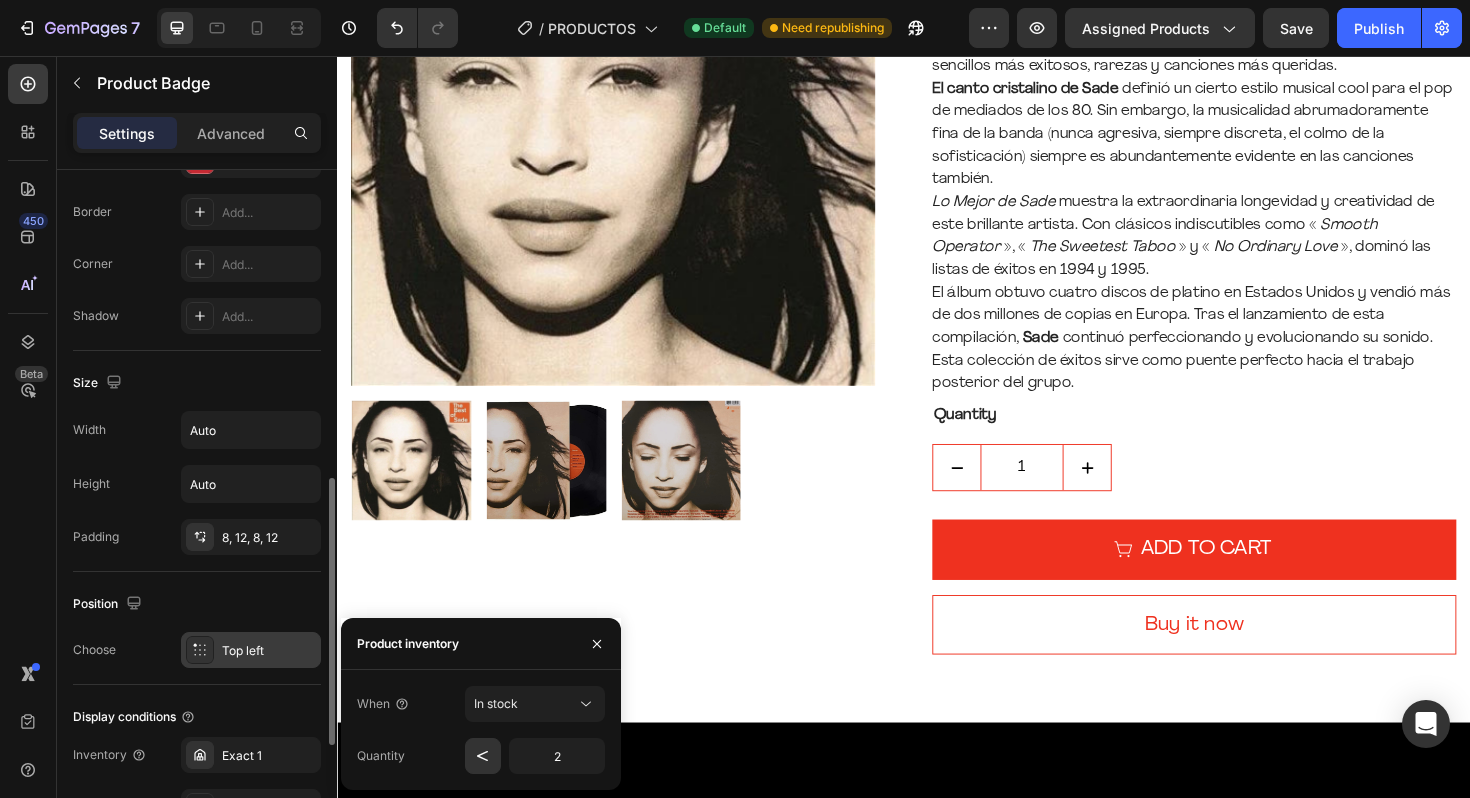 click on "Top left" at bounding box center (269, 651) 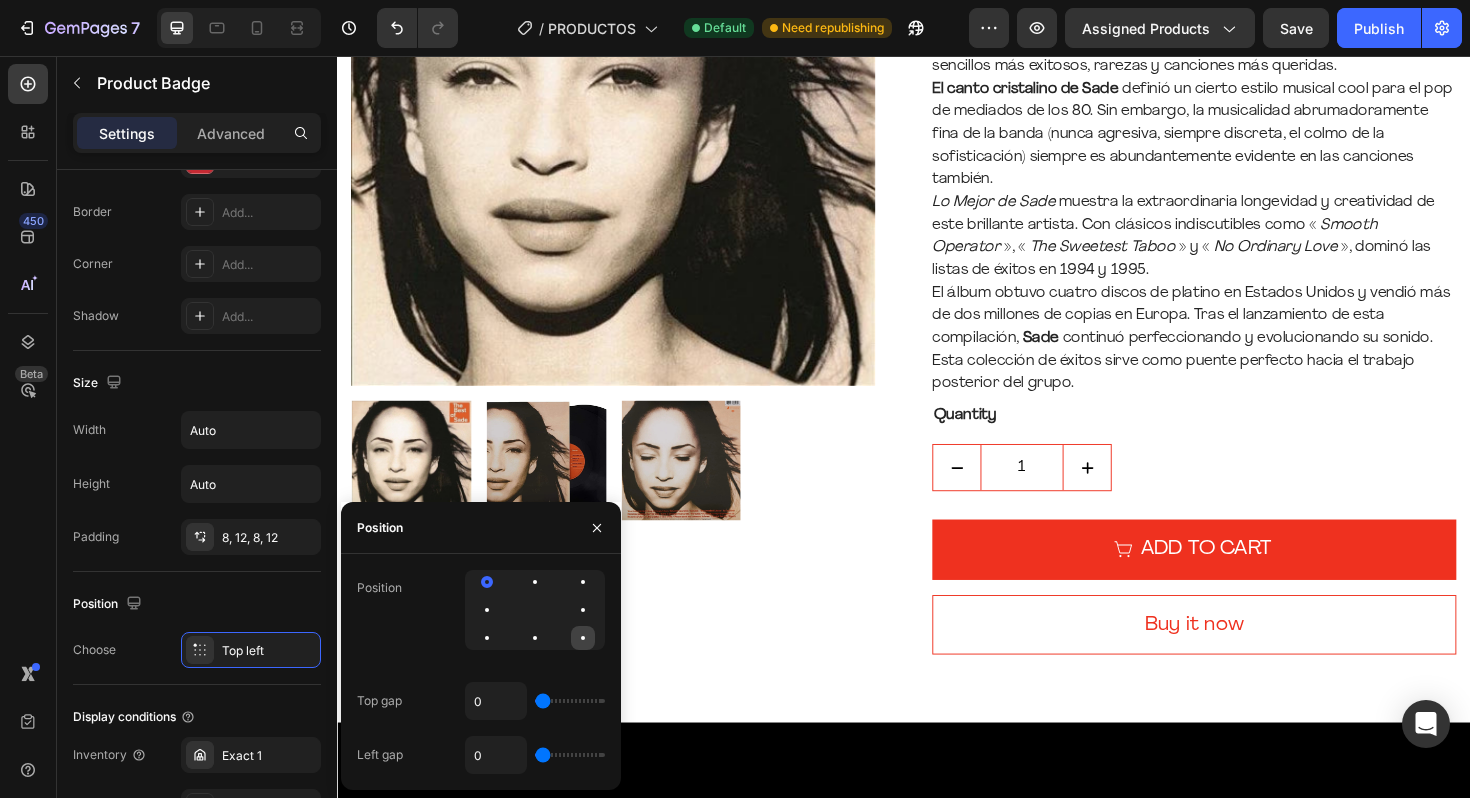 click 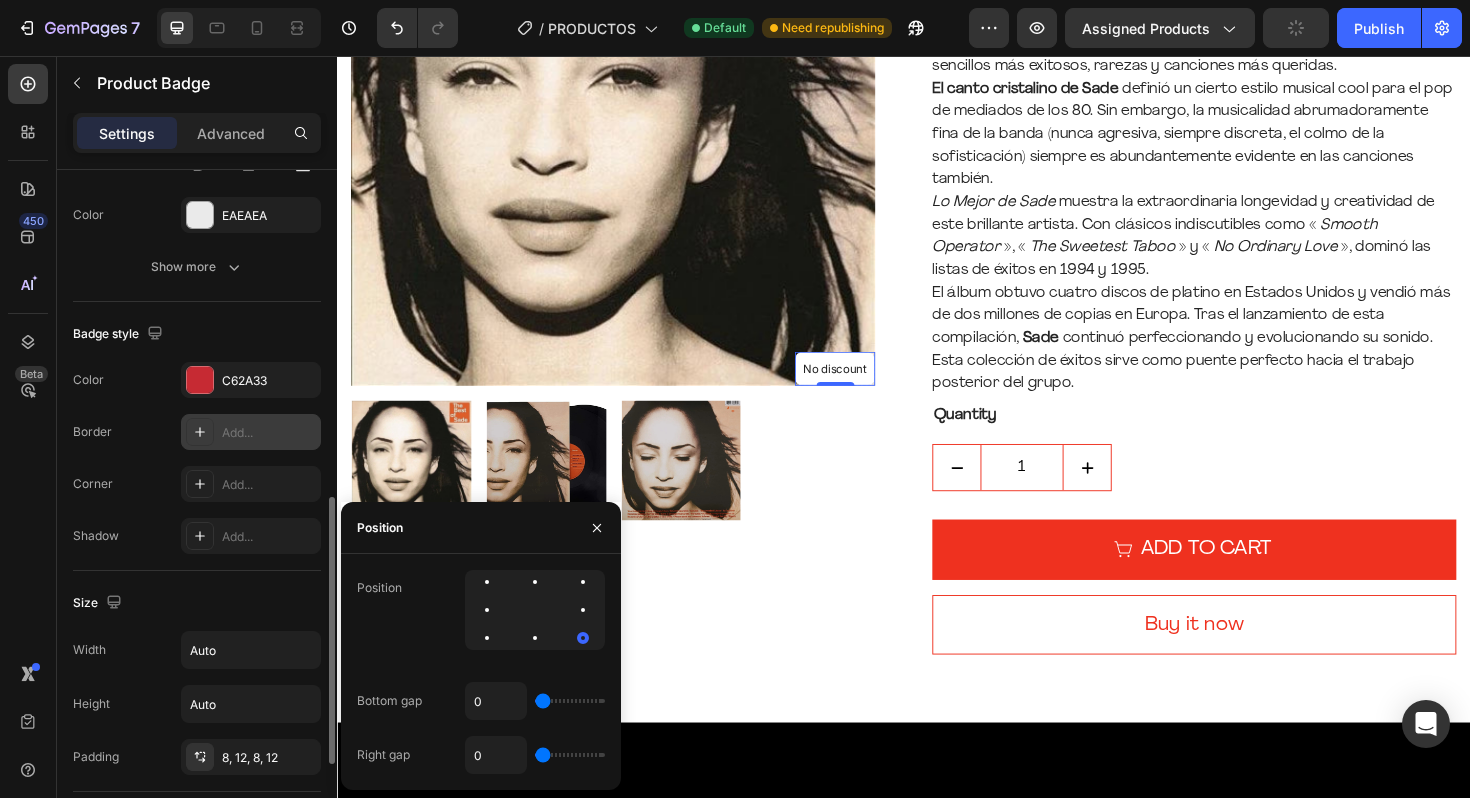 scroll, scrollTop: 424, scrollLeft: 0, axis: vertical 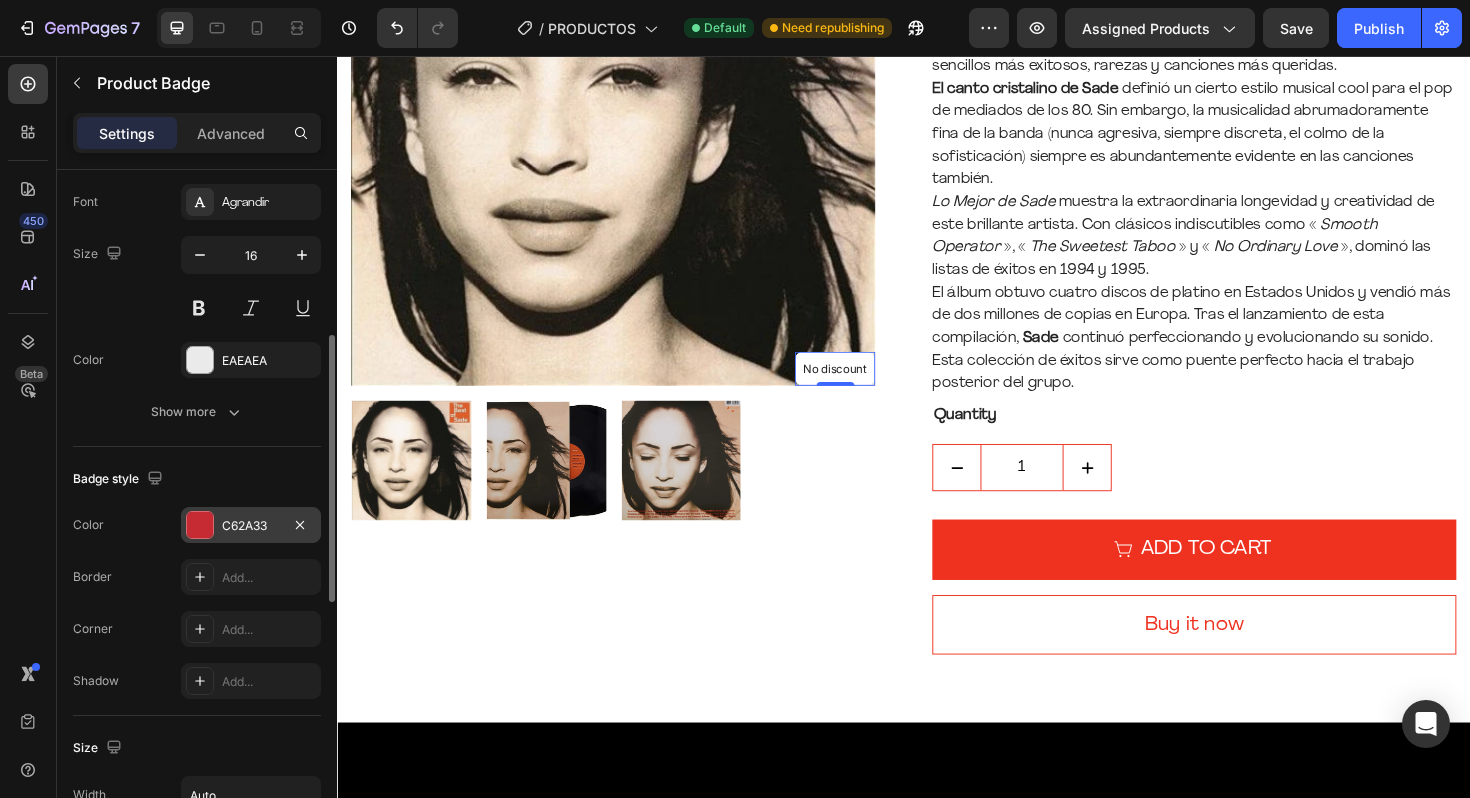 click at bounding box center (200, 525) 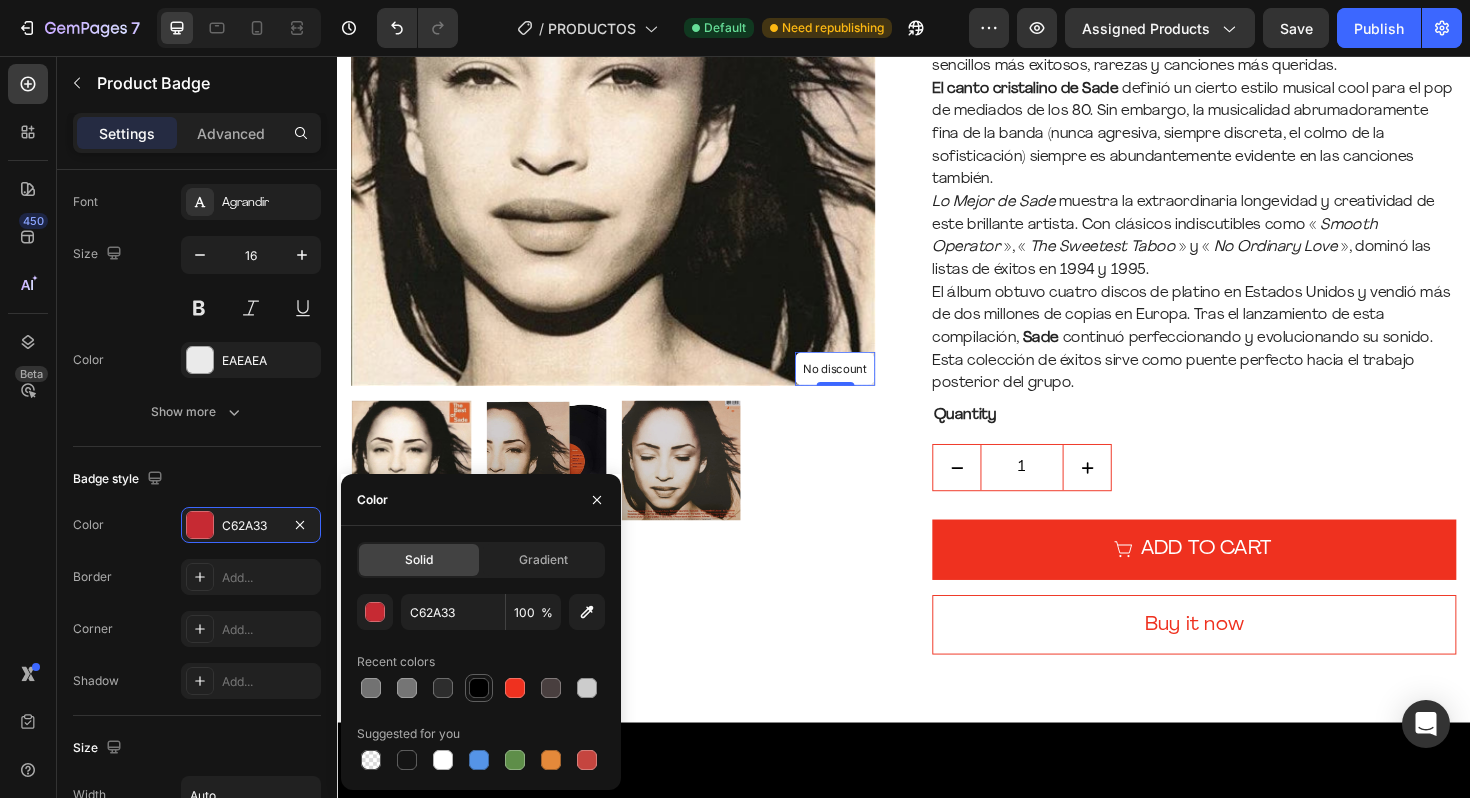 click at bounding box center (479, 688) 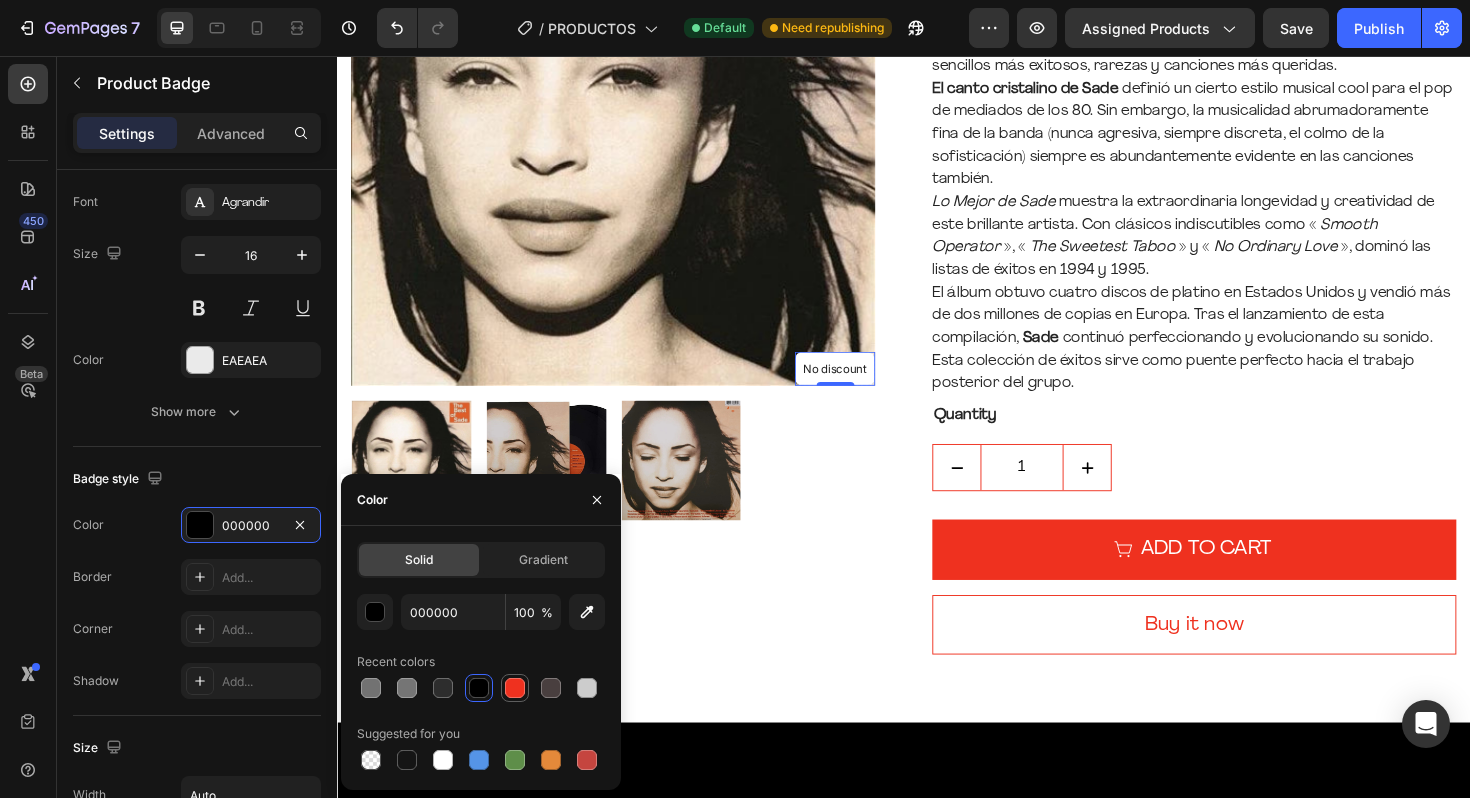 click at bounding box center (515, 688) 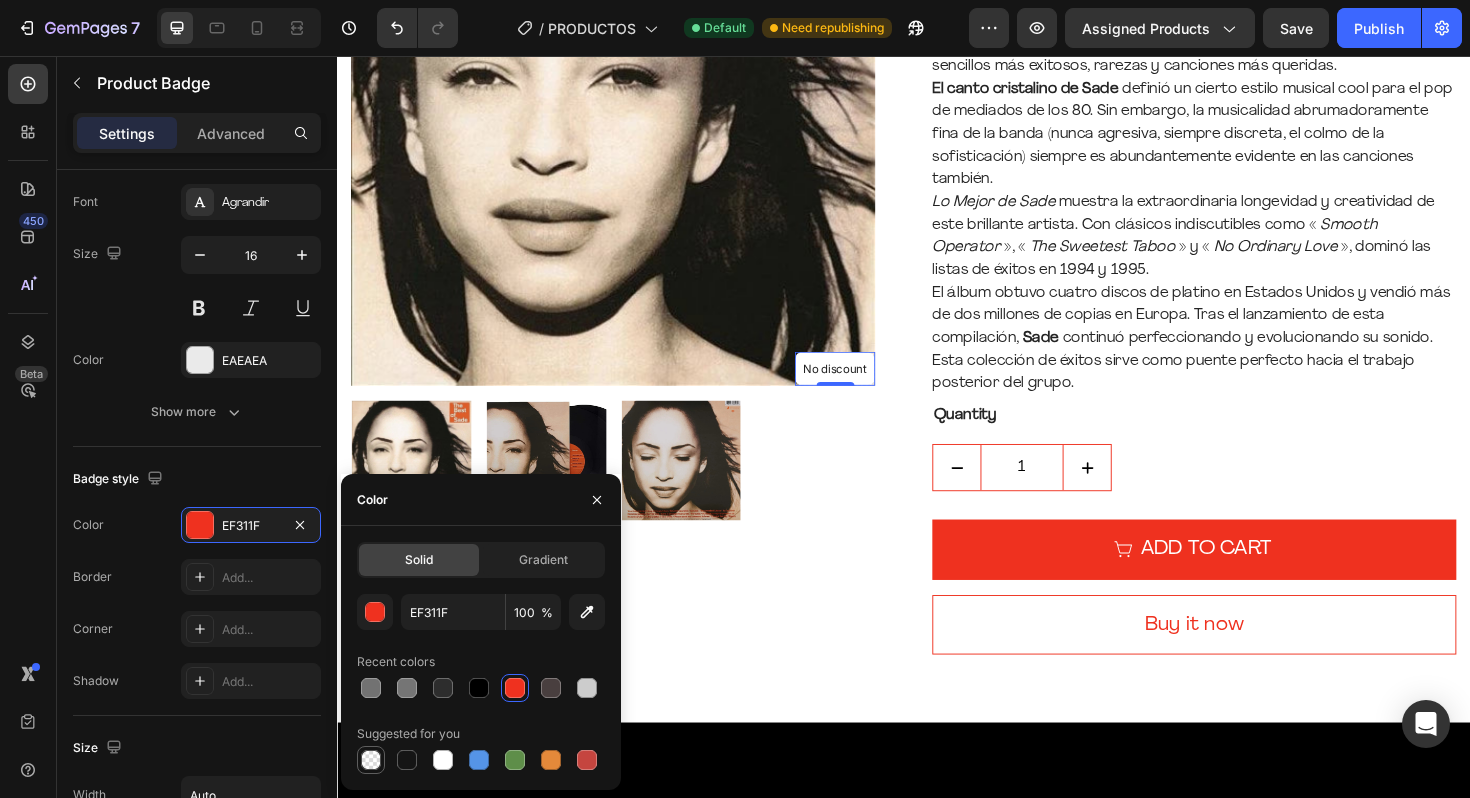 click at bounding box center [371, 760] 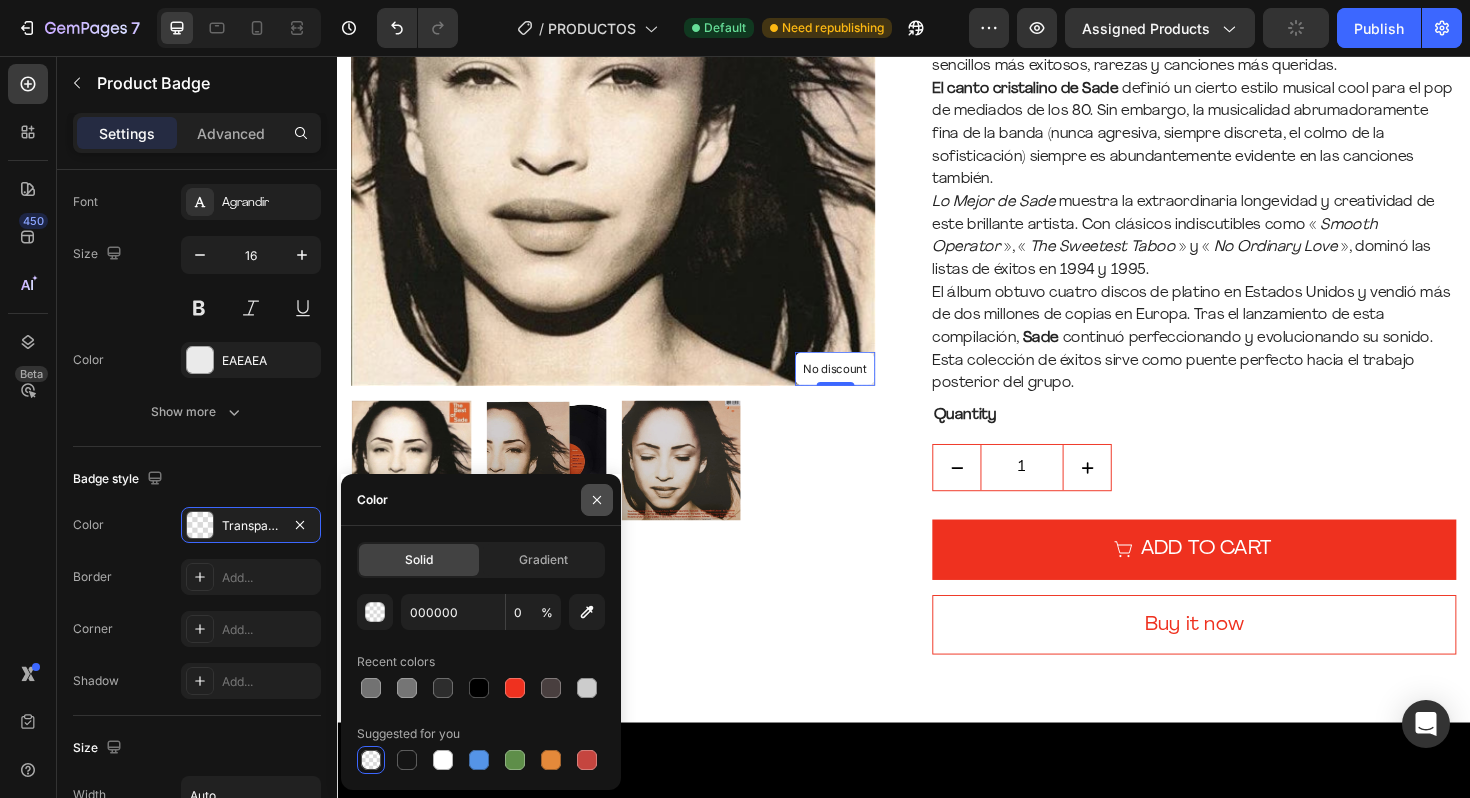 click 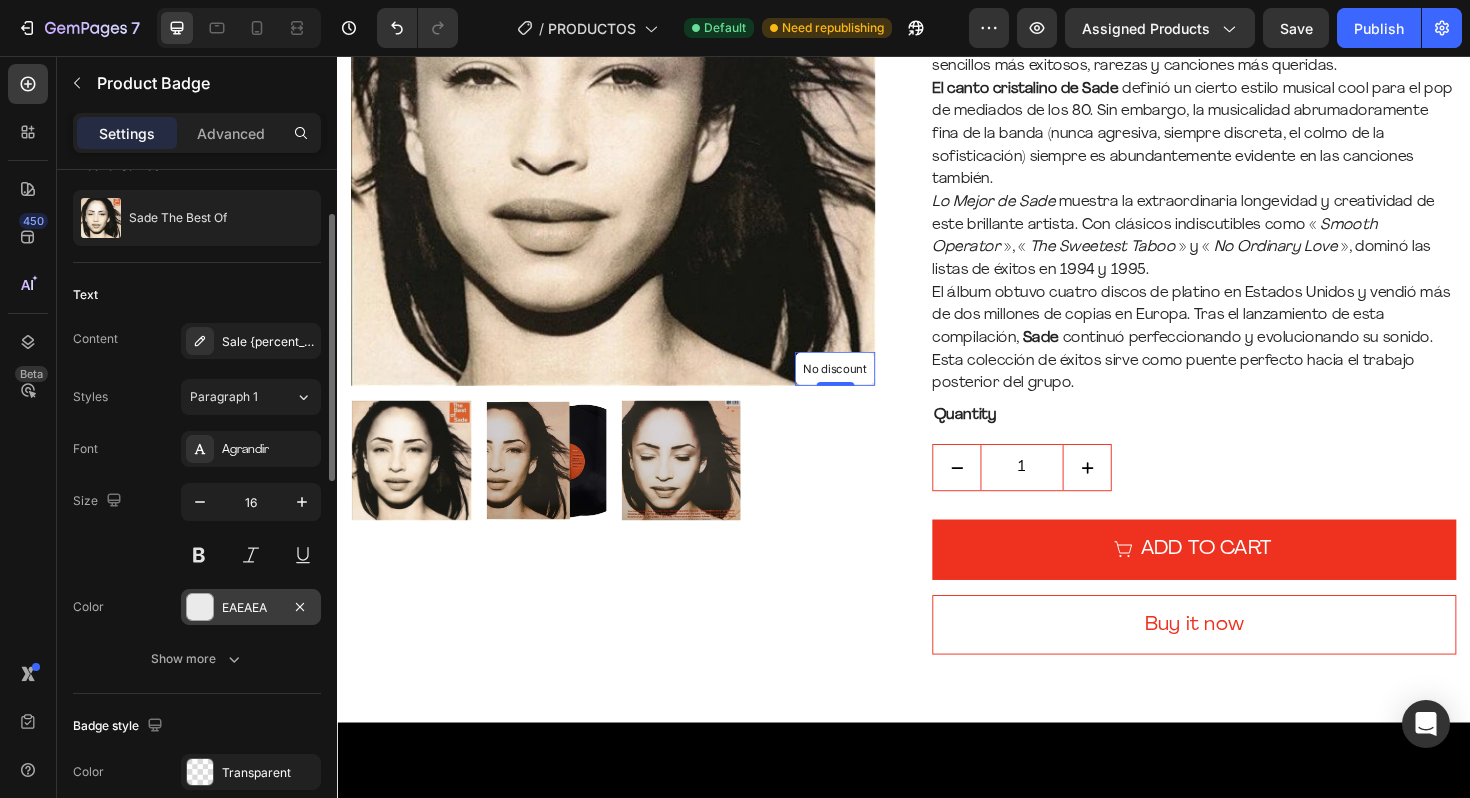 scroll, scrollTop: 235, scrollLeft: 0, axis: vertical 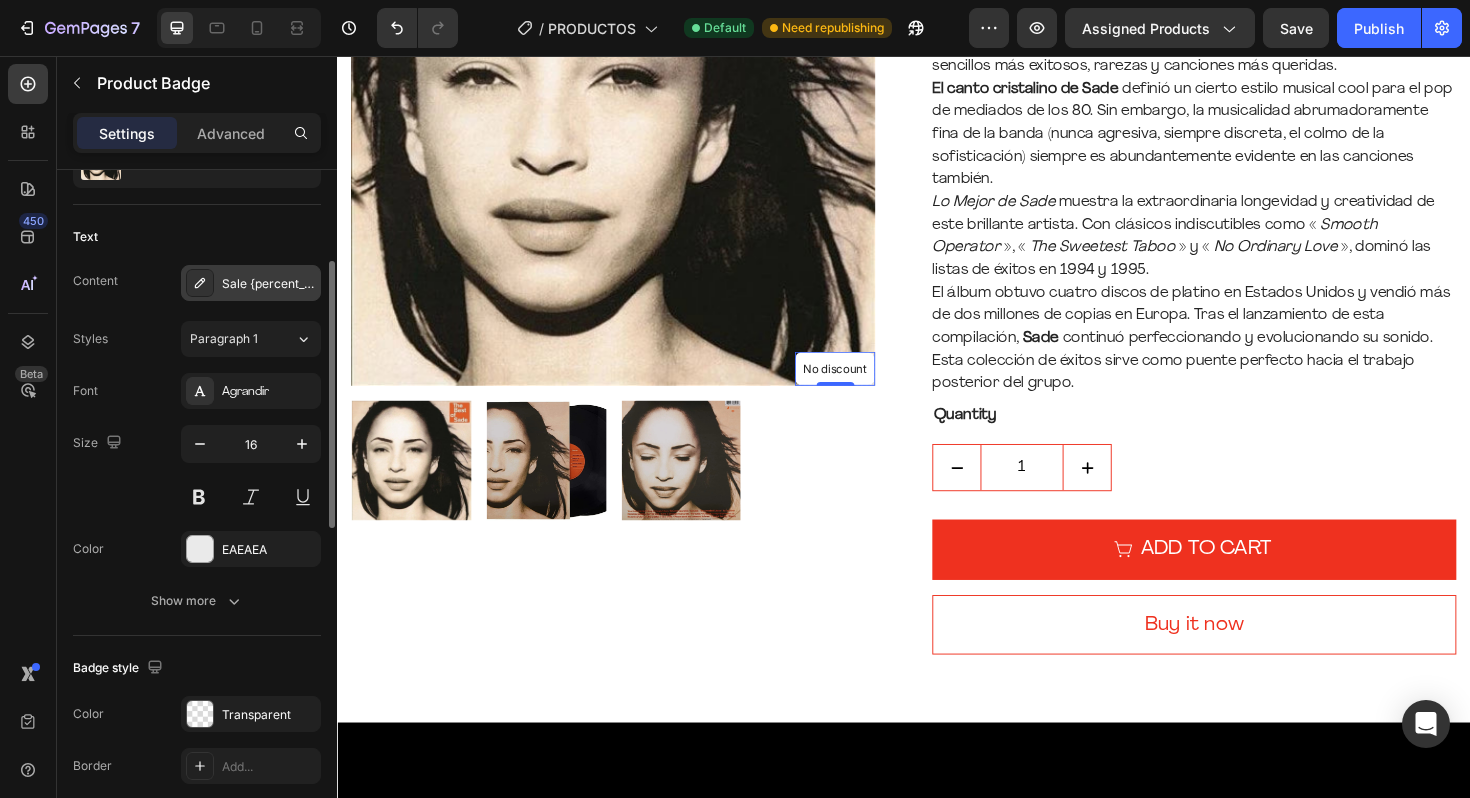 click on "Sale {percent_discount} off" at bounding box center (269, 284) 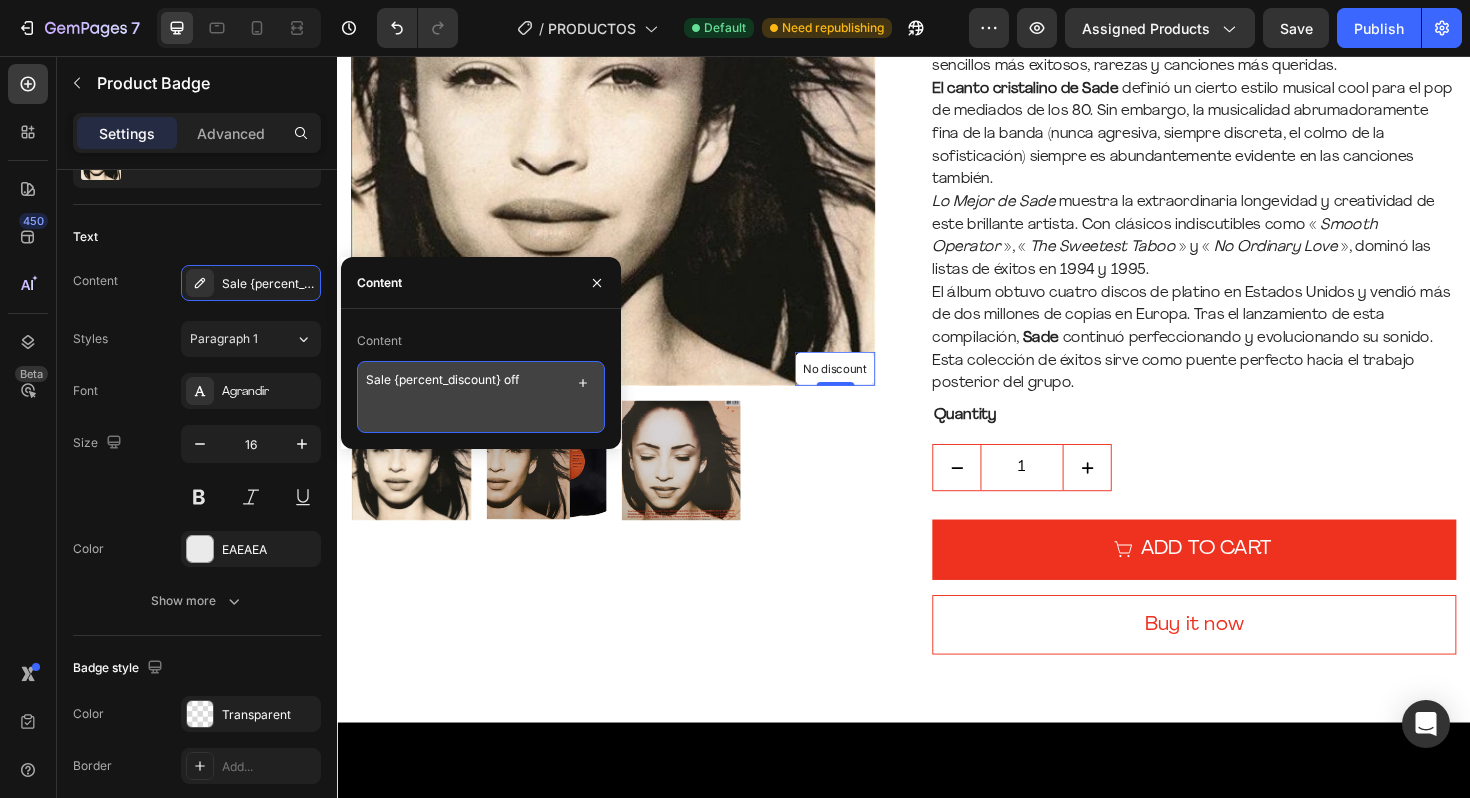 click on "Sale {percent_discount} off" at bounding box center (481, 397) 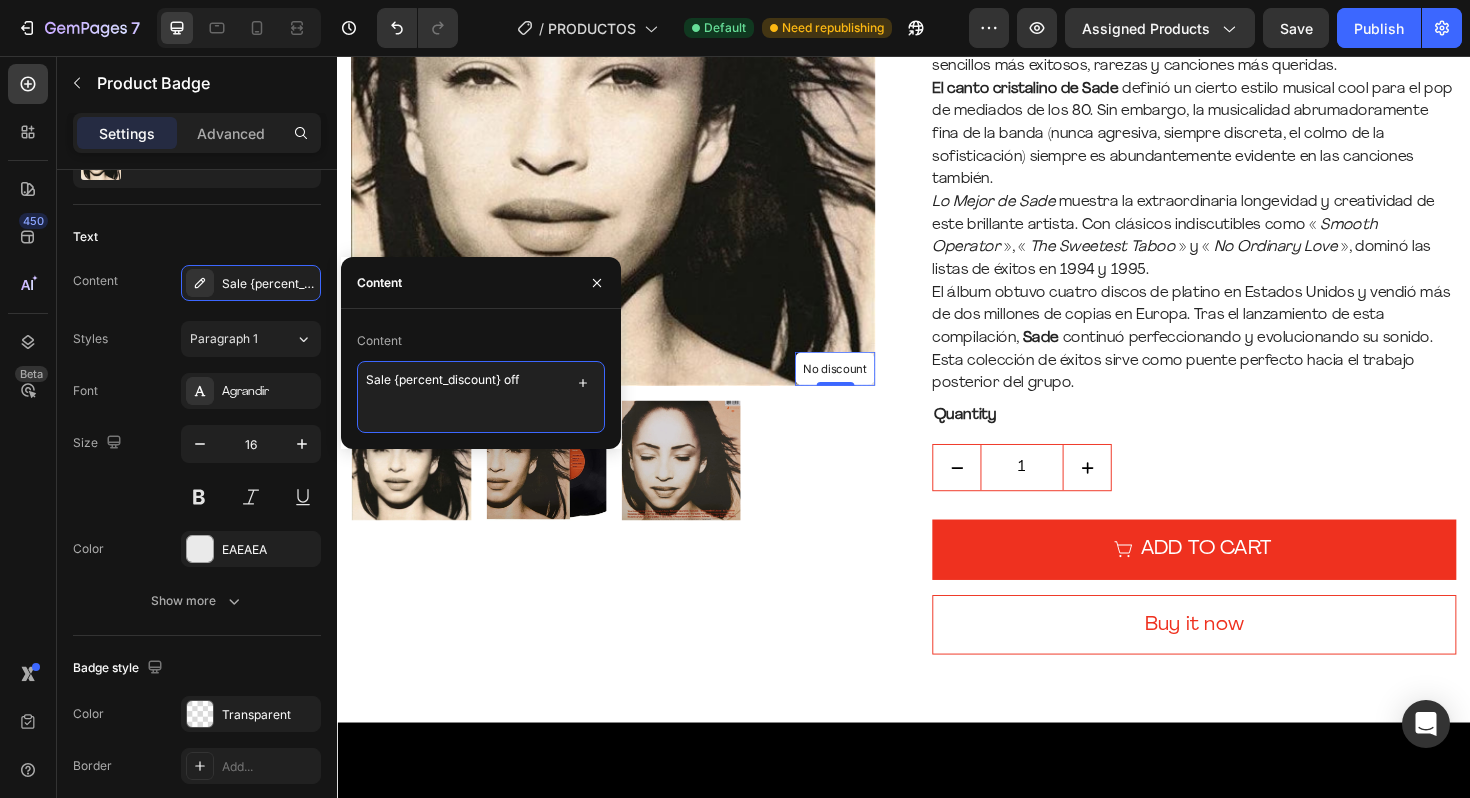 click on "Sale {percent_discount} off" at bounding box center (481, 397) 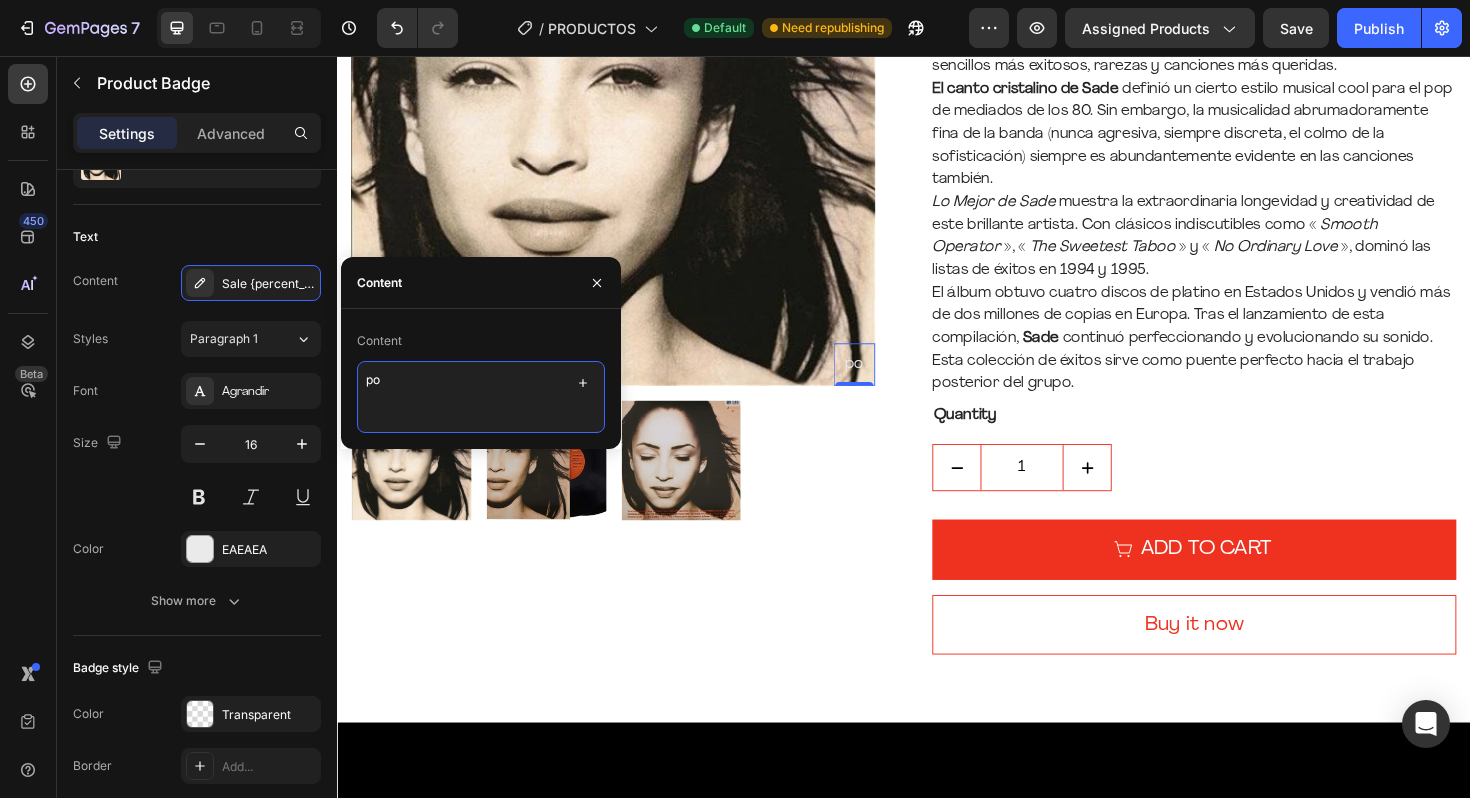 type on "p" 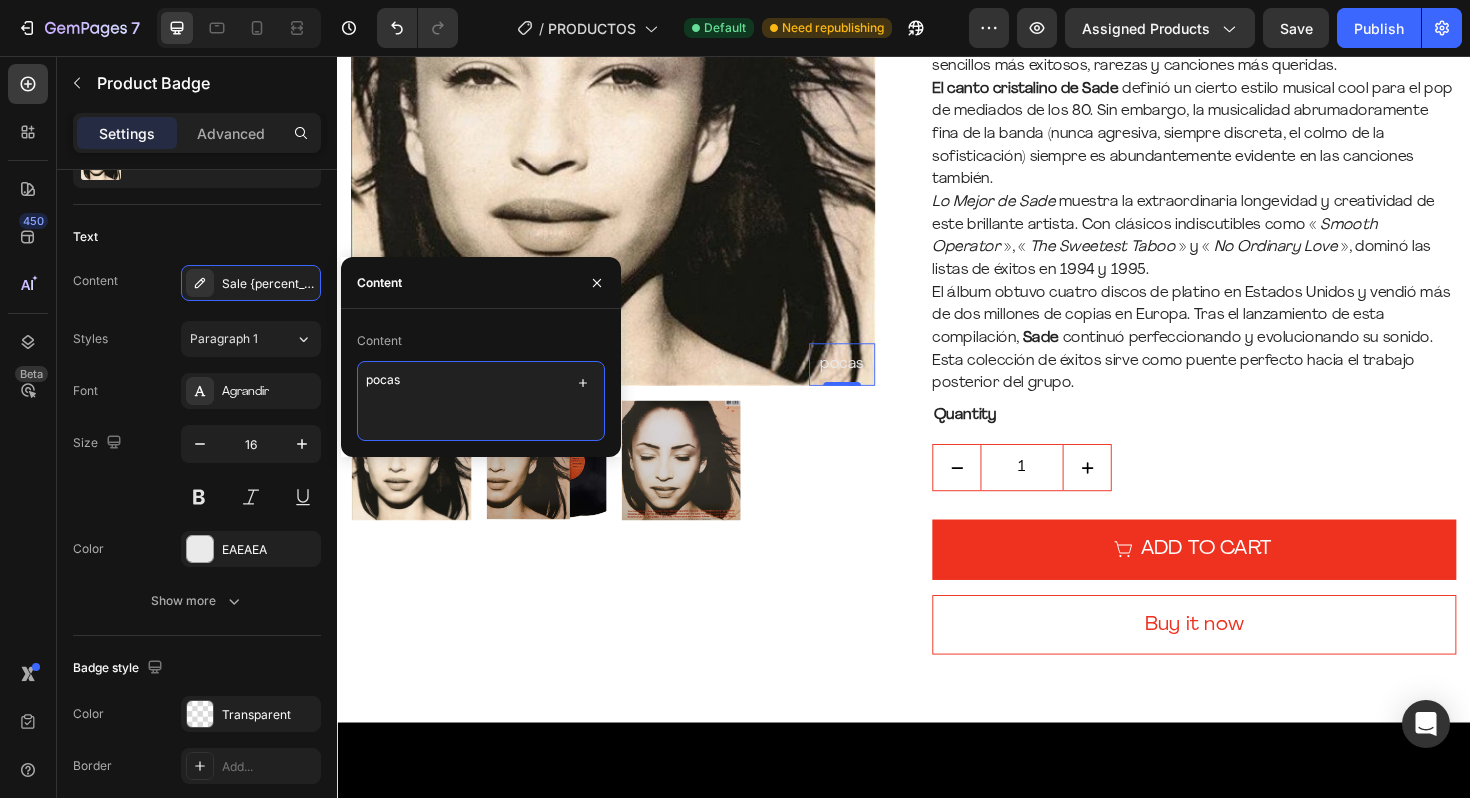 scroll, scrollTop: 0, scrollLeft: 0, axis: both 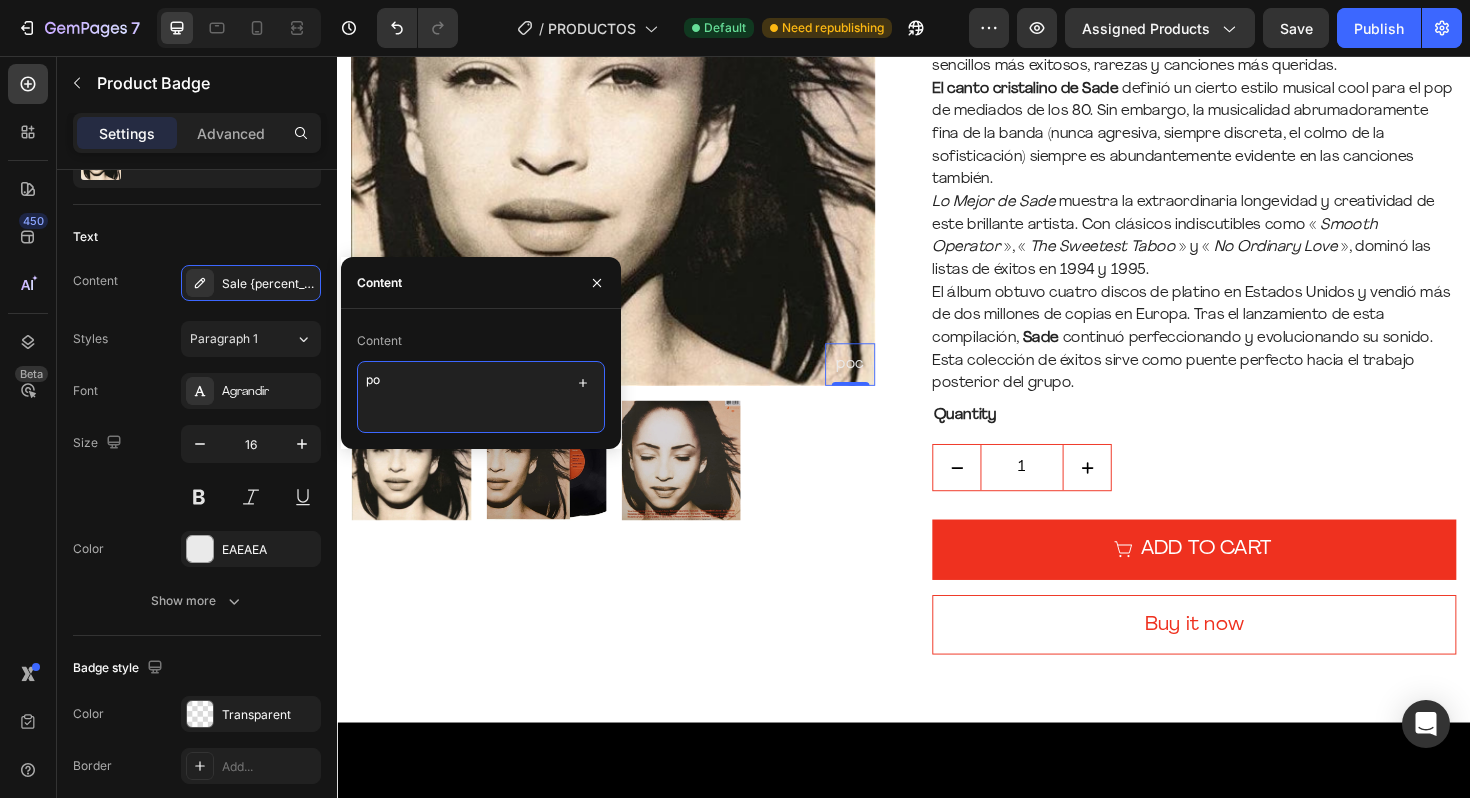 type on "p" 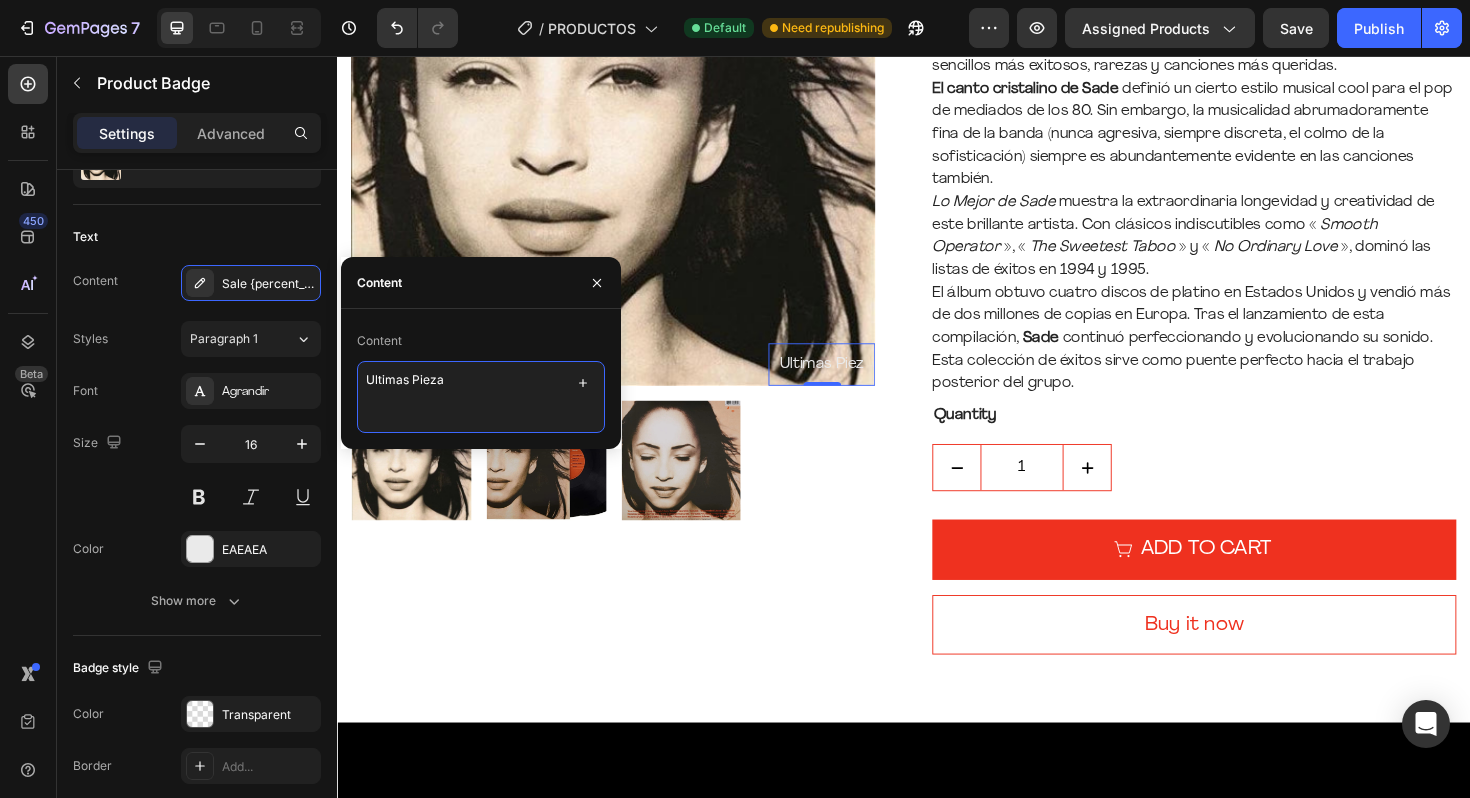 type on "Ultimas Piezas" 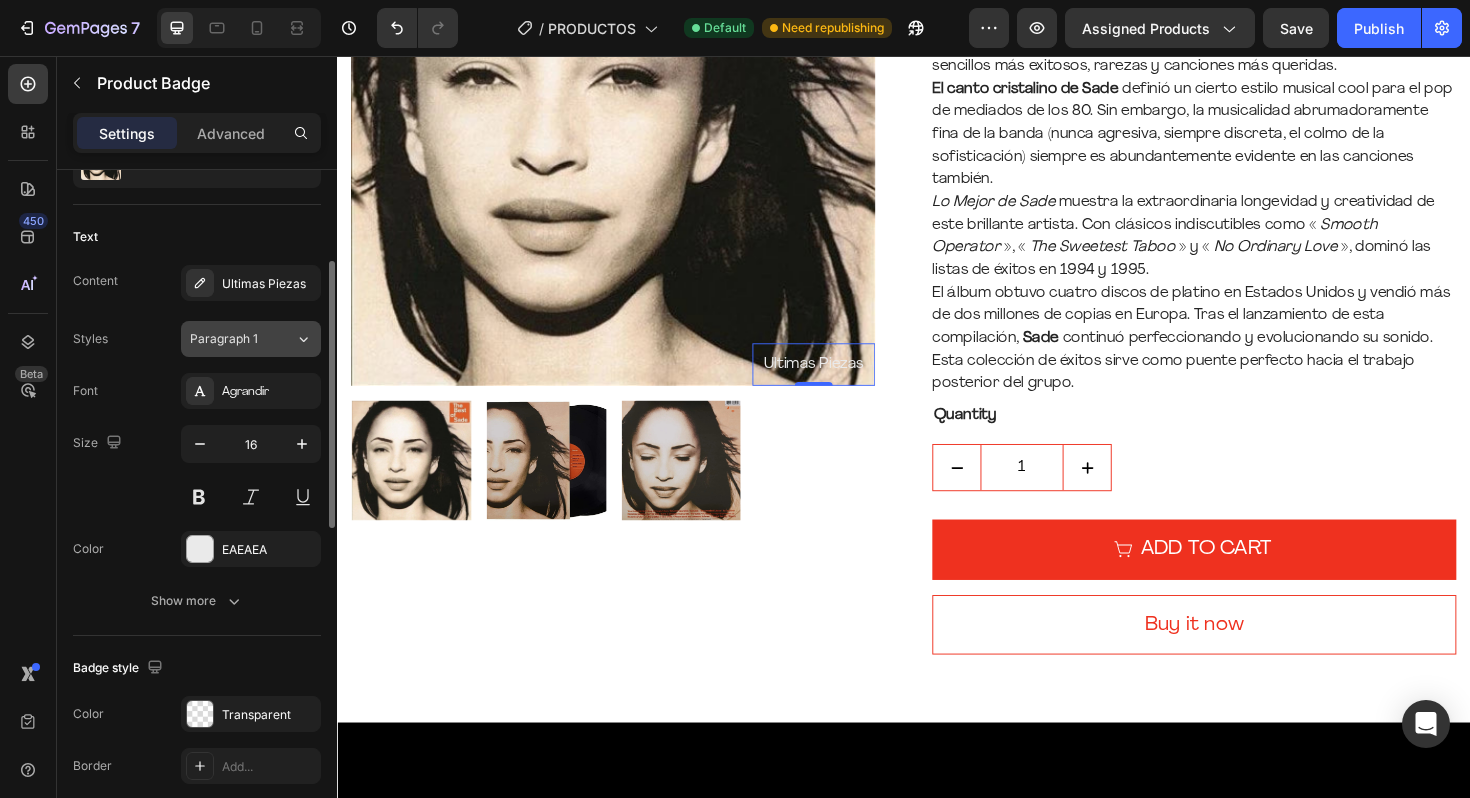 click on "Paragraph 1" 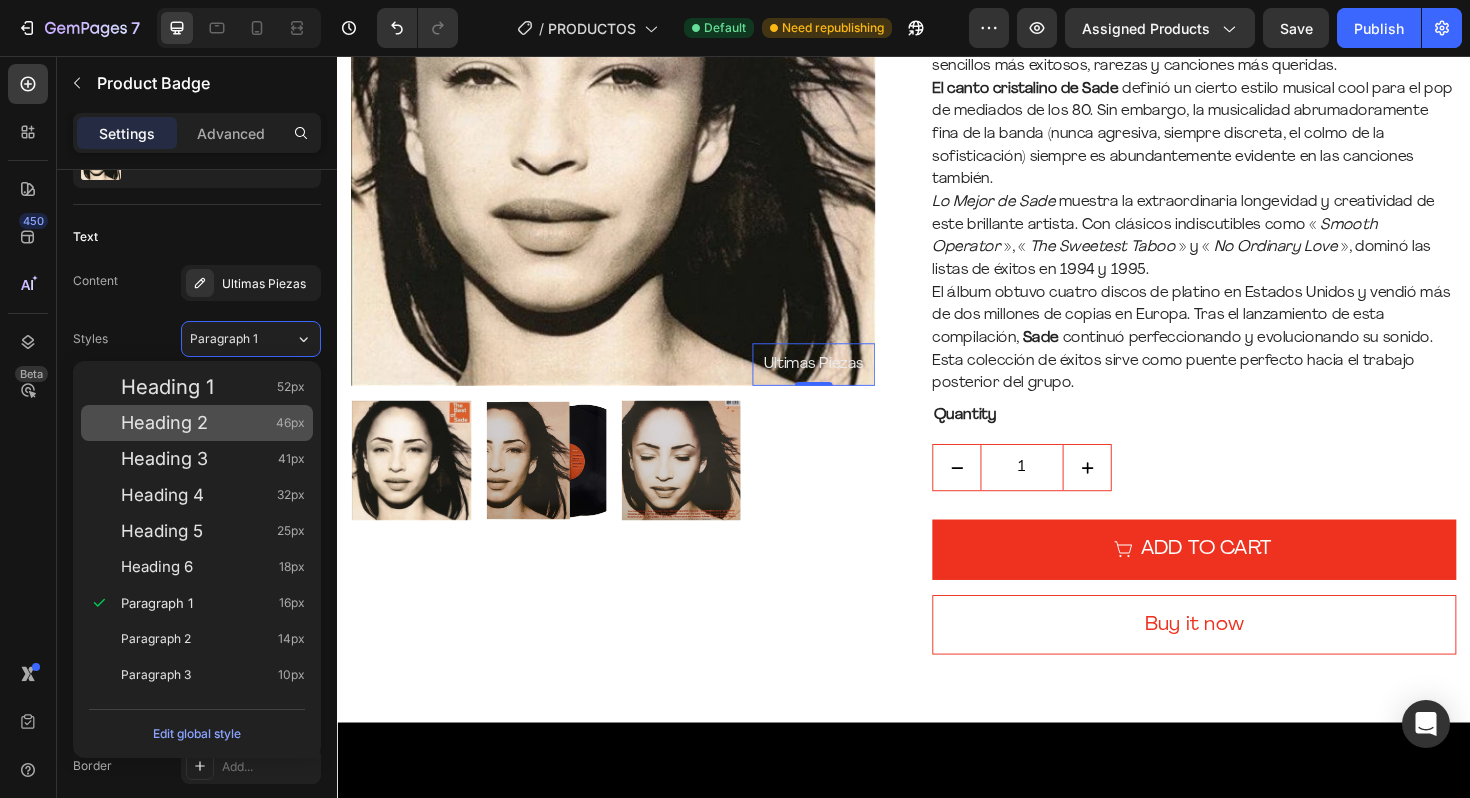 click on "Heading 2 46px" at bounding box center (213, 423) 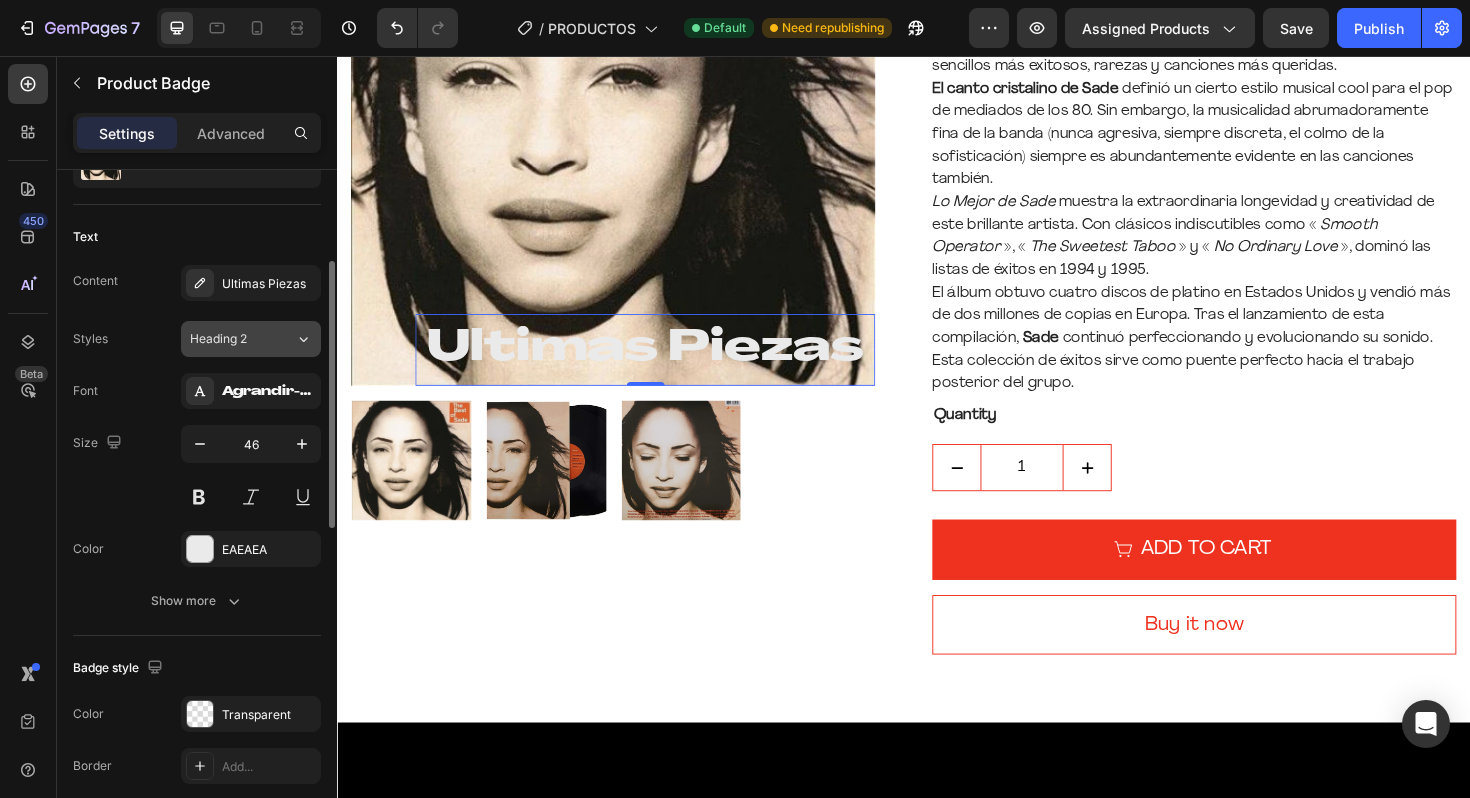 click on "Heading 2" 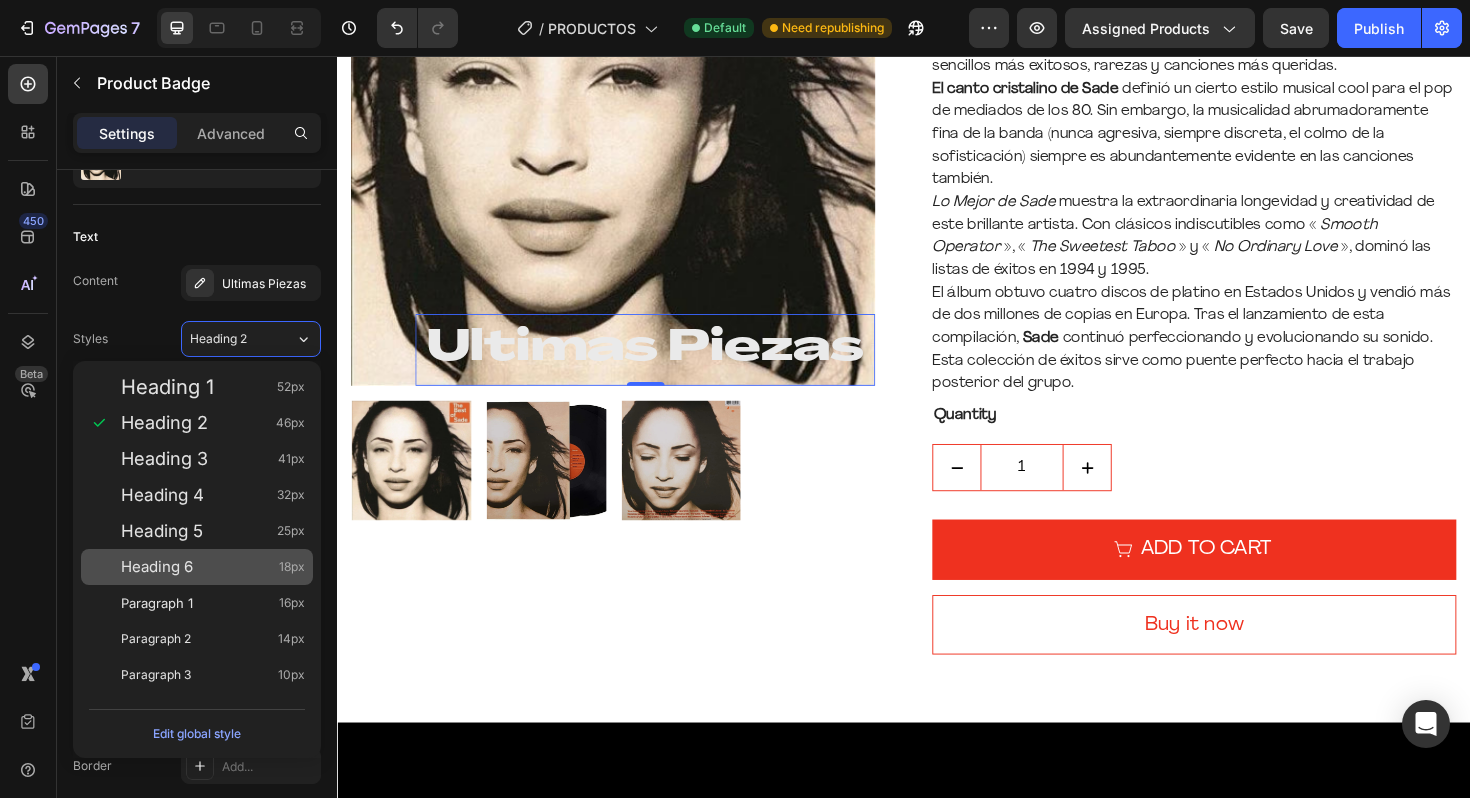 click on "Heading 6 18px" at bounding box center [213, 567] 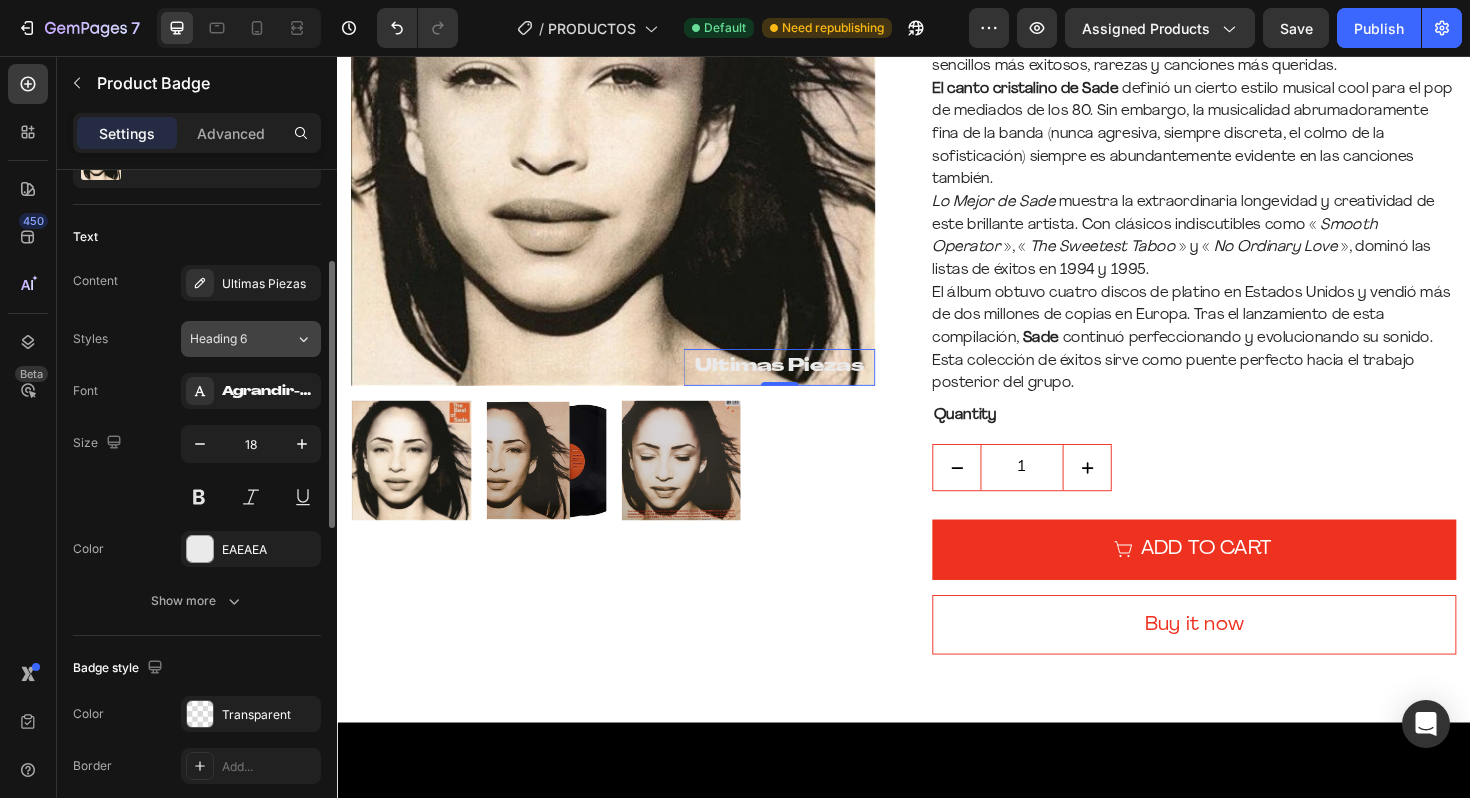 click on "Heading 6" 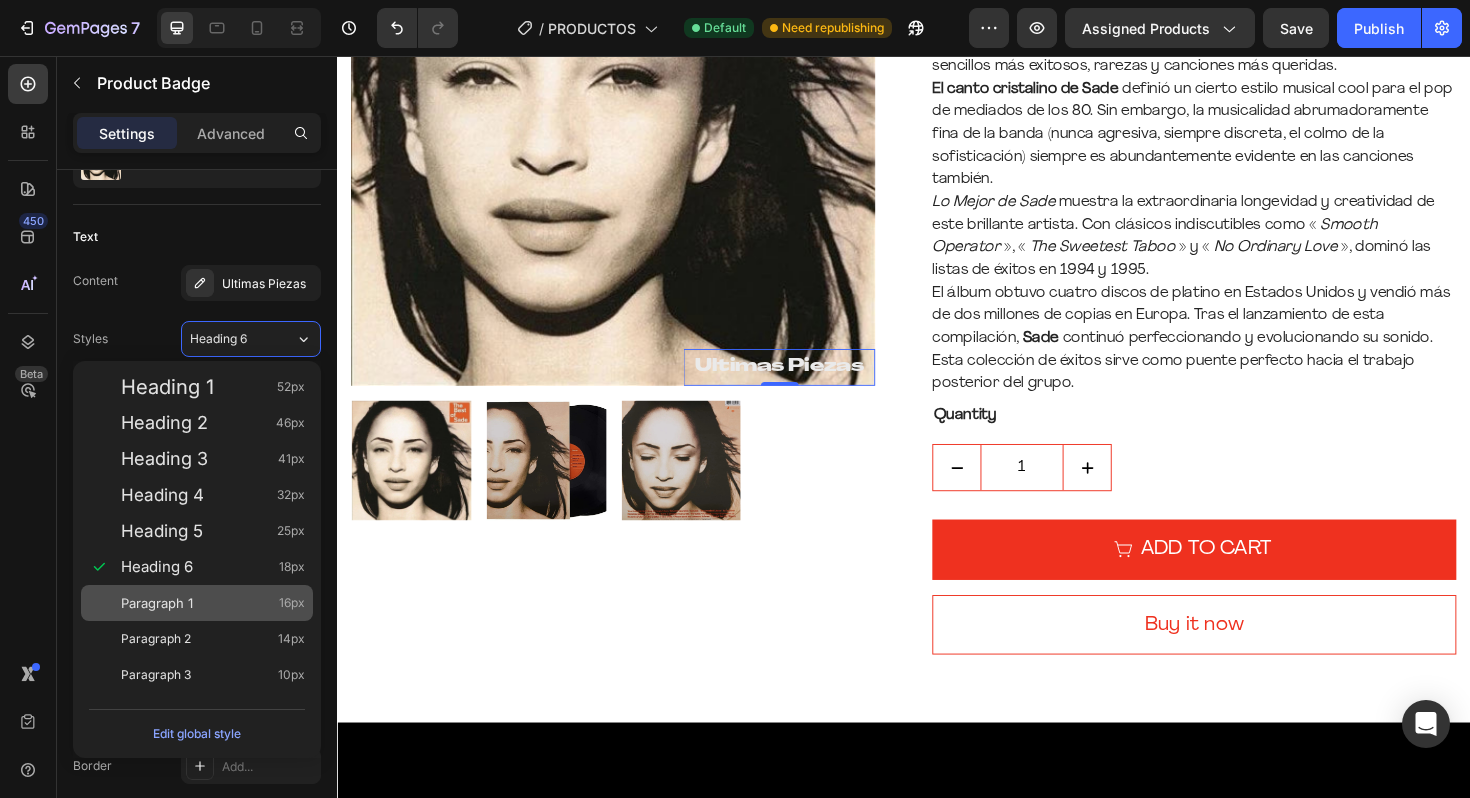 click on "Paragraph 1 16px" at bounding box center (213, 603) 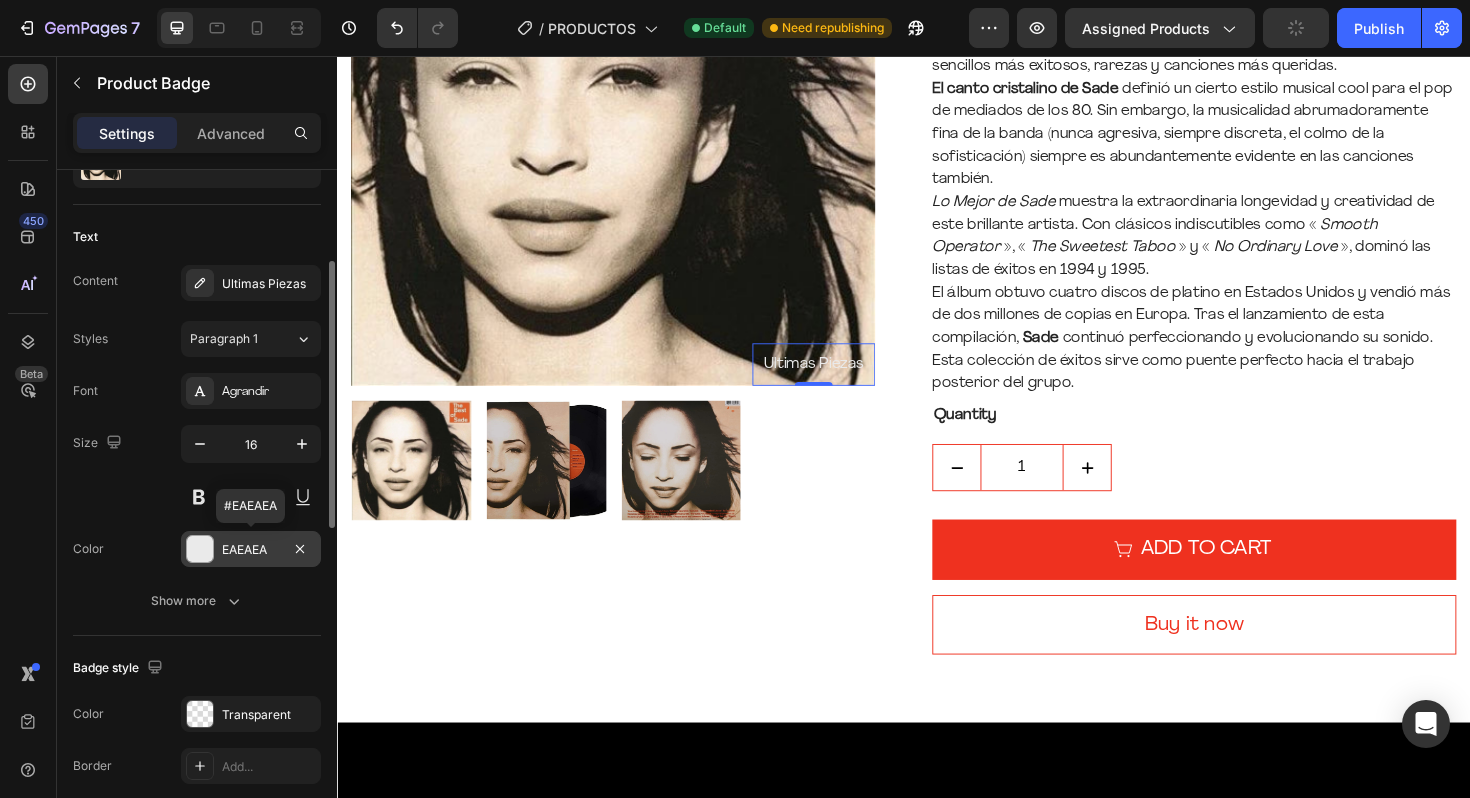 click at bounding box center (200, 549) 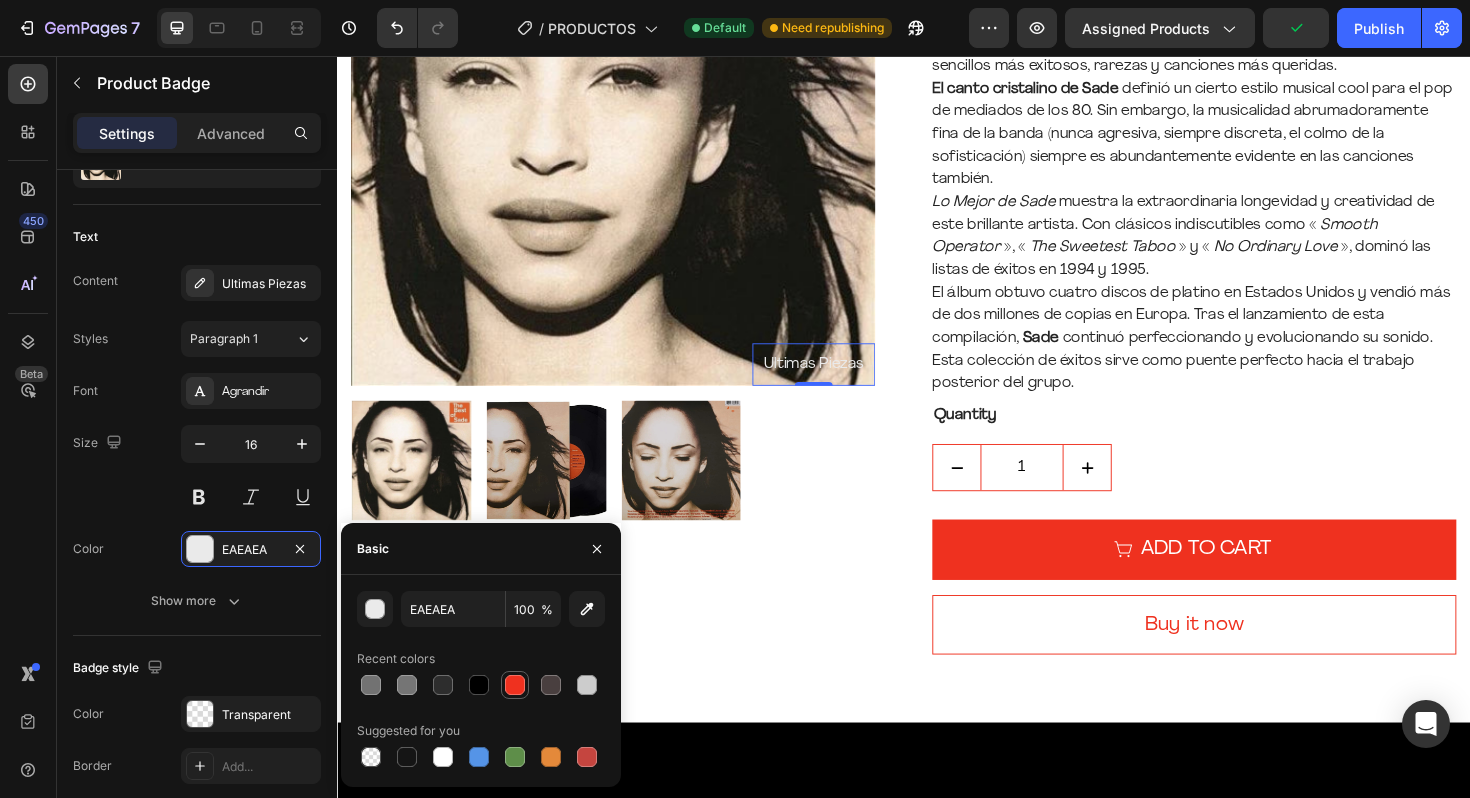 click at bounding box center (515, 685) 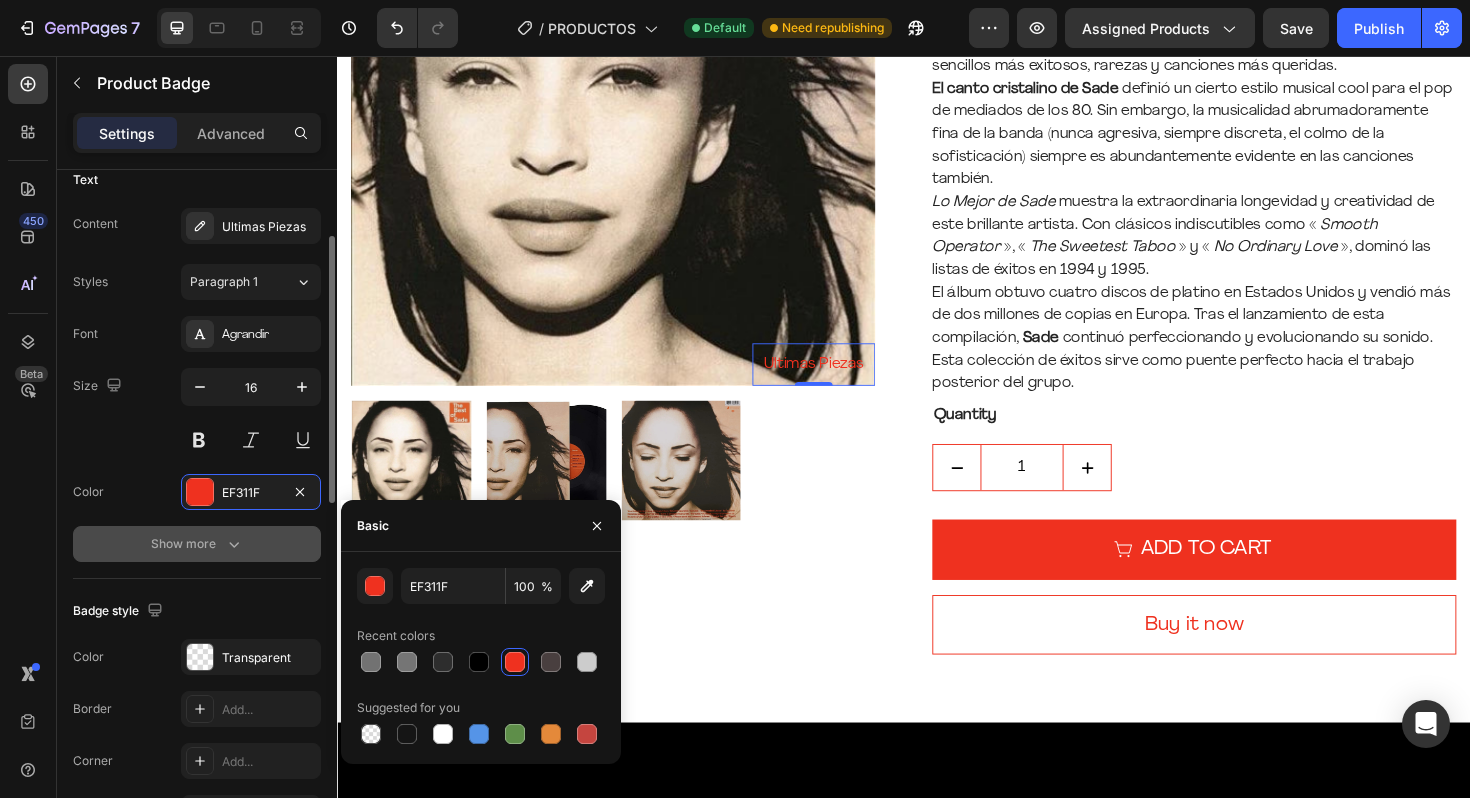 scroll, scrollTop: 297, scrollLeft: 0, axis: vertical 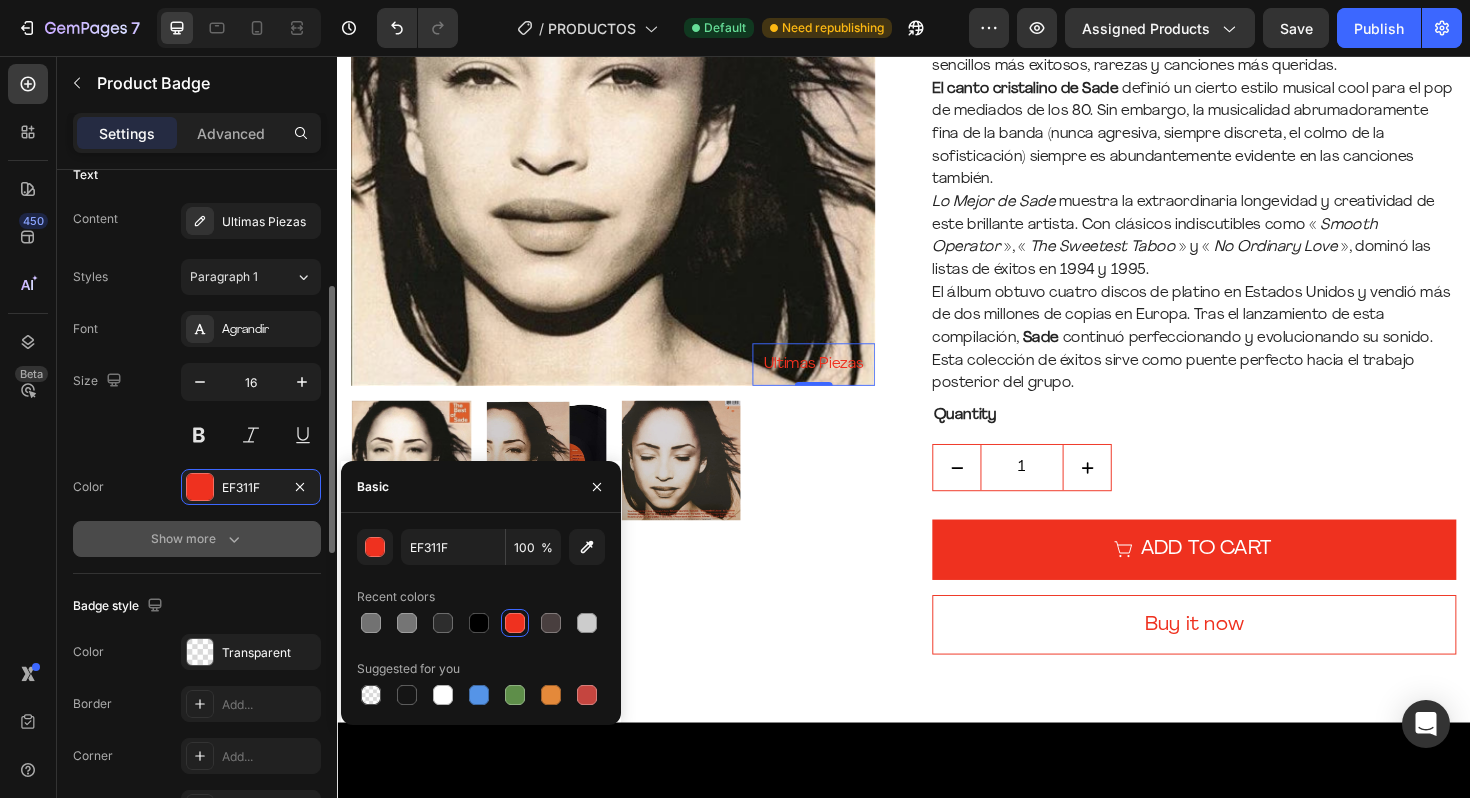 click 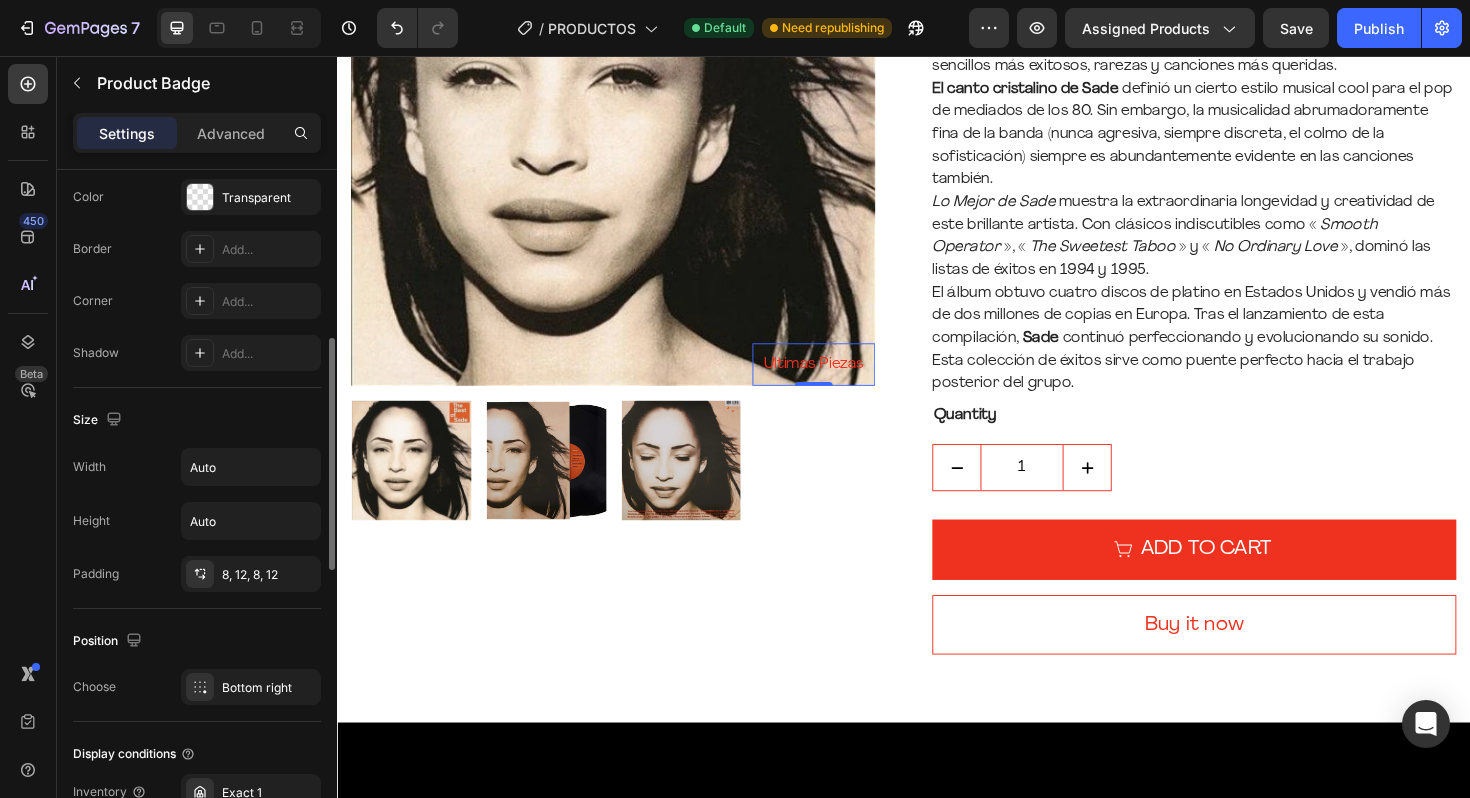 scroll, scrollTop: 1332, scrollLeft: 0, axis: vertical 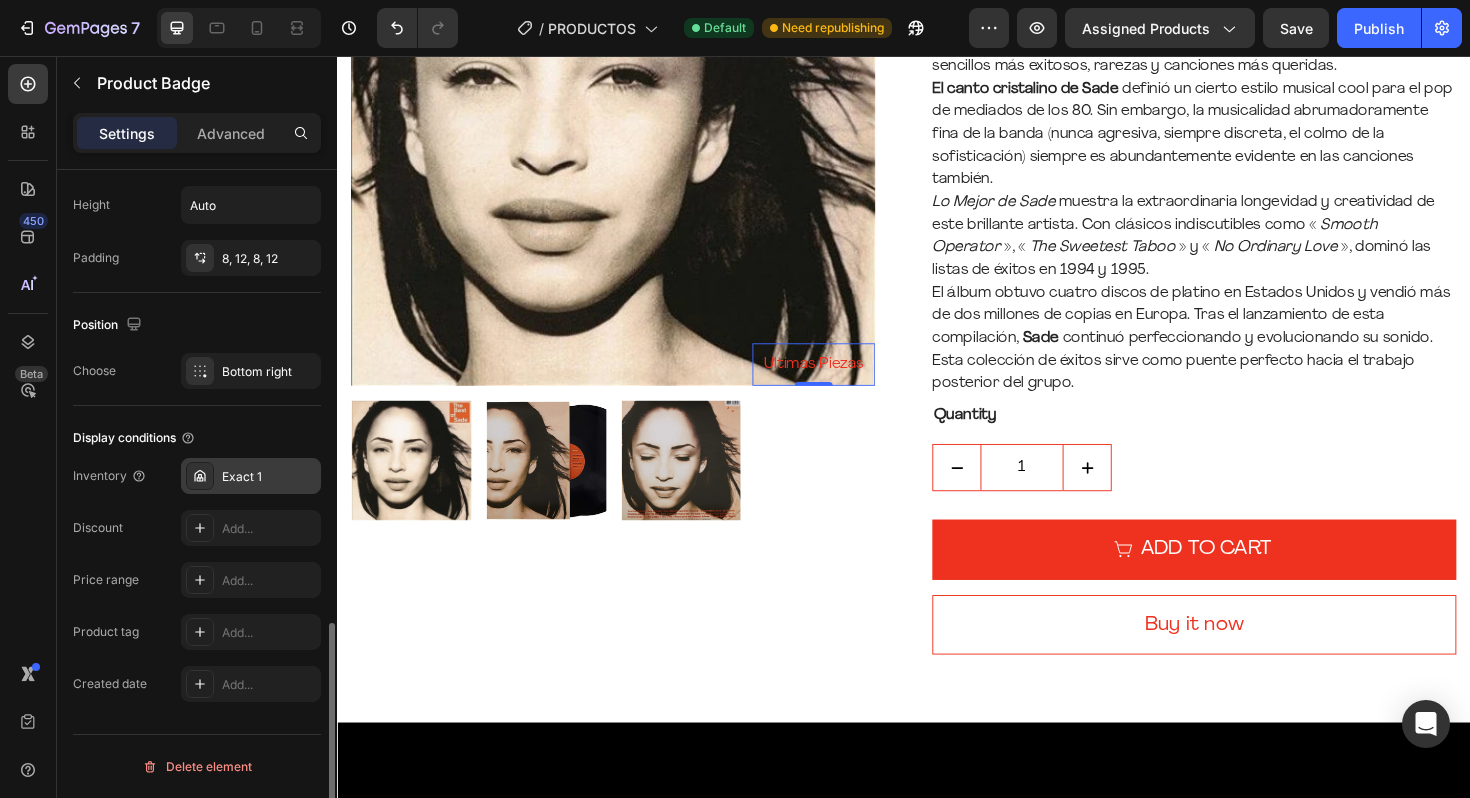 click at bounding box center [200, 476] 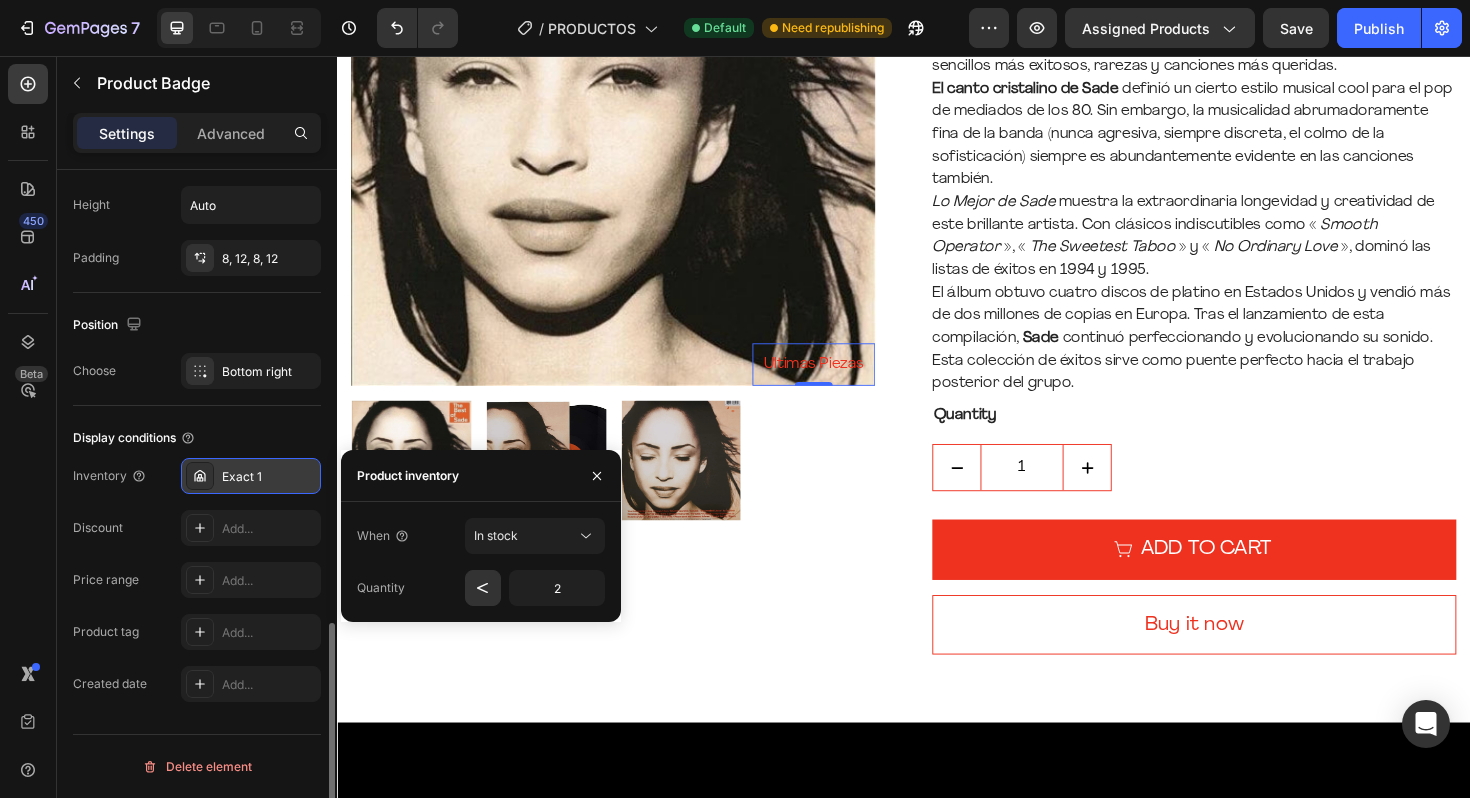 click at bounding box center (200, 476) 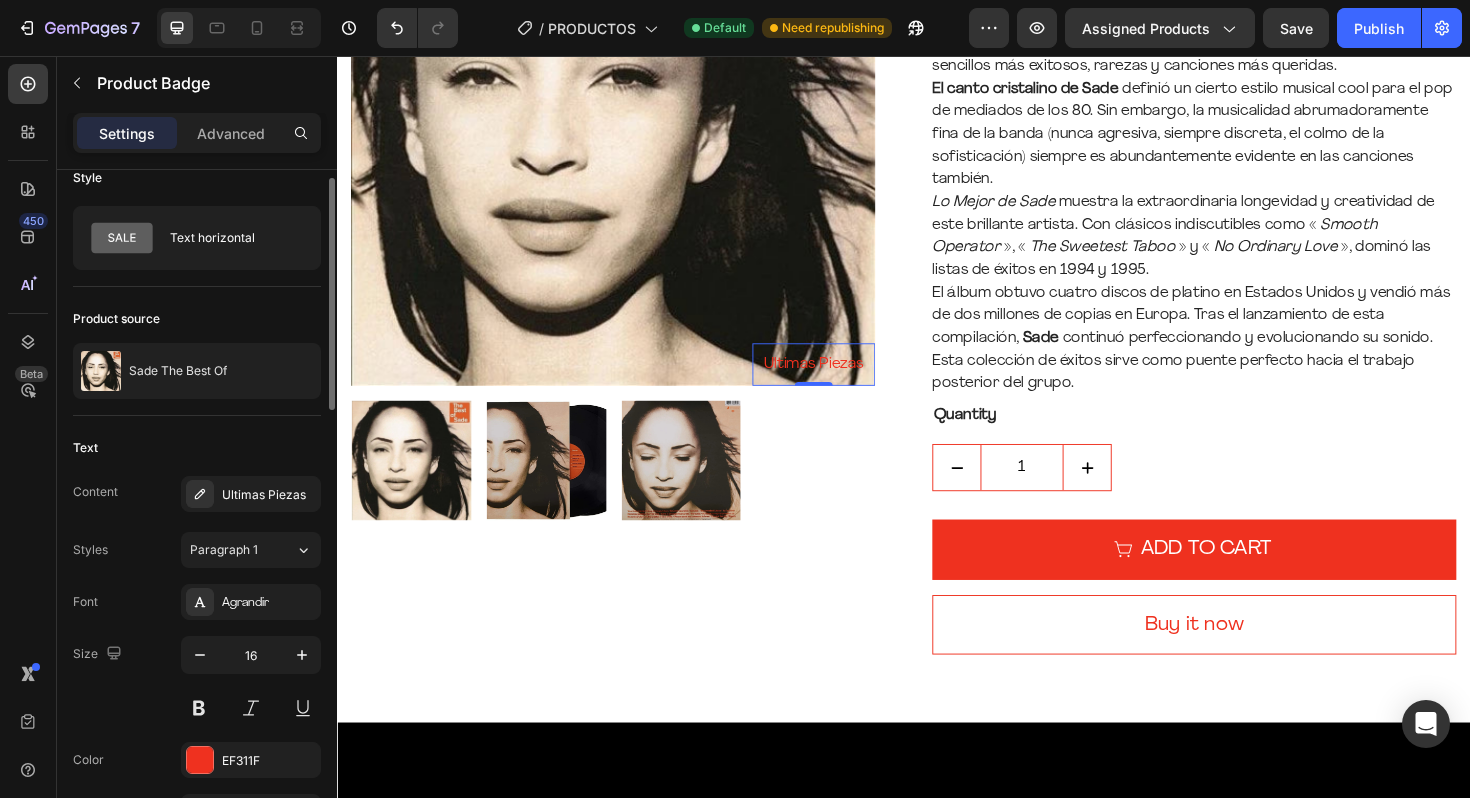 scroll, scrollTop: 0, scrollLeft: 0, axis: both 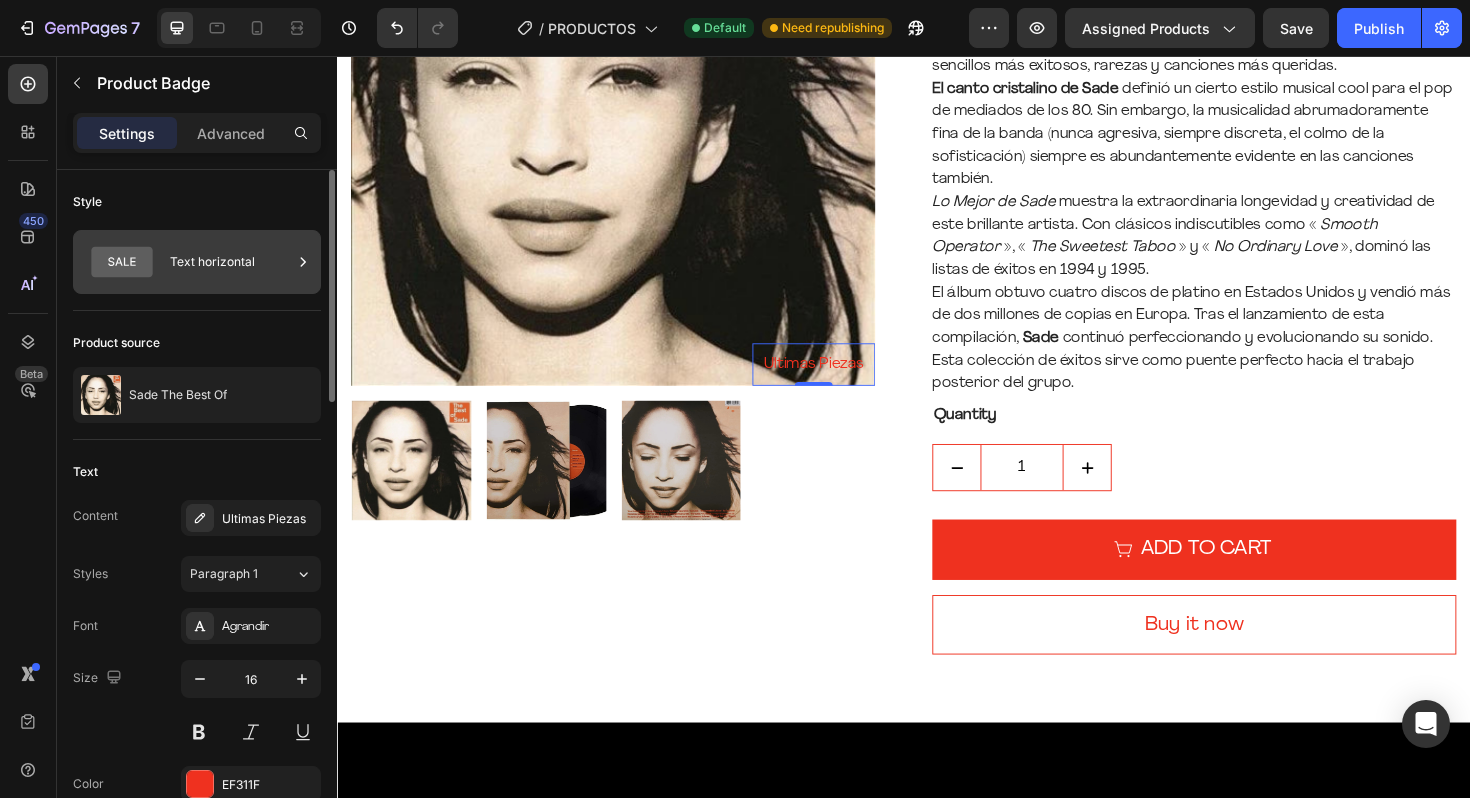 click on "Text horizontal" at bounding box center [231, 262] 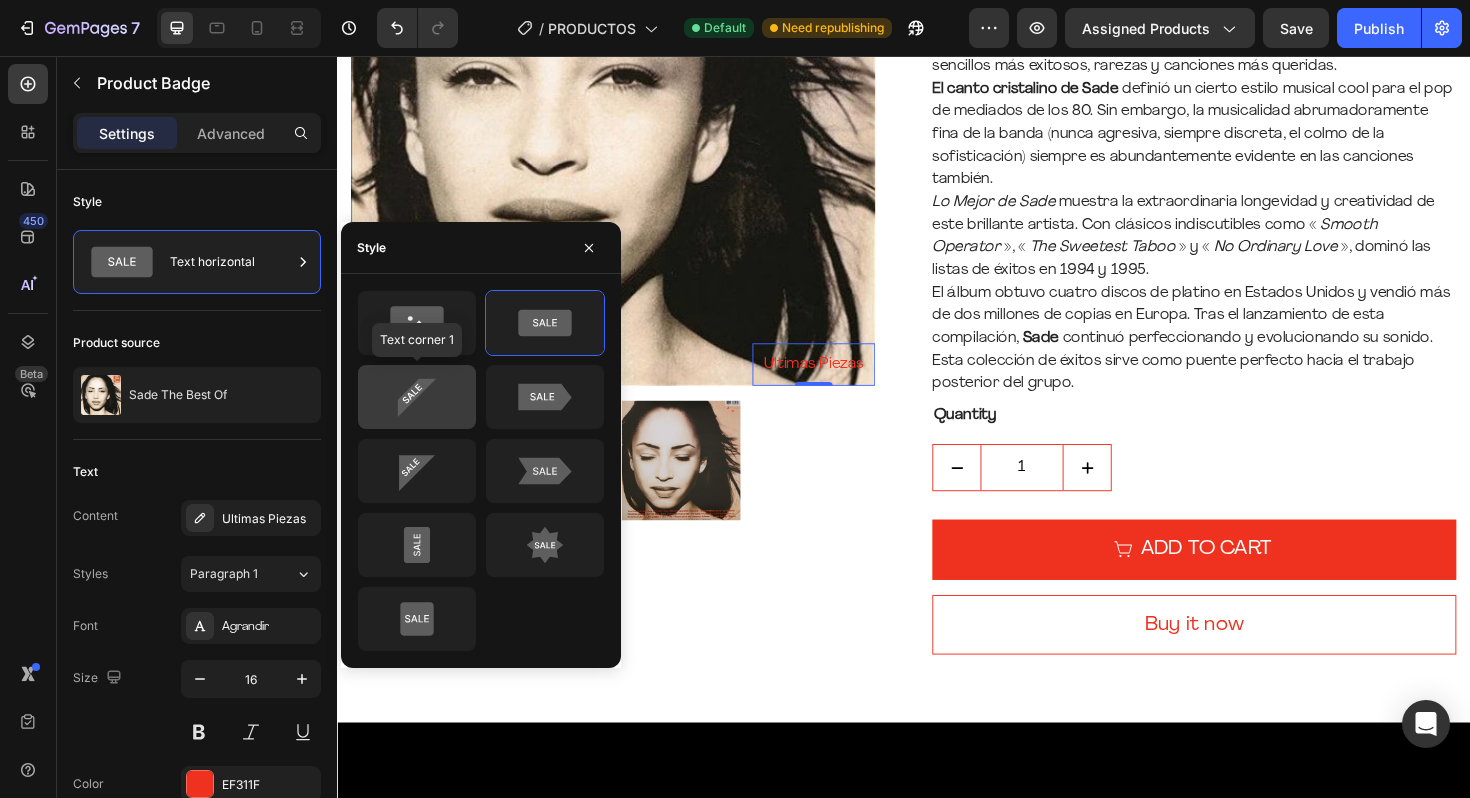 click 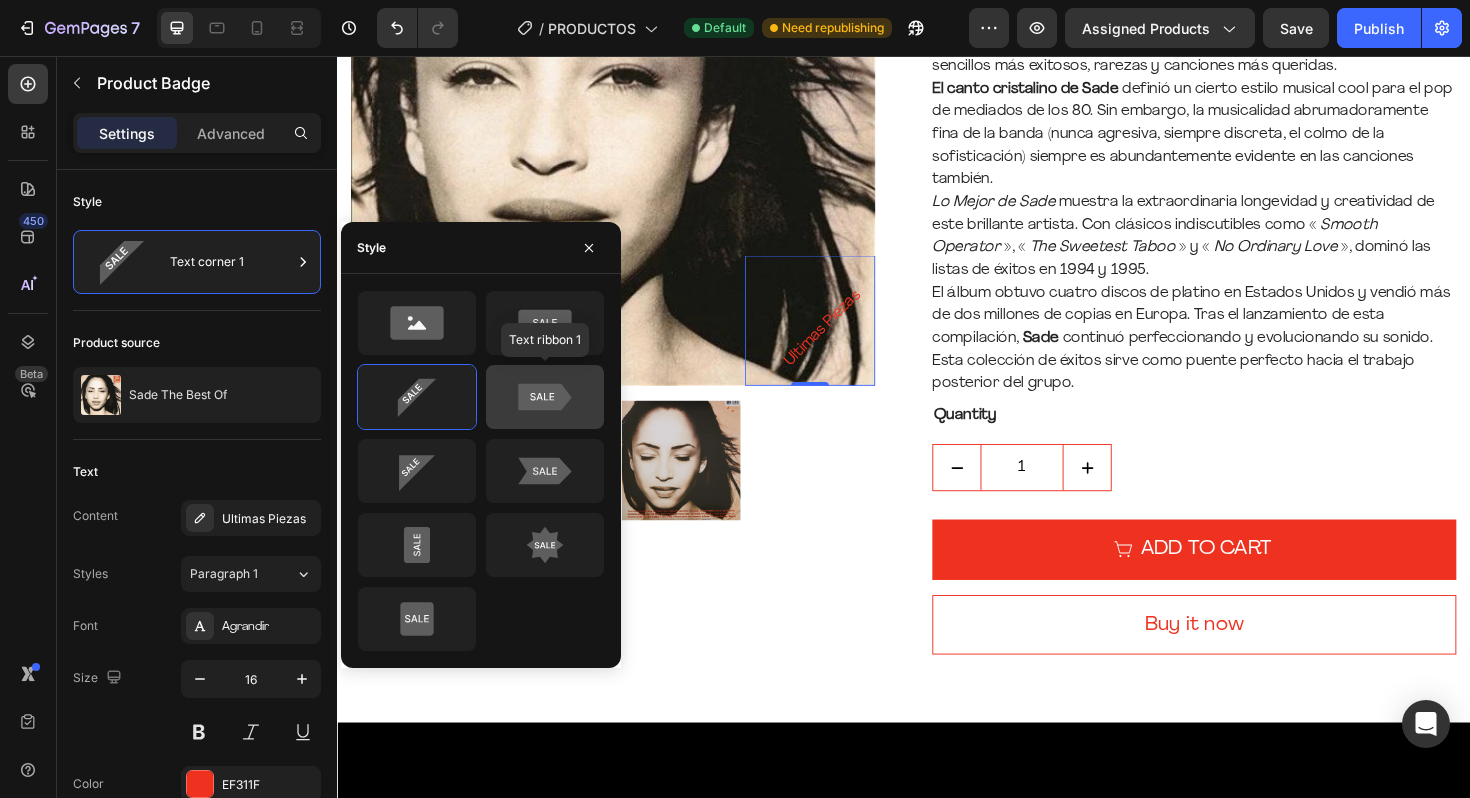 click 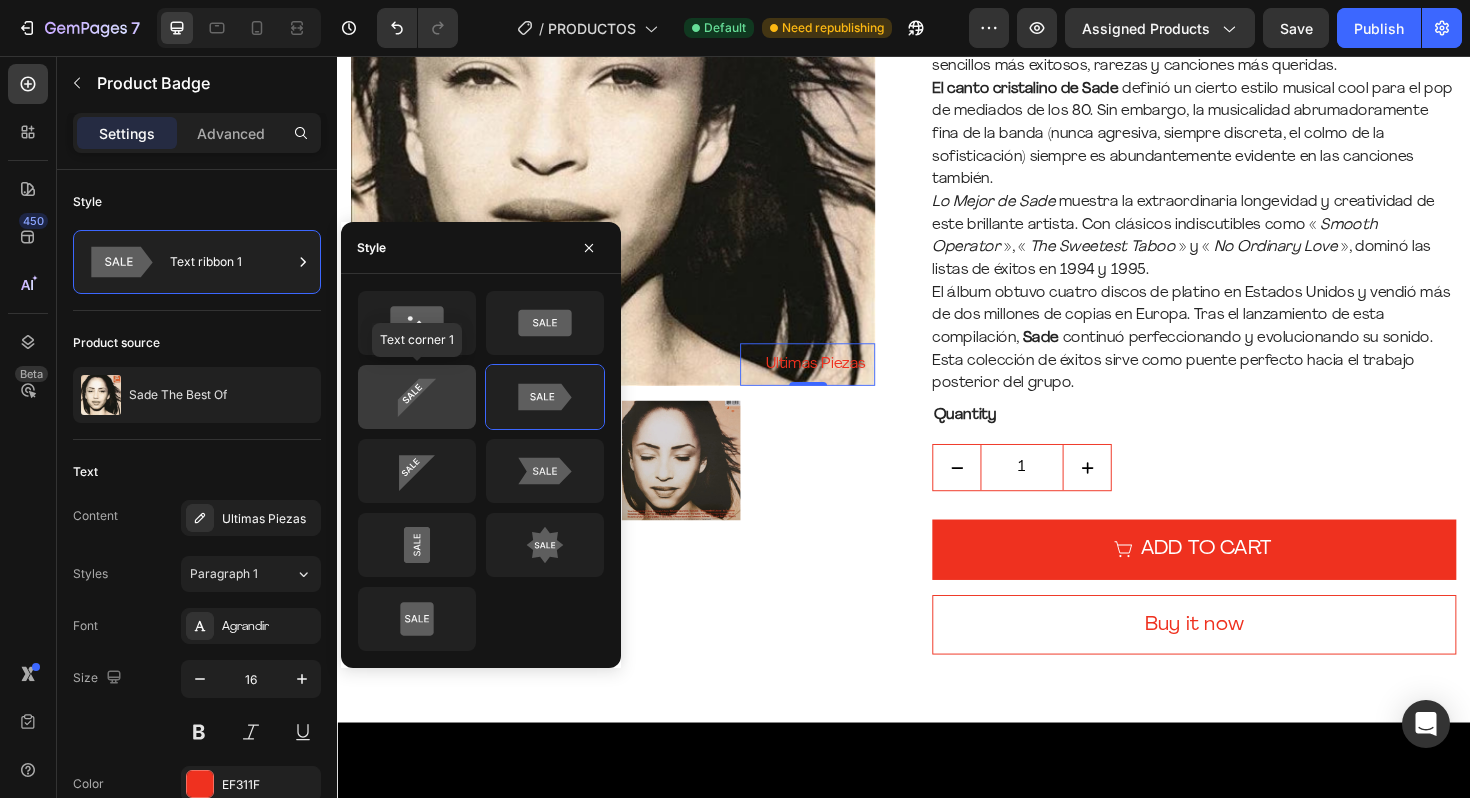 click 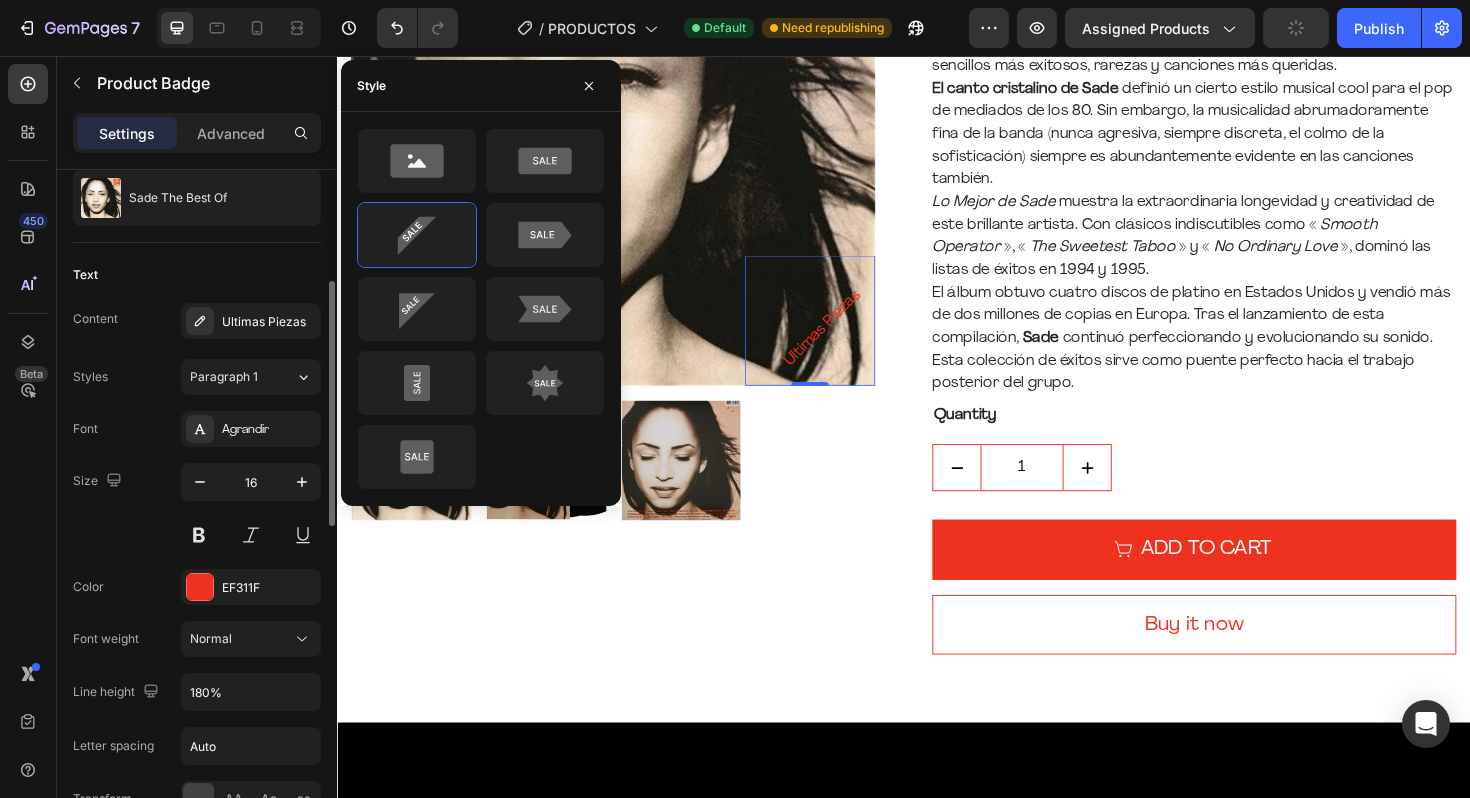 scroll, scrollTop: 232, scrollLeft: 0, axis: vertical 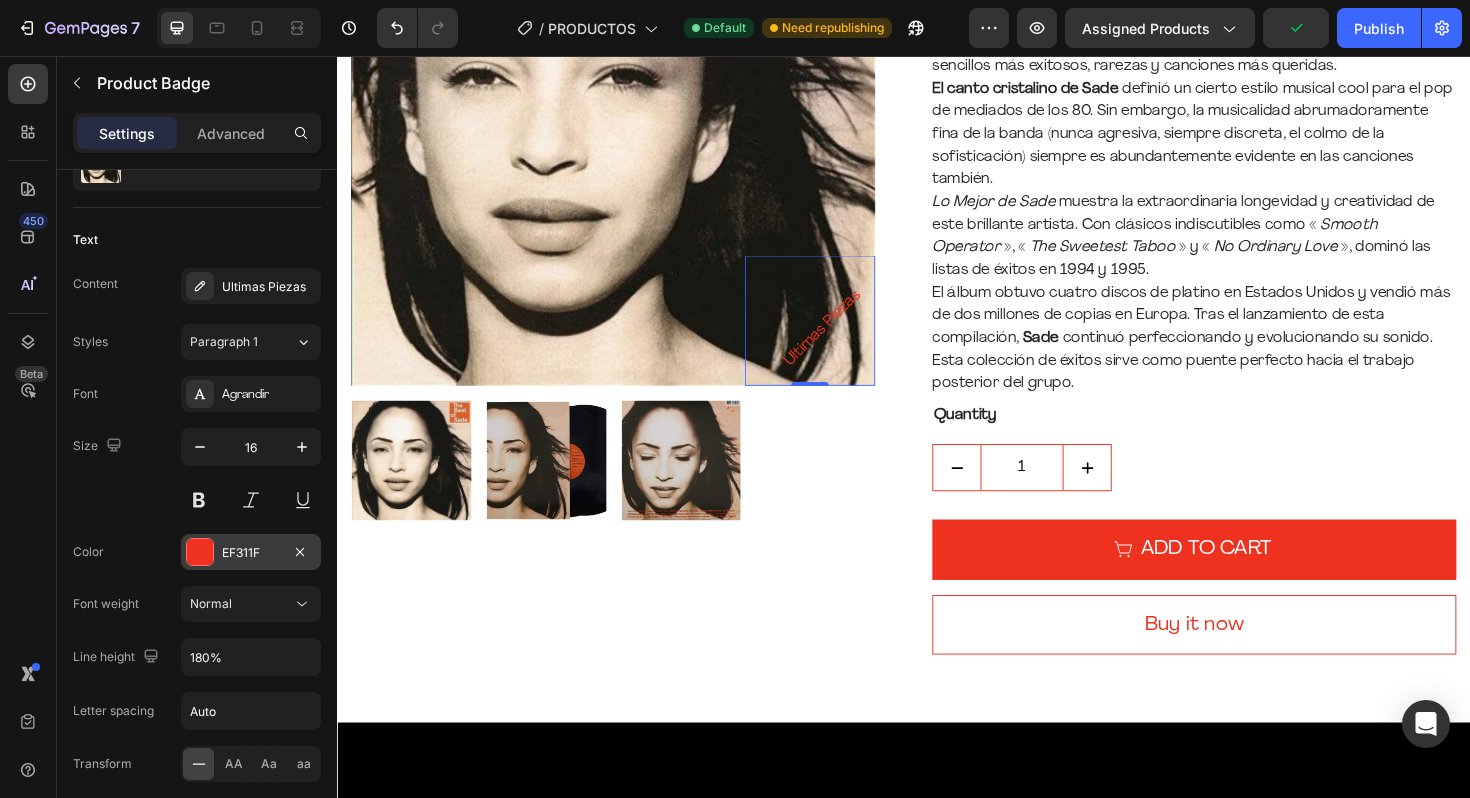 click on "EF311F" at bounding box center (251, 552) 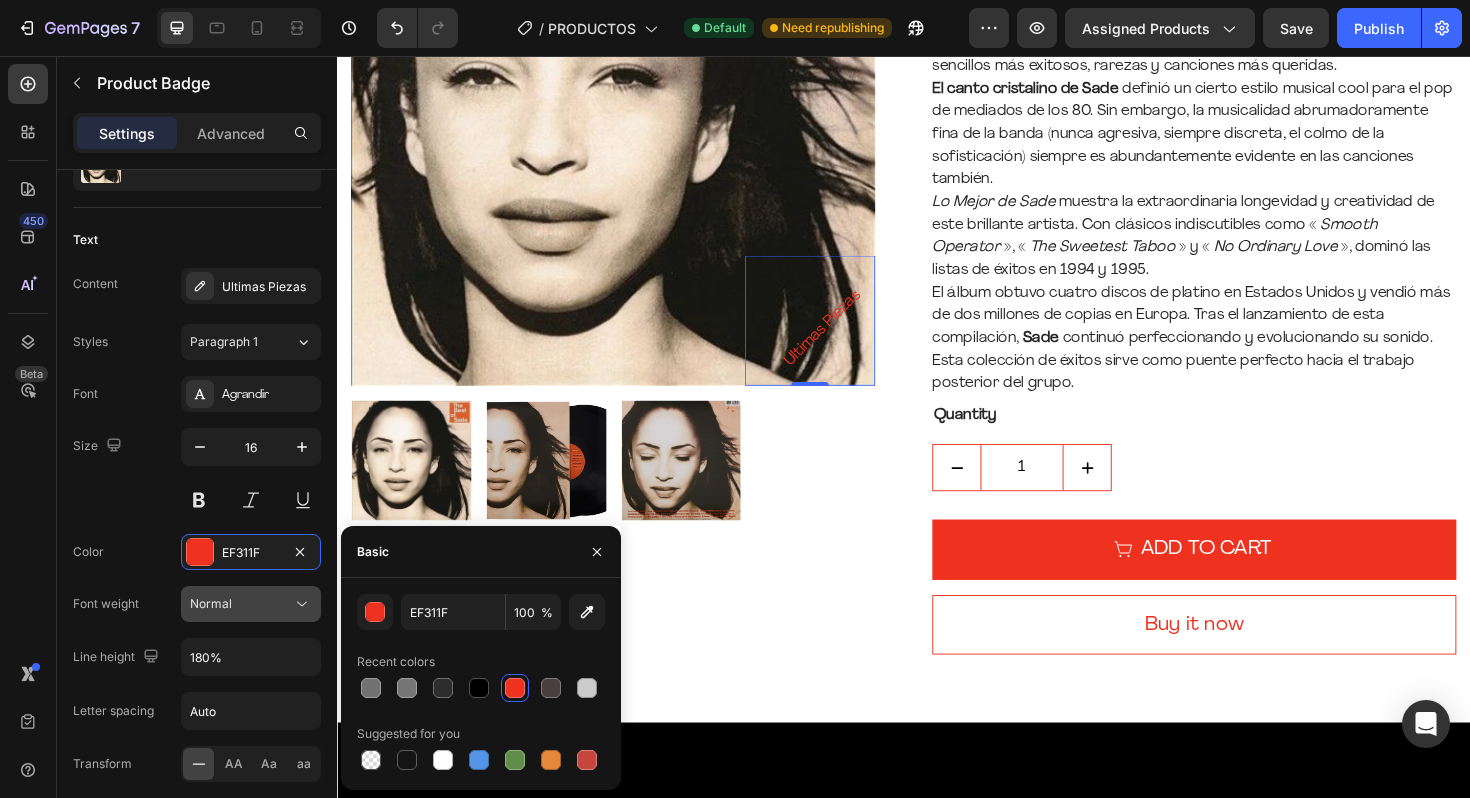 click on "Normal" at bounding box center [211, 603] 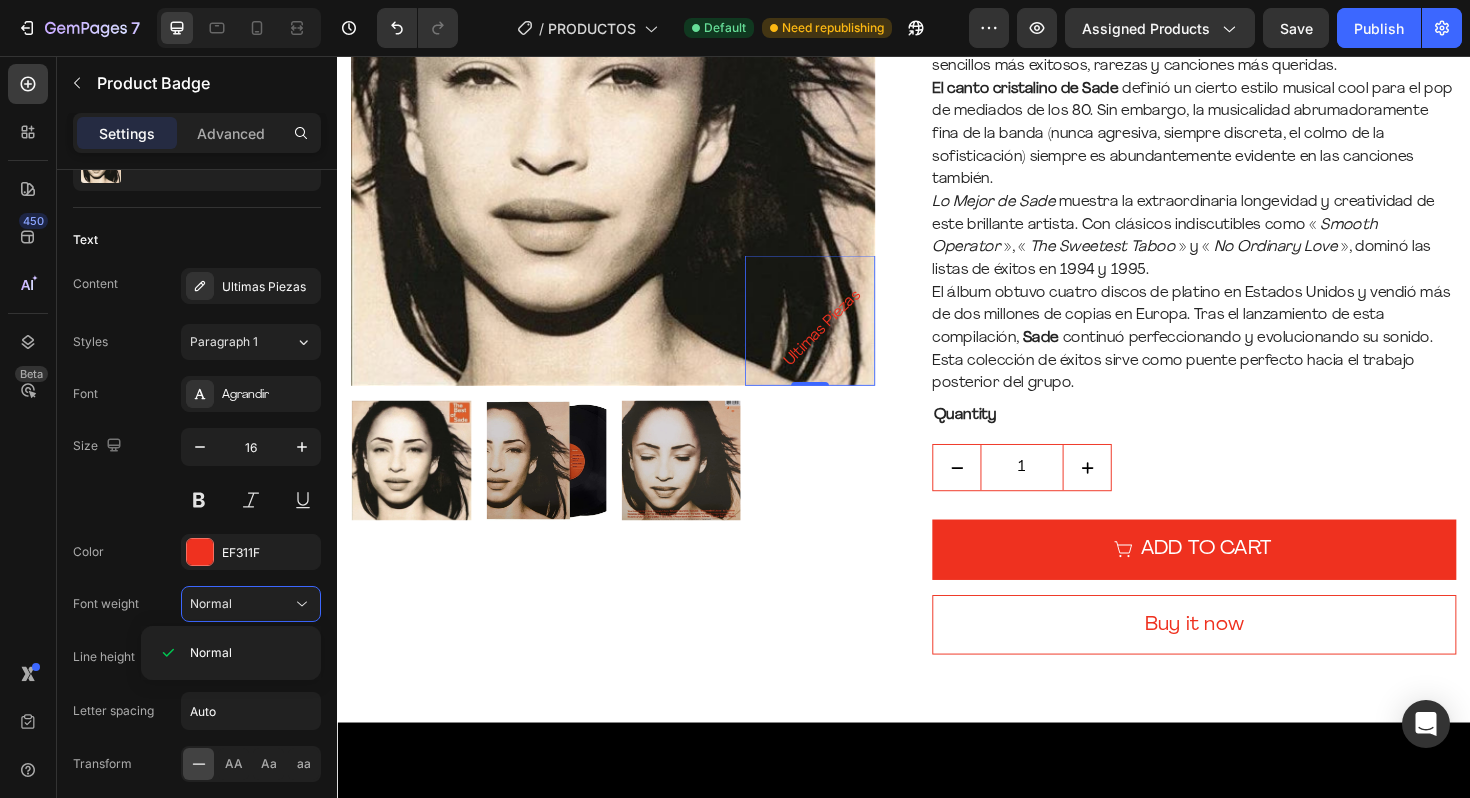 click on "Font Agrandir Size 16 Color EF311F Font weight Normal Line height 180% Letter spacing Auto Transform AA Aa aa Shadow Add... Show less" at bounding box center (197, 631) 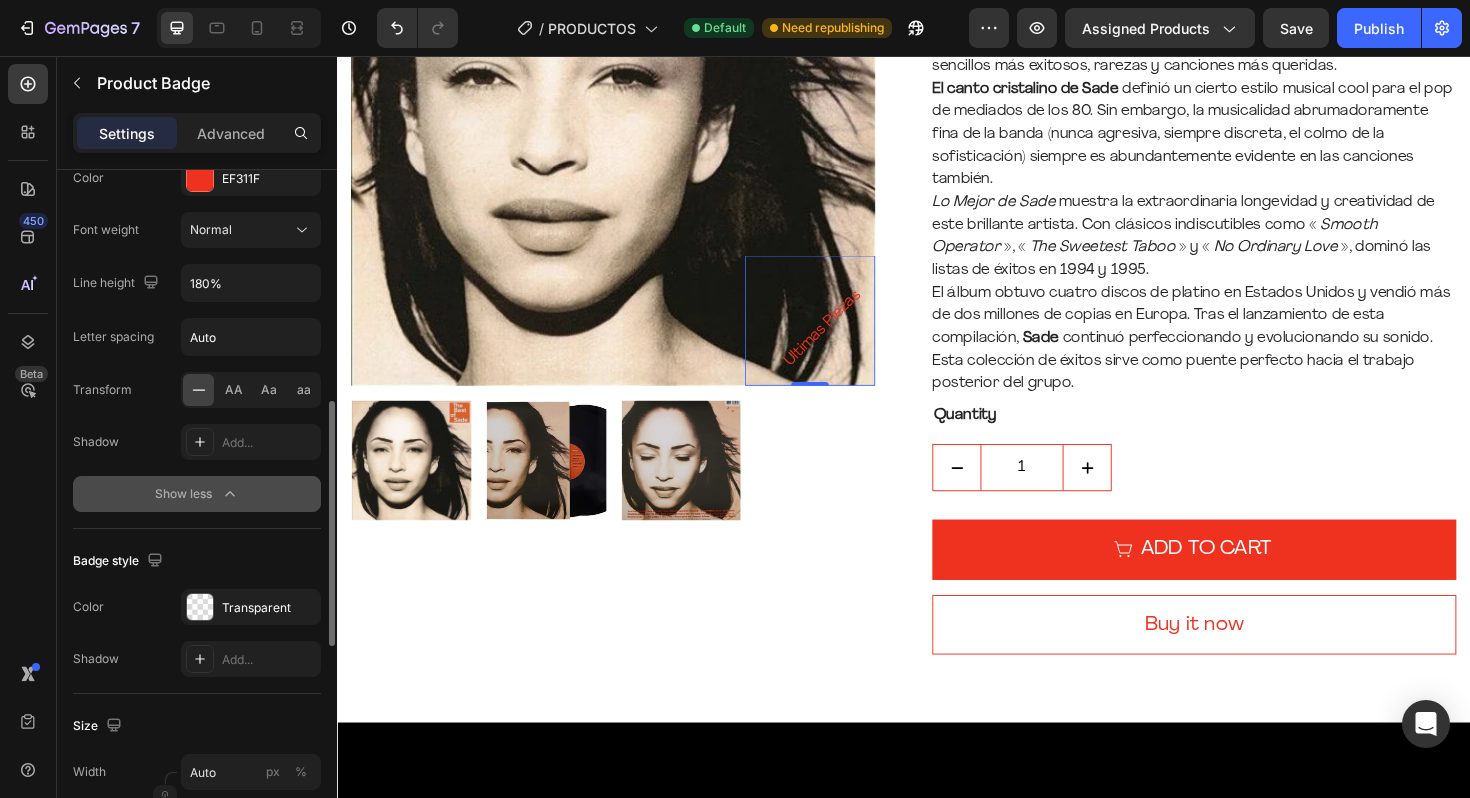 scroll, scrollTop: 616, scrollLeft: 0, axis: vertical 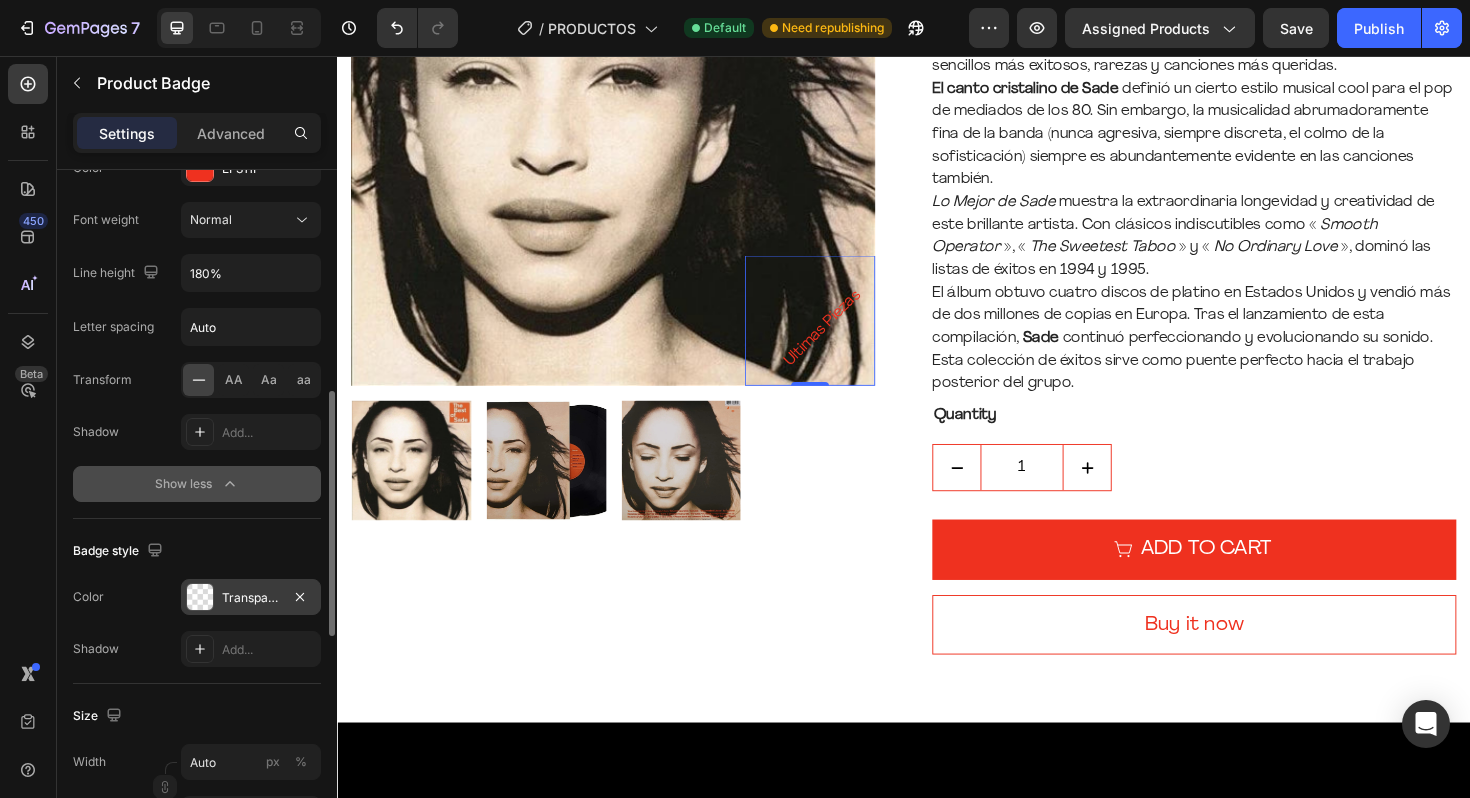 click at bounding box center (200, 597) 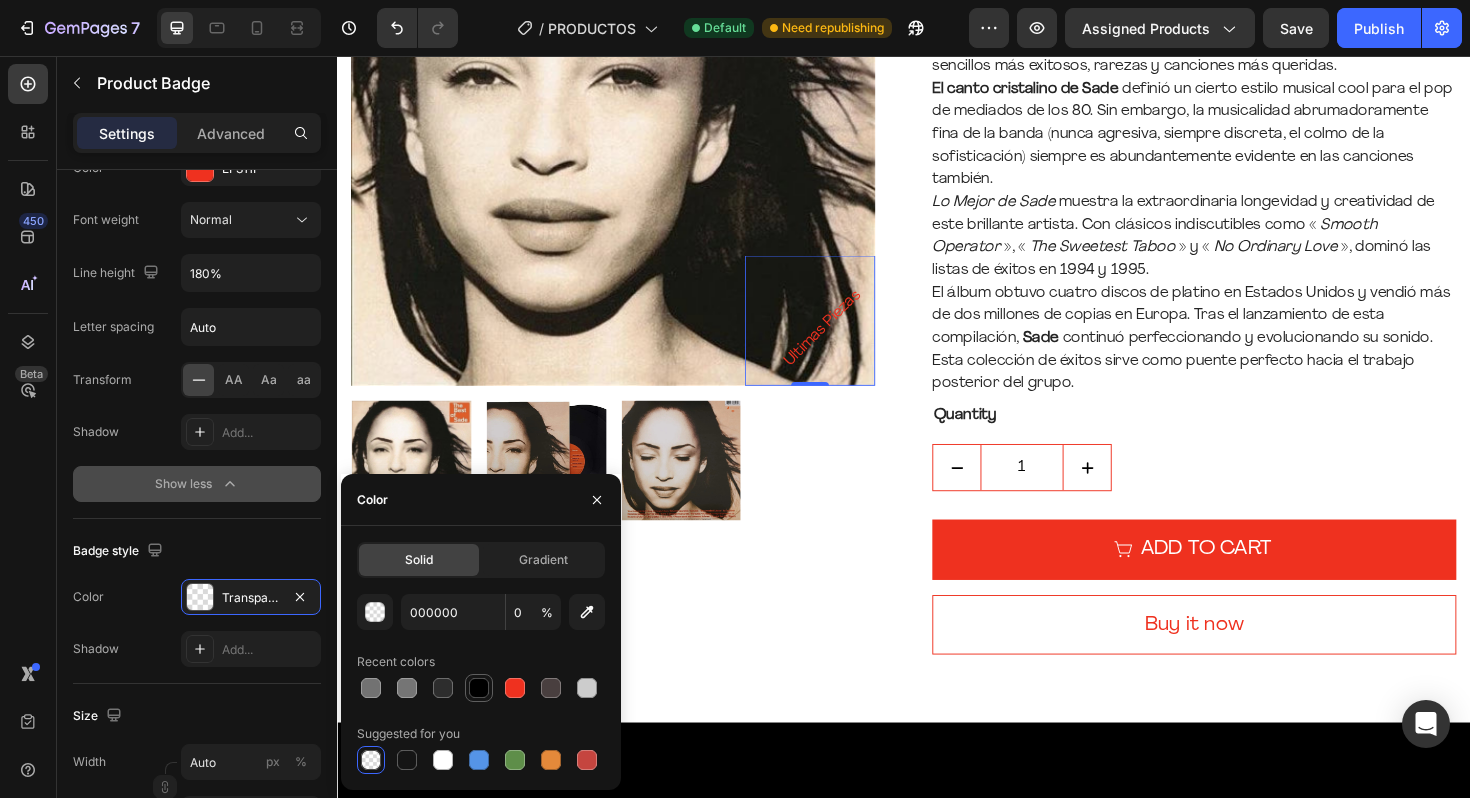 click at bounding box center (479, 688) 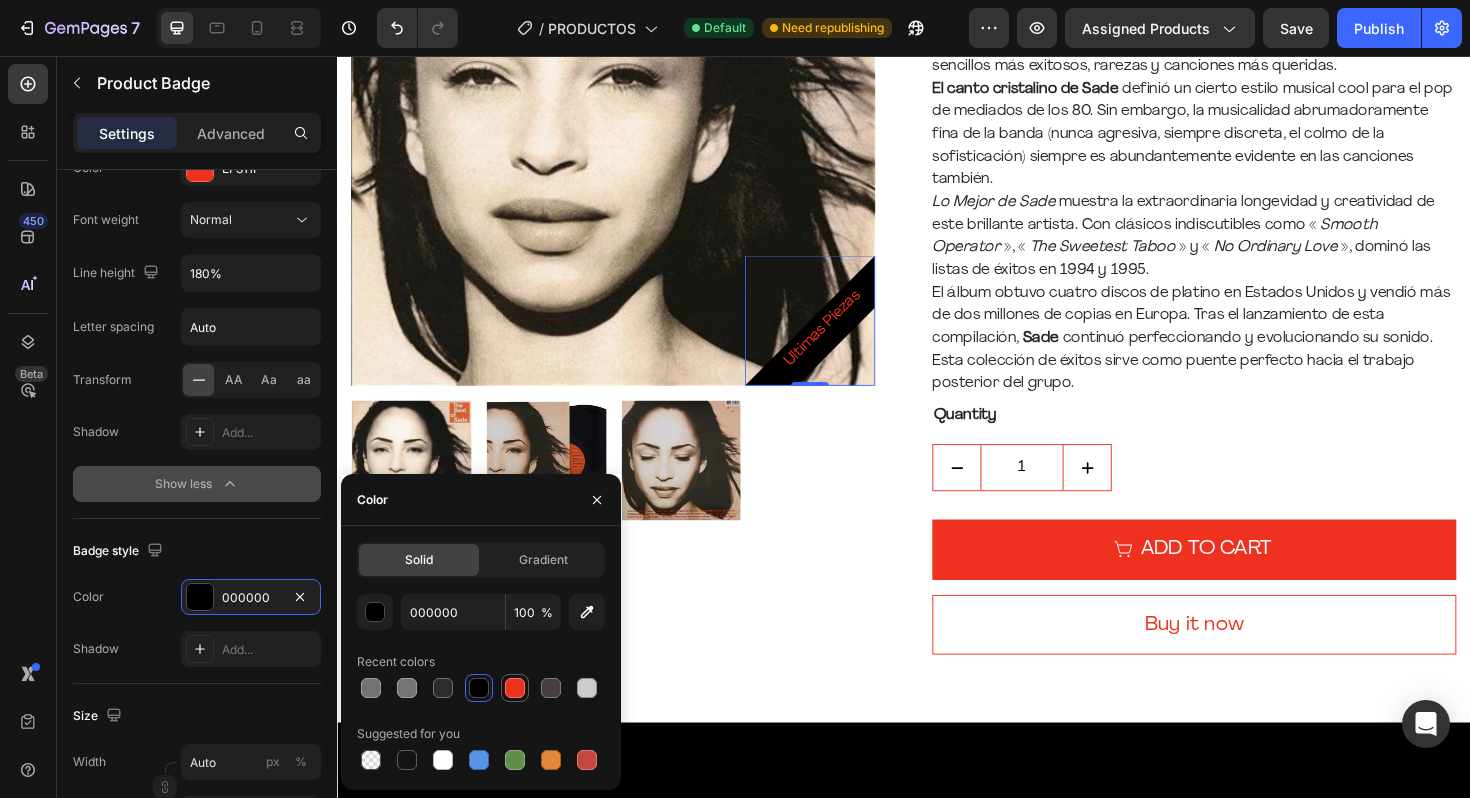 click at bounding box center [515, 688] 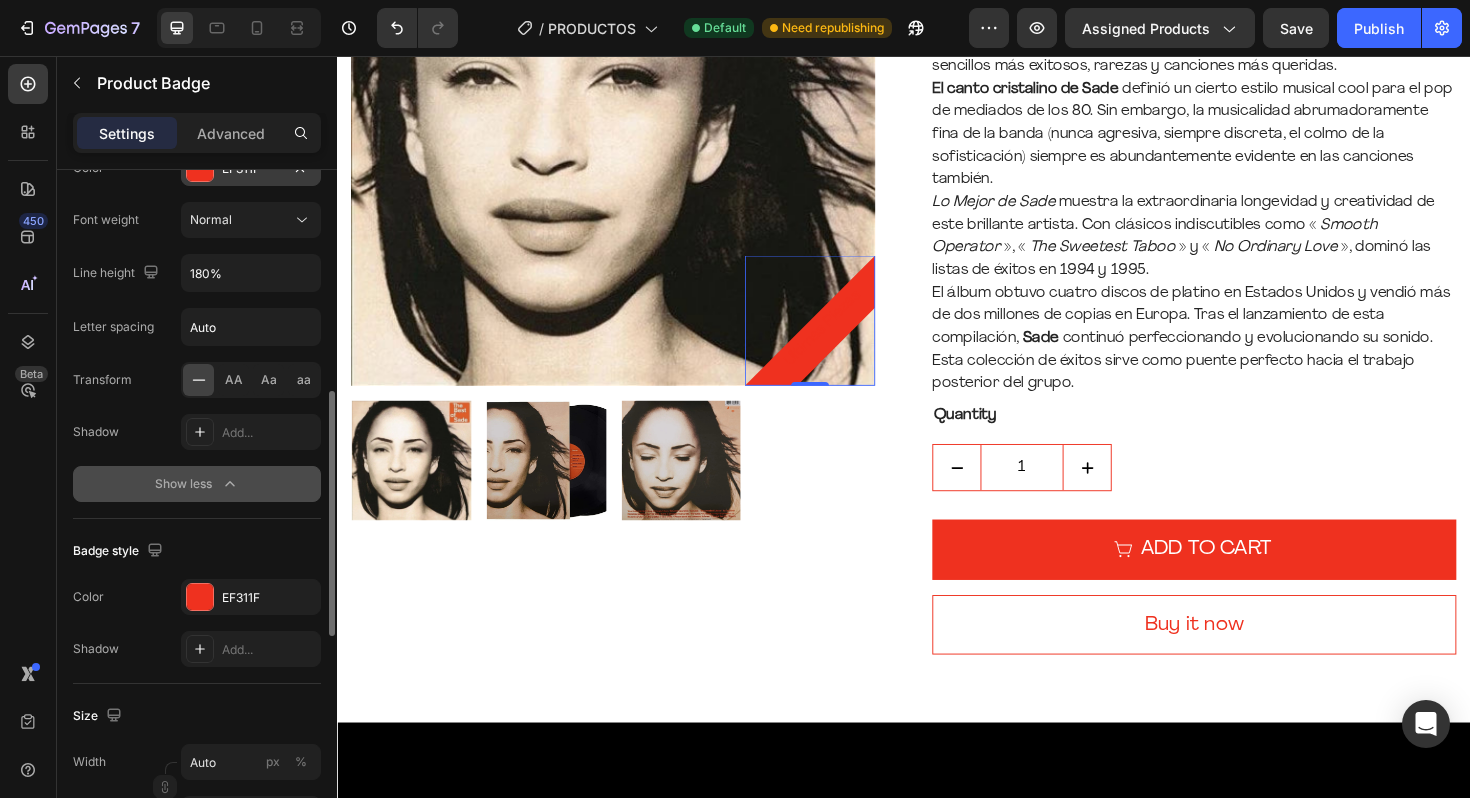 click at bounding box center [200, 168] 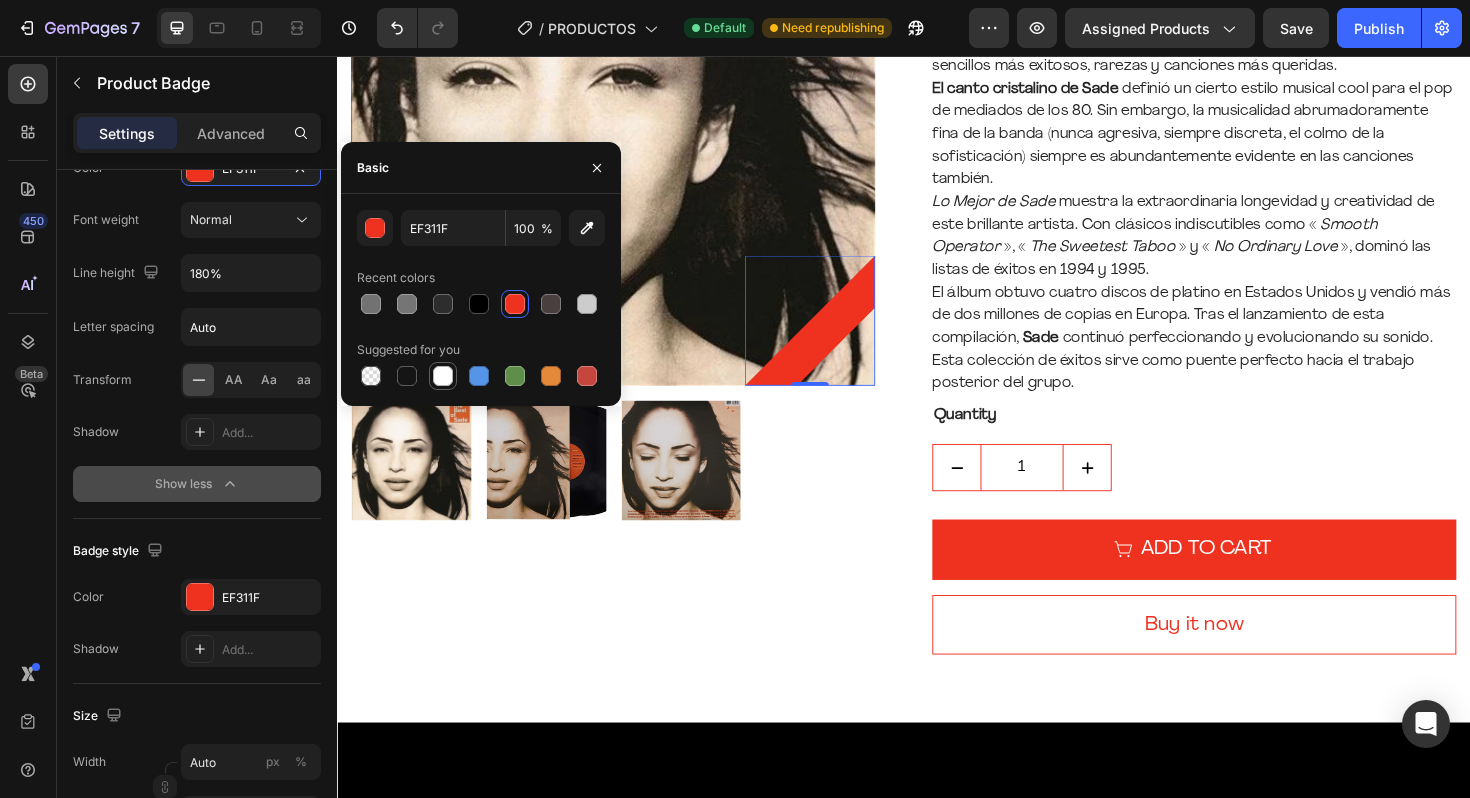 click at bounding box center [443, 376] 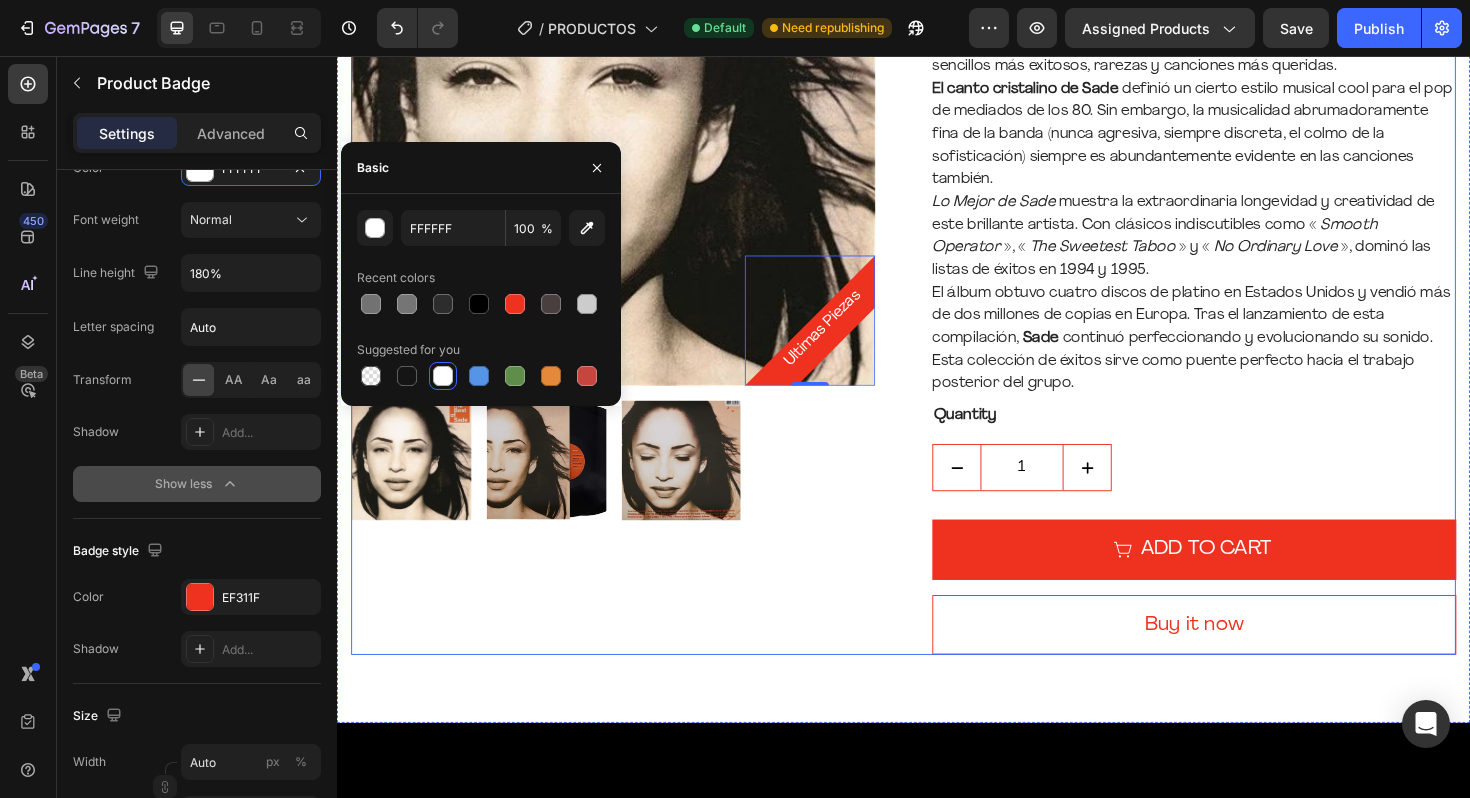 click on "Ultimas Piezas Product Badge   0 Product Images" at bounding box center [629, 270] 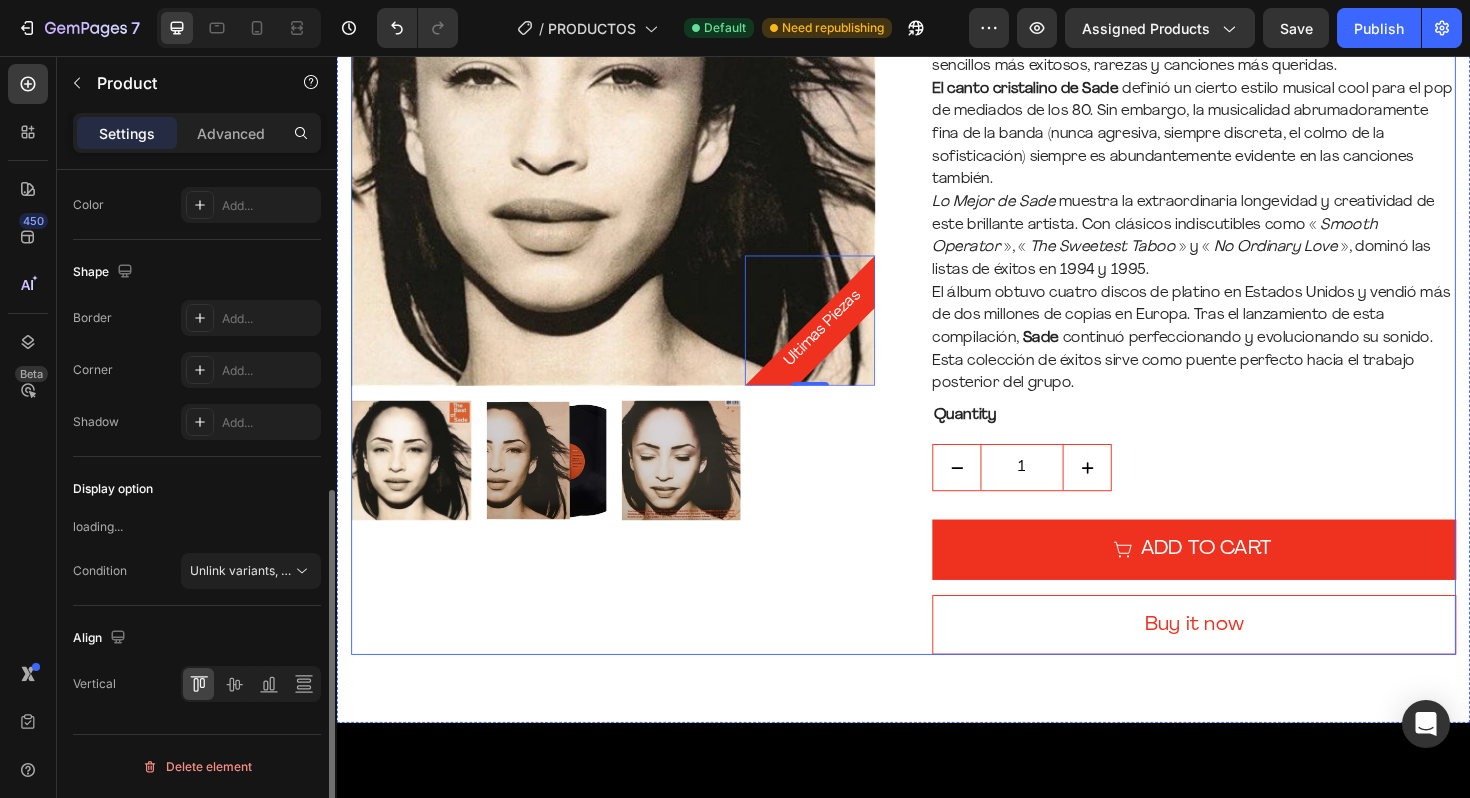 scroll, scrollTop: 0, scrollLeft: 0, axis: both 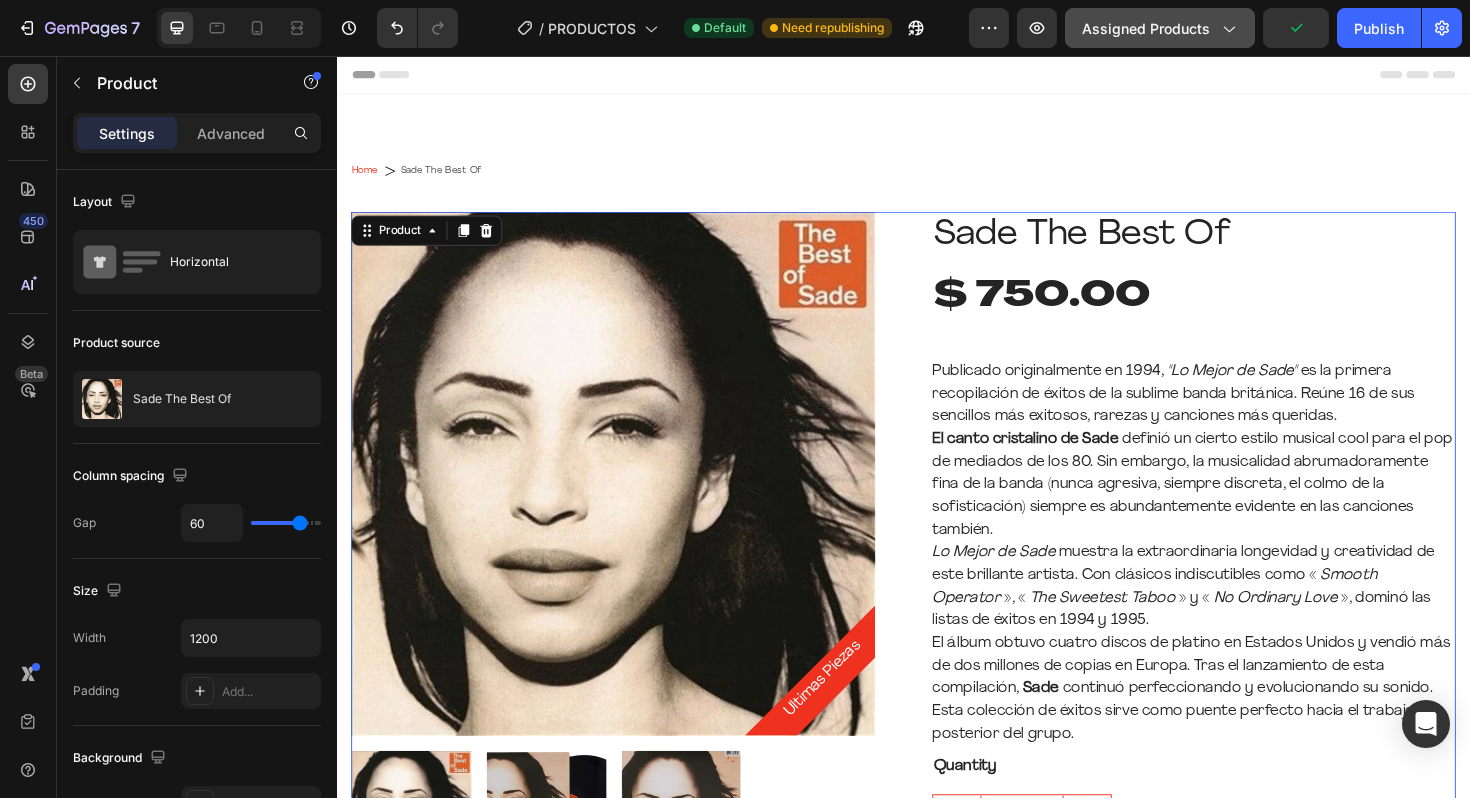 click on "Assigned Products" at bounding box center [1160, 28] 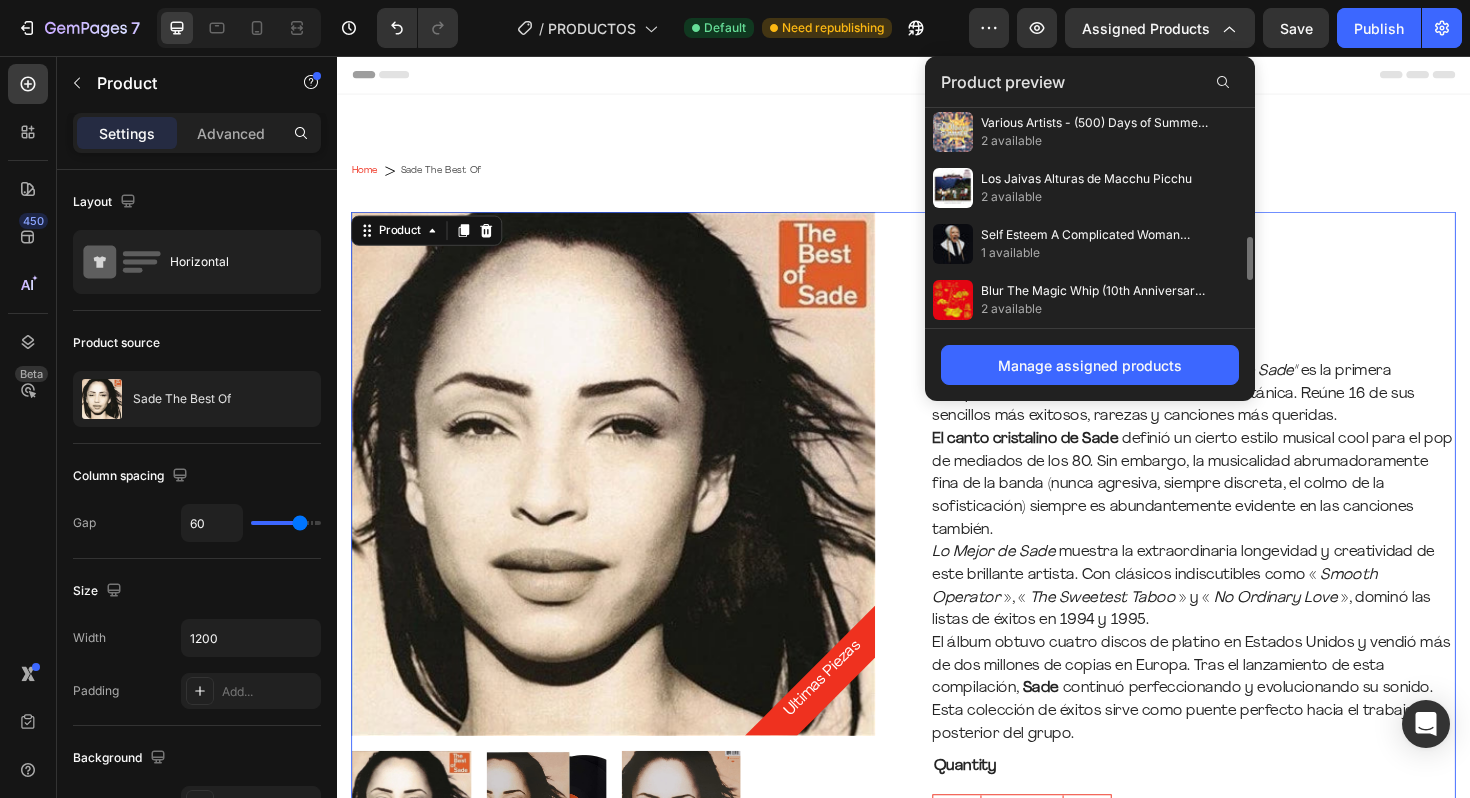 scroll, scrollTop: 439, scrollLeft: 0, axis: vertical 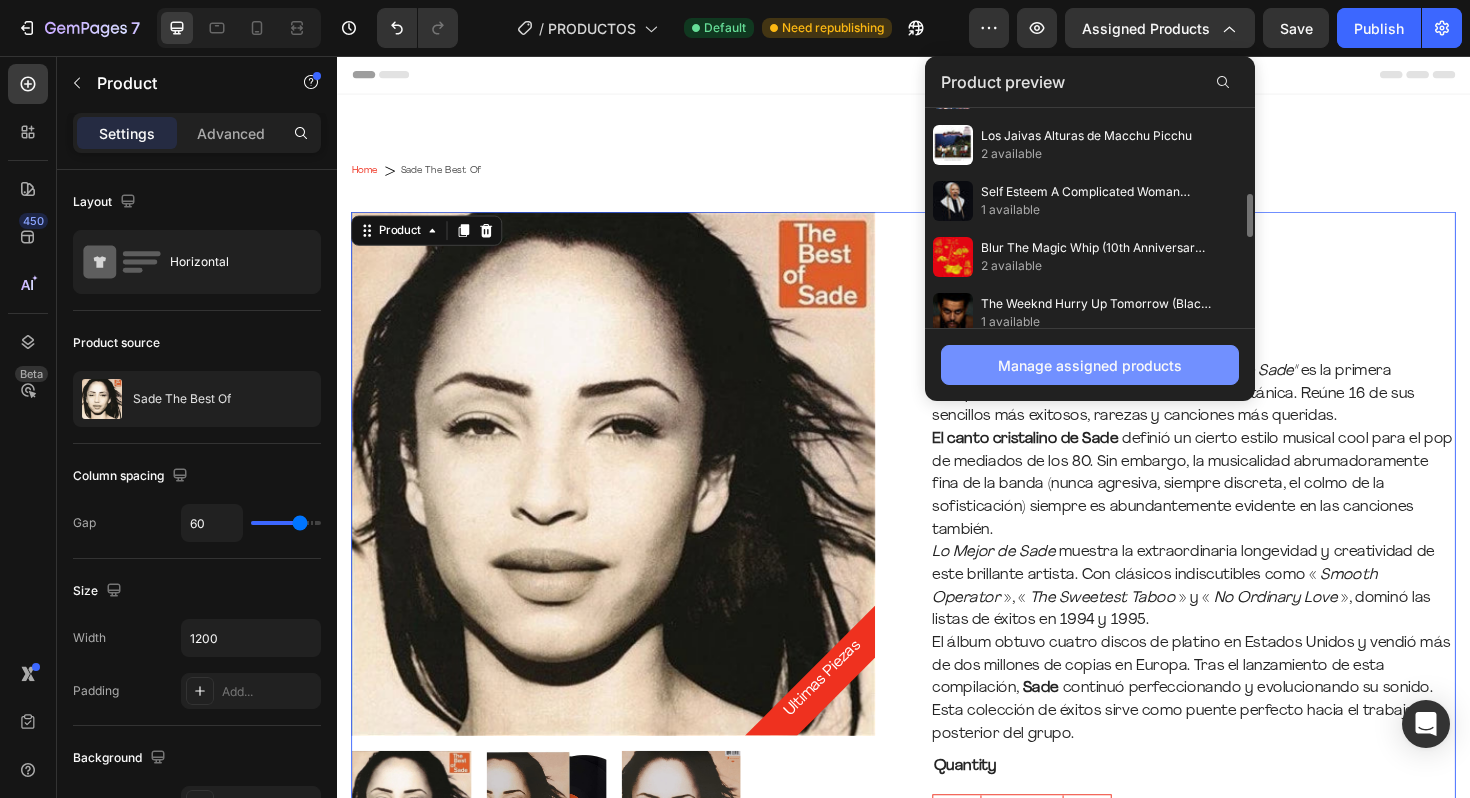 click on "Manage assigned products" at bounding box center (1090, 365) 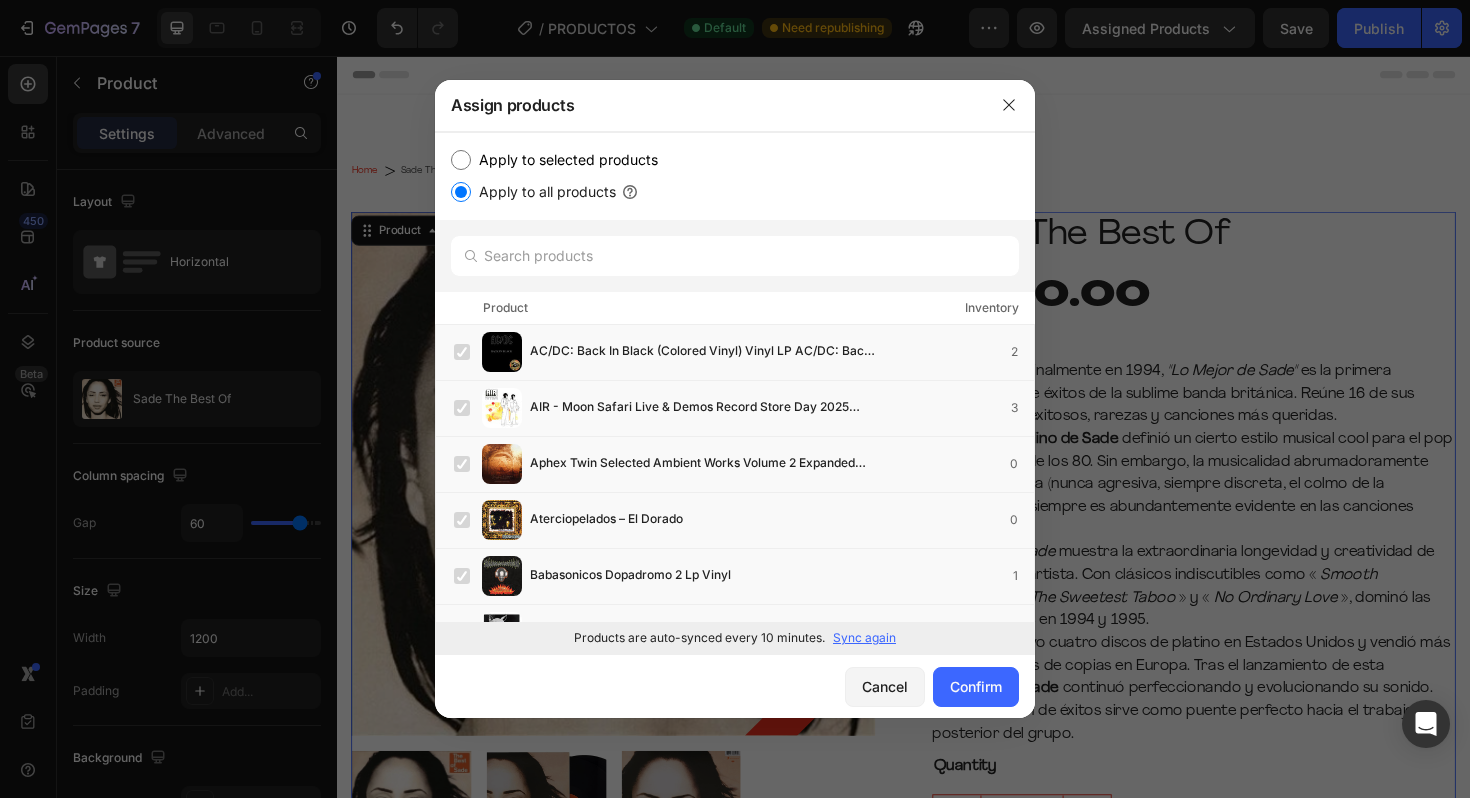 click on "Products are auto-synced every 10 minutes. Sync again" 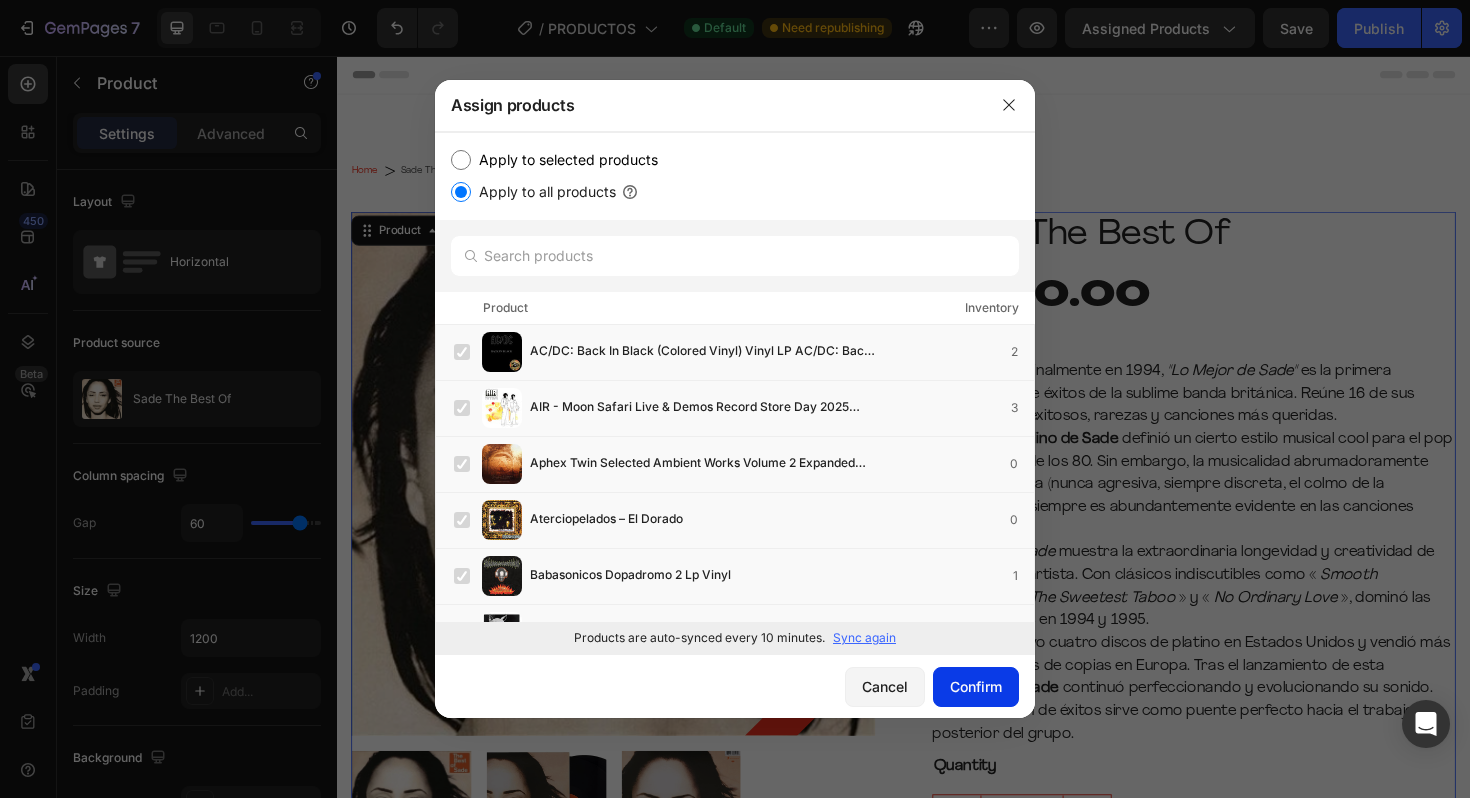click on "Confirm" at bounding box center [976, 686] 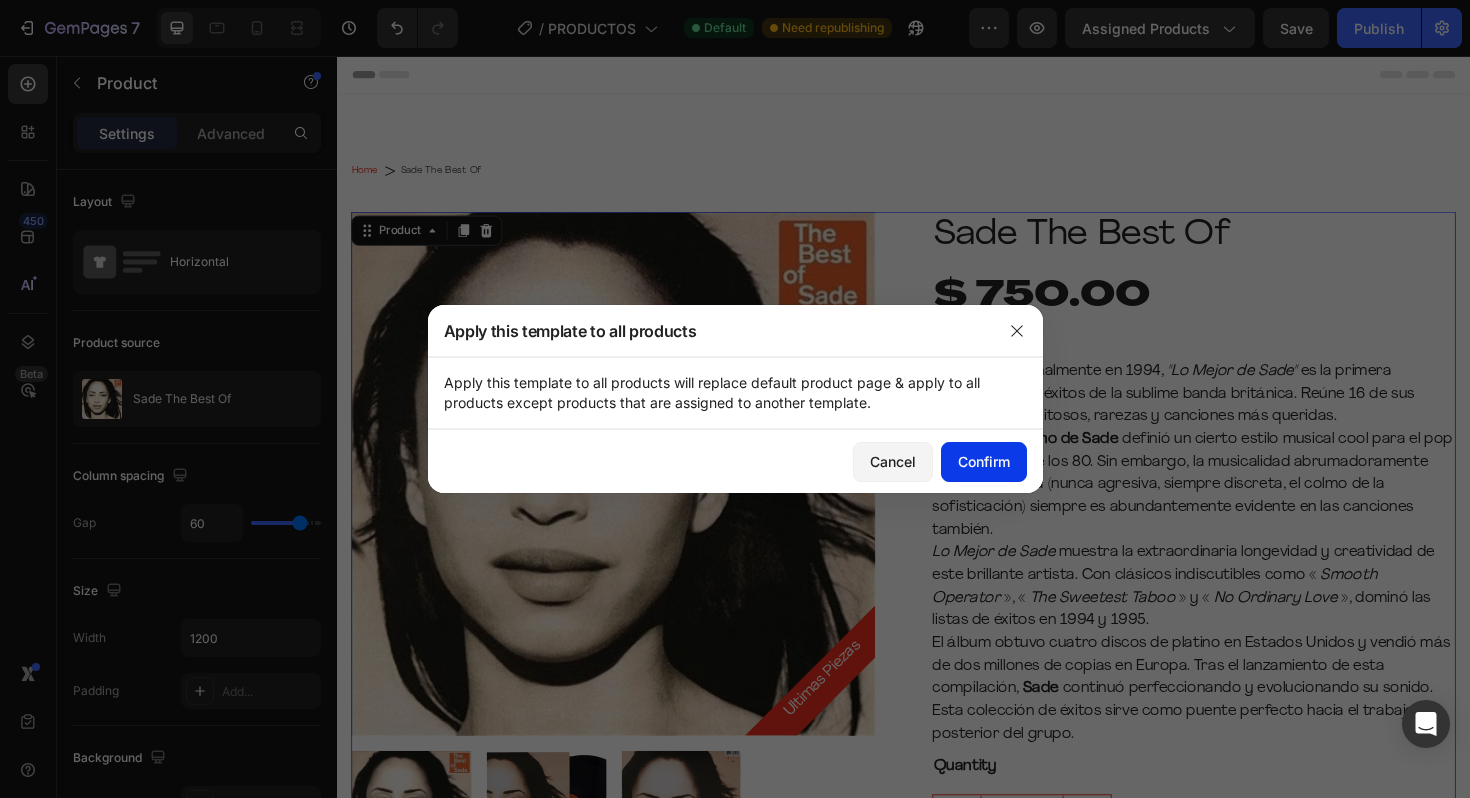 click on "Confirm" 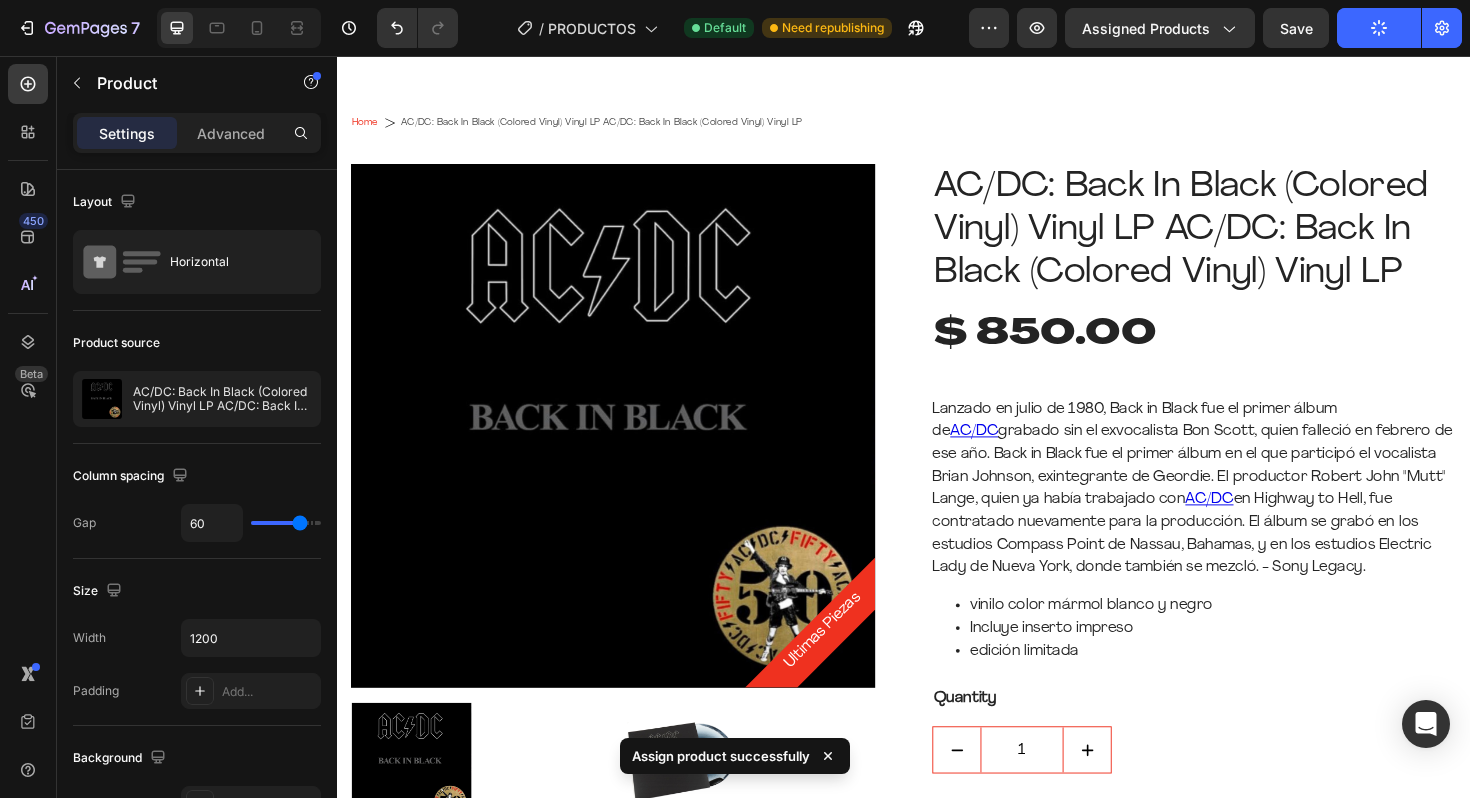 scroll, scrollTop: 0, scrollLeft: 0, axis: both 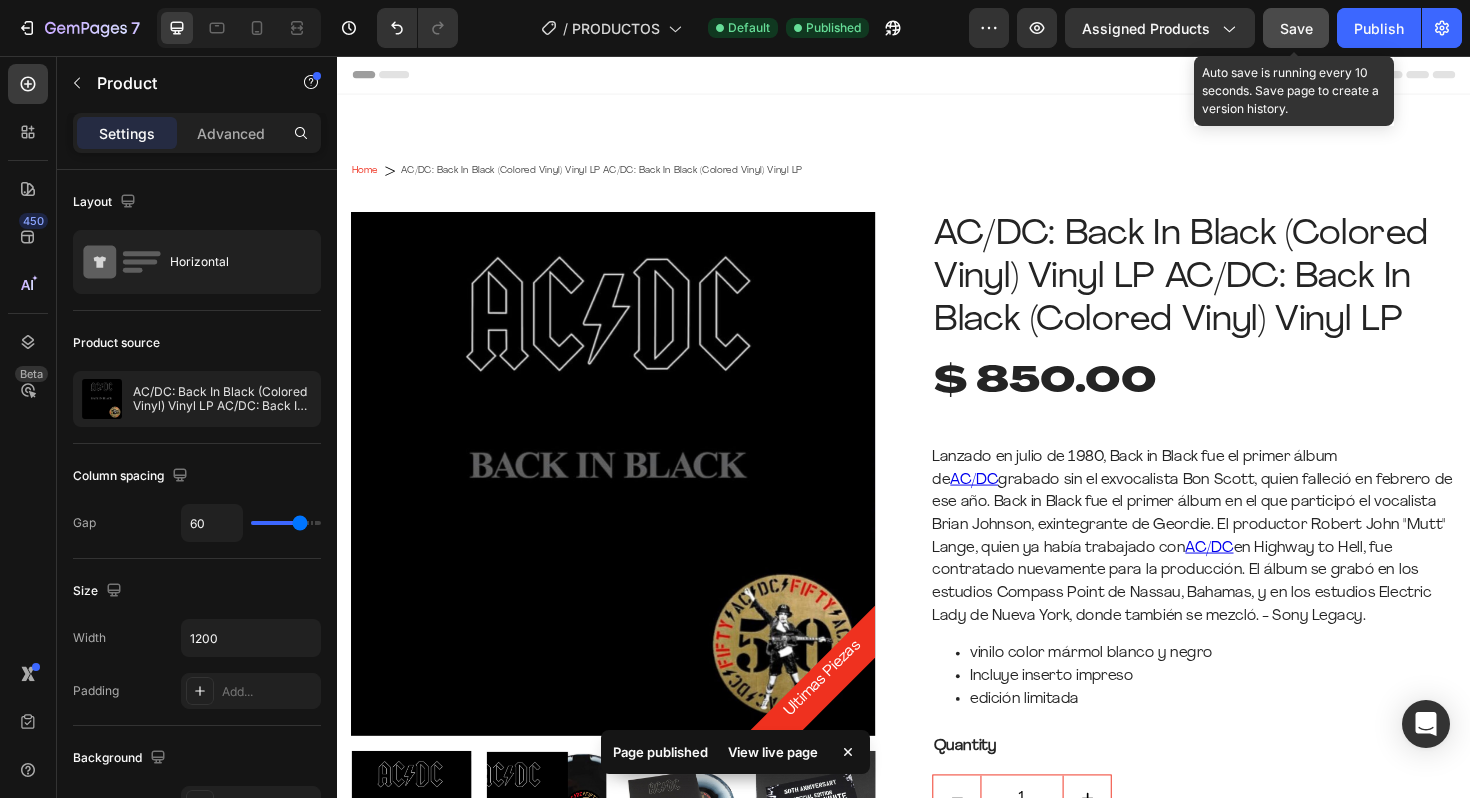 click on "Save" at bounding box center (1296, 28) 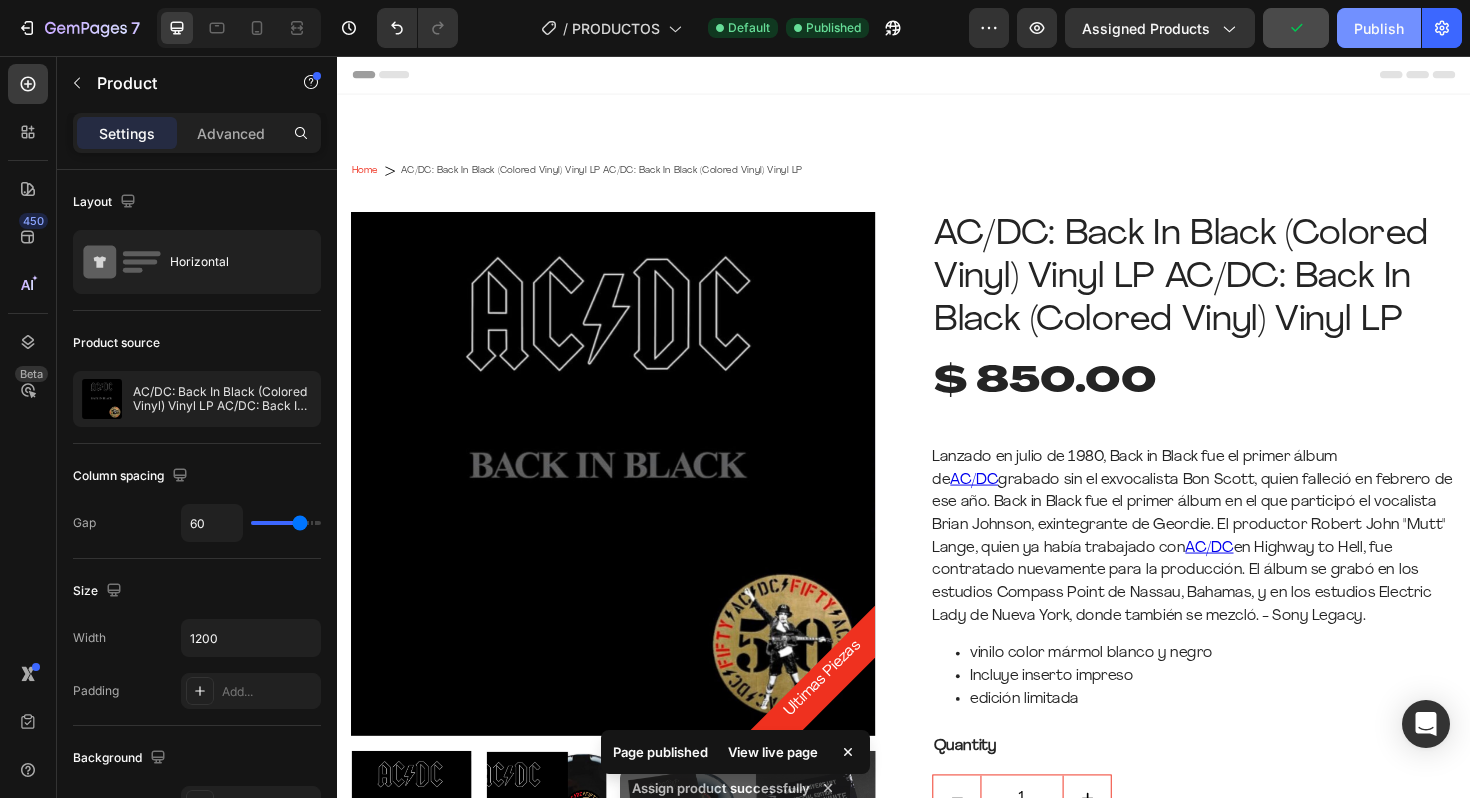 click on "Publish" at bounding box center [1379, 28] 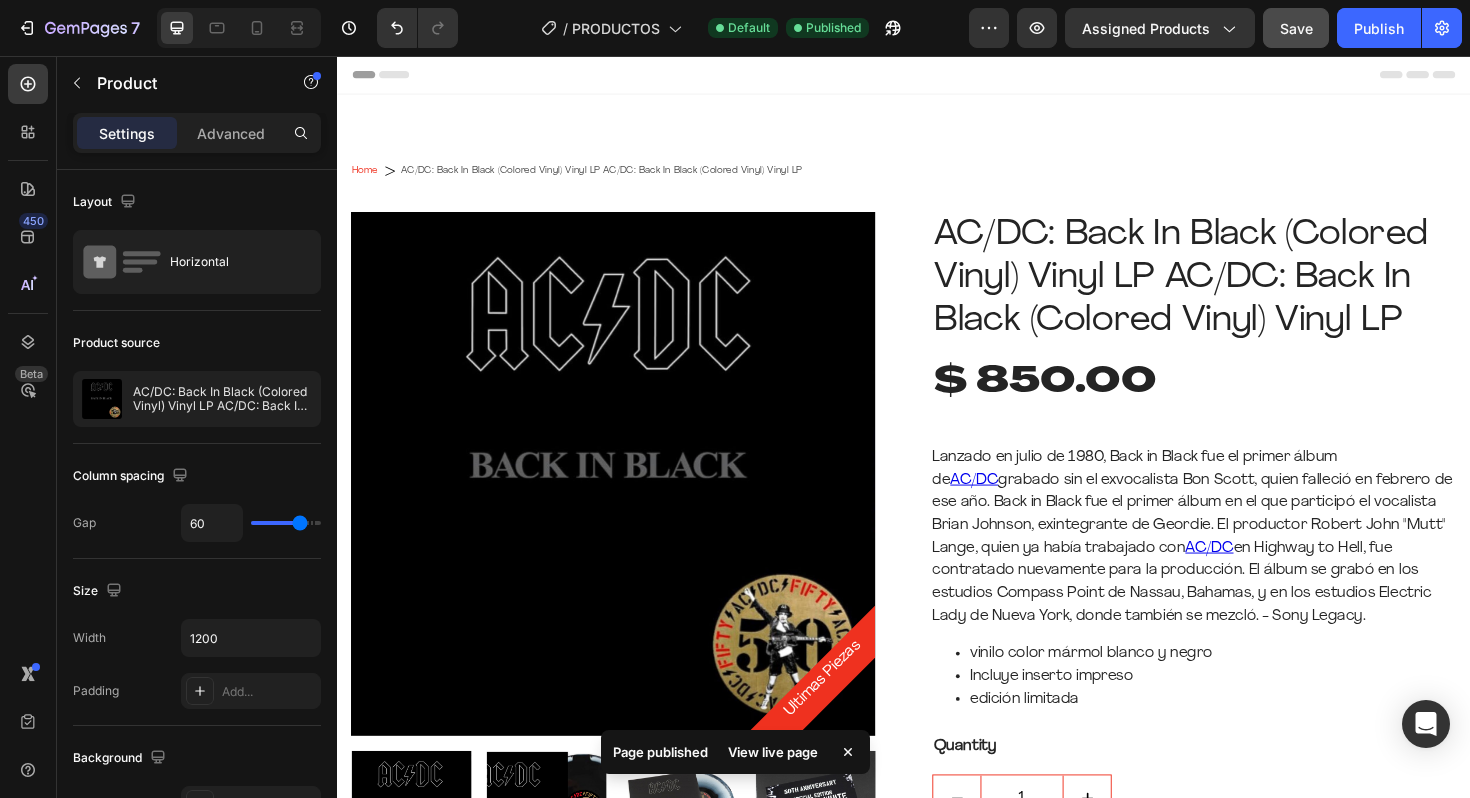 click on "View live page" at bounding box center (773, 752) 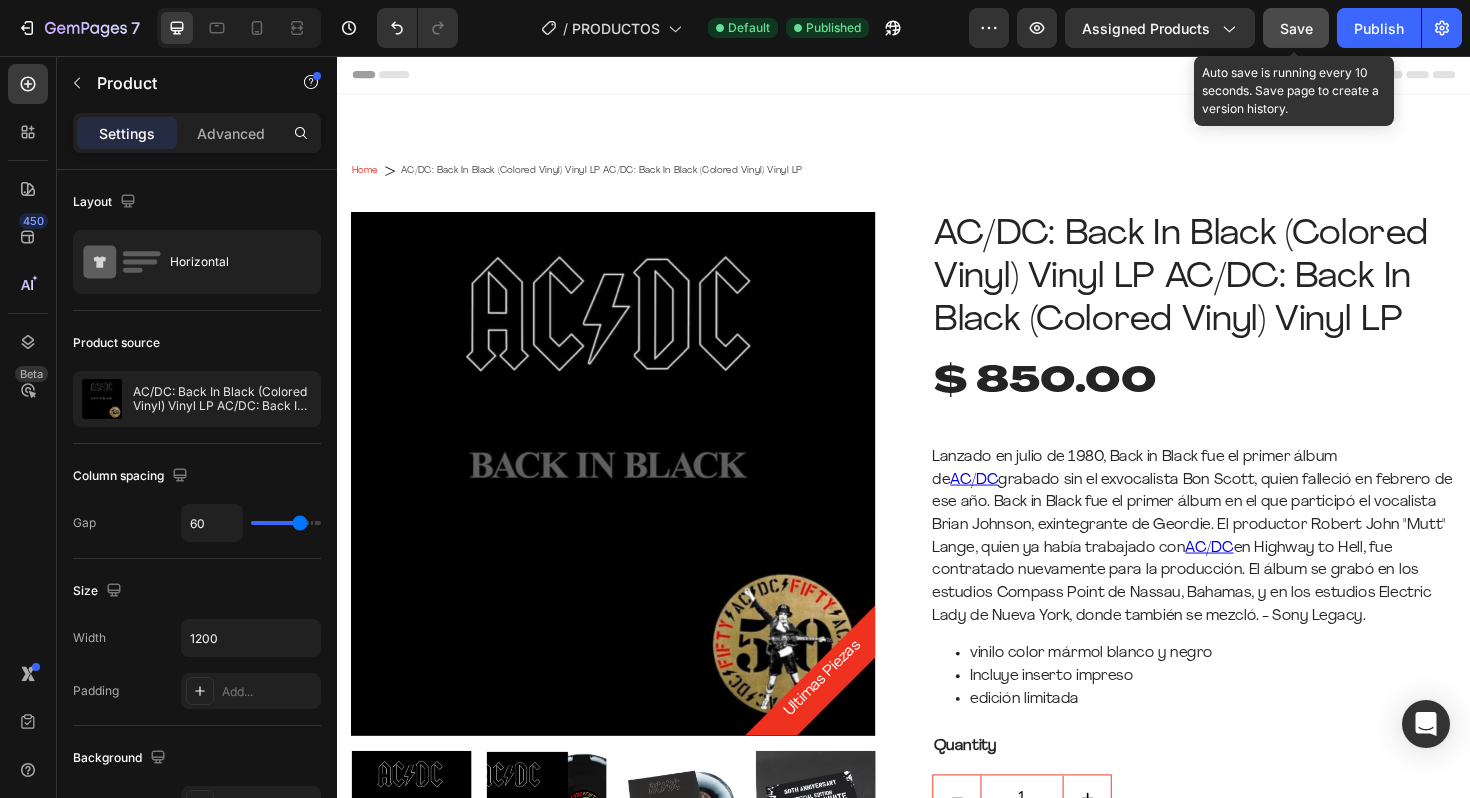 click on "Save" at bounding box center (1296, 28) 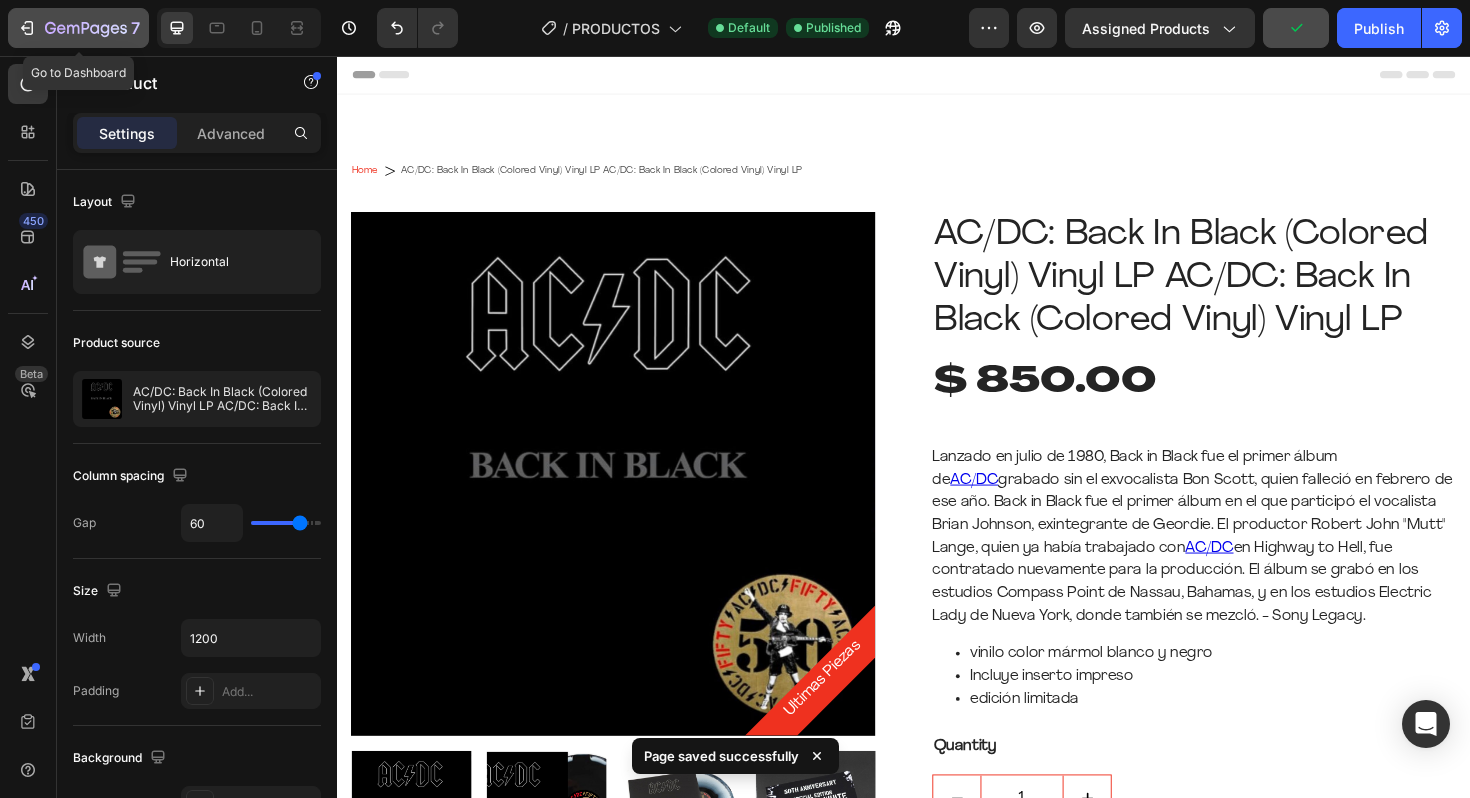 click 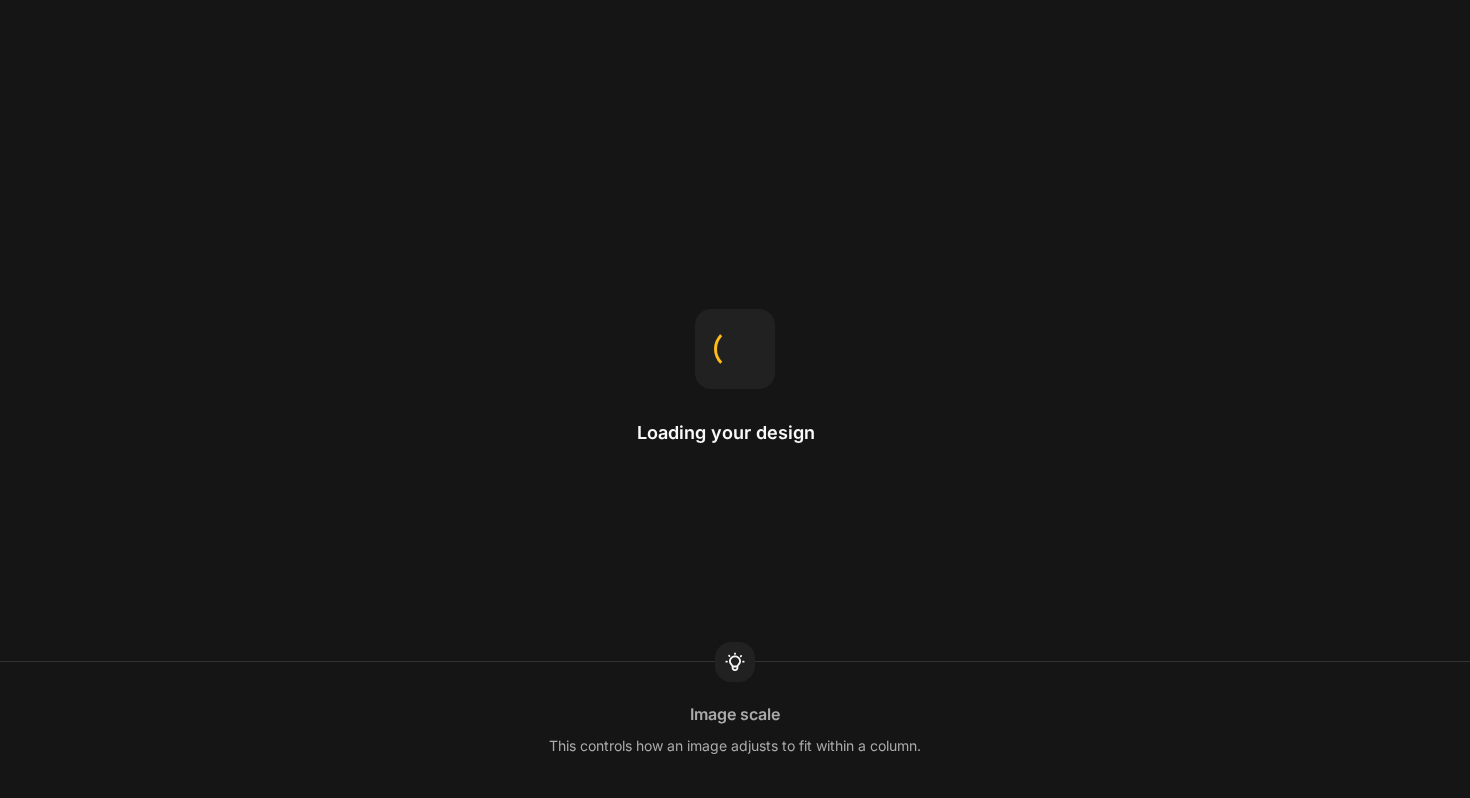 scroll, scrollTop: 0, scrollLeft: 0, axis: both 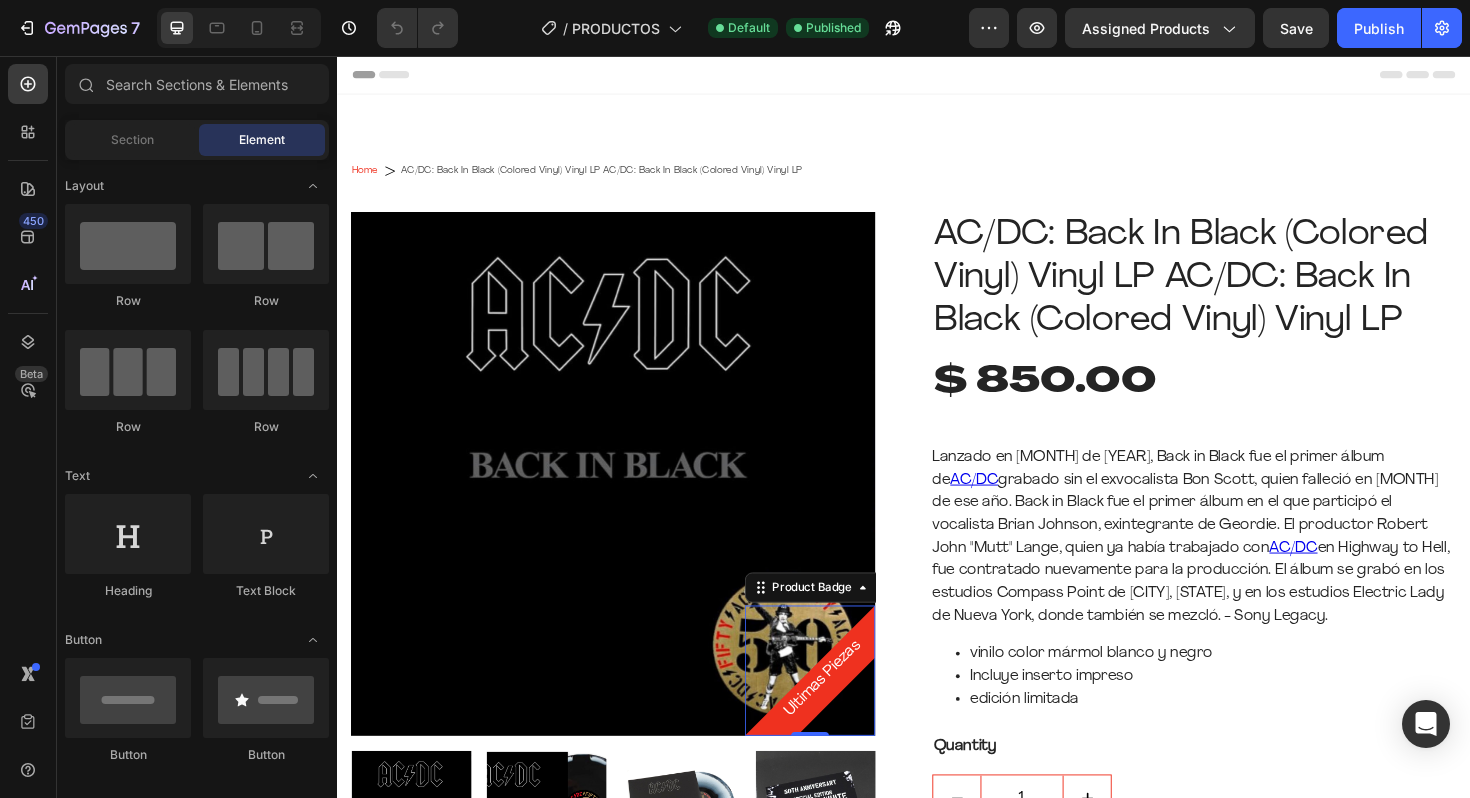 click on "Ultimas Piezas" at bounding box center (852, 716) 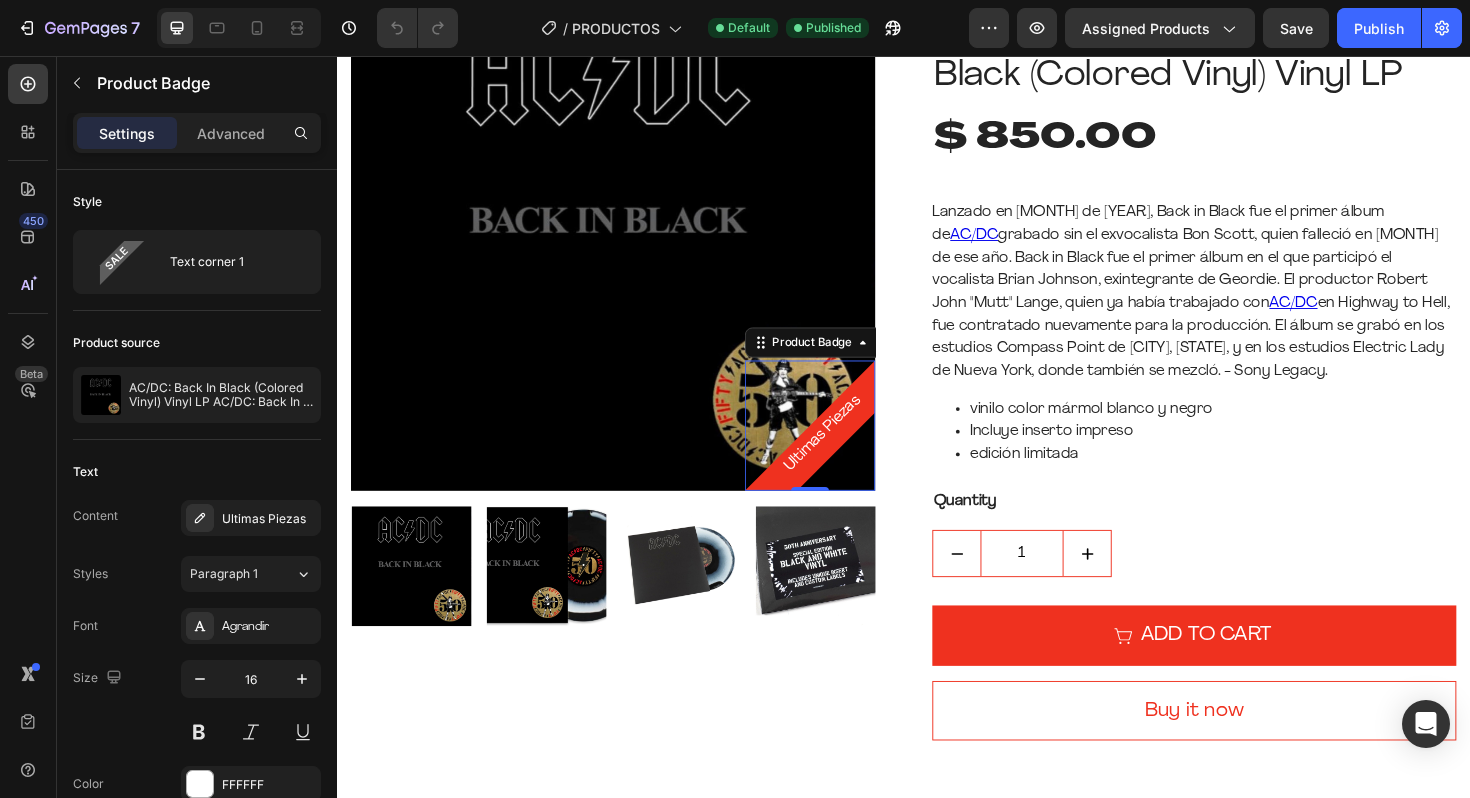 scroll, scrollTop: 344, scrollLeft: 0, axis: vertical 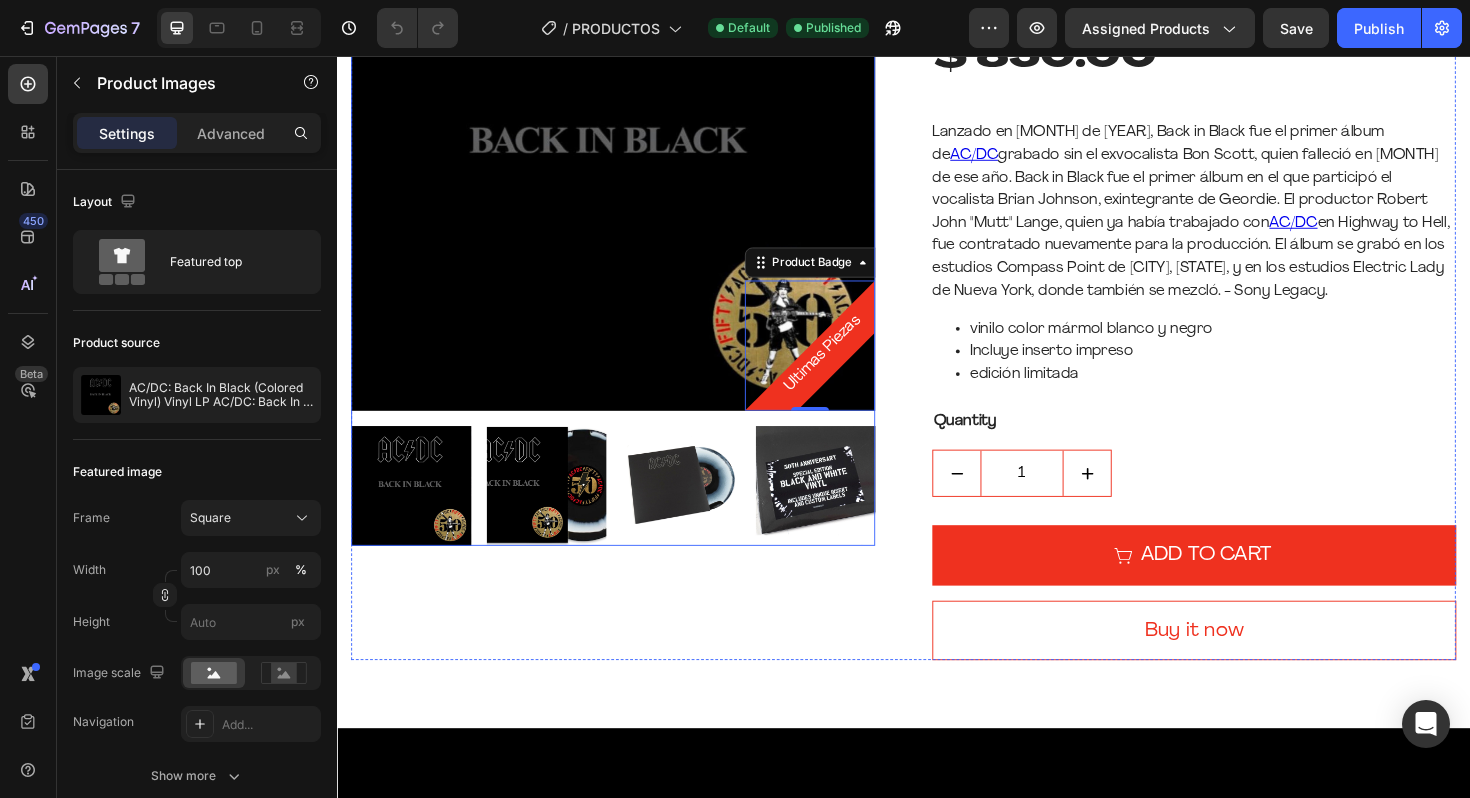 click at bounding box center (843, 511) 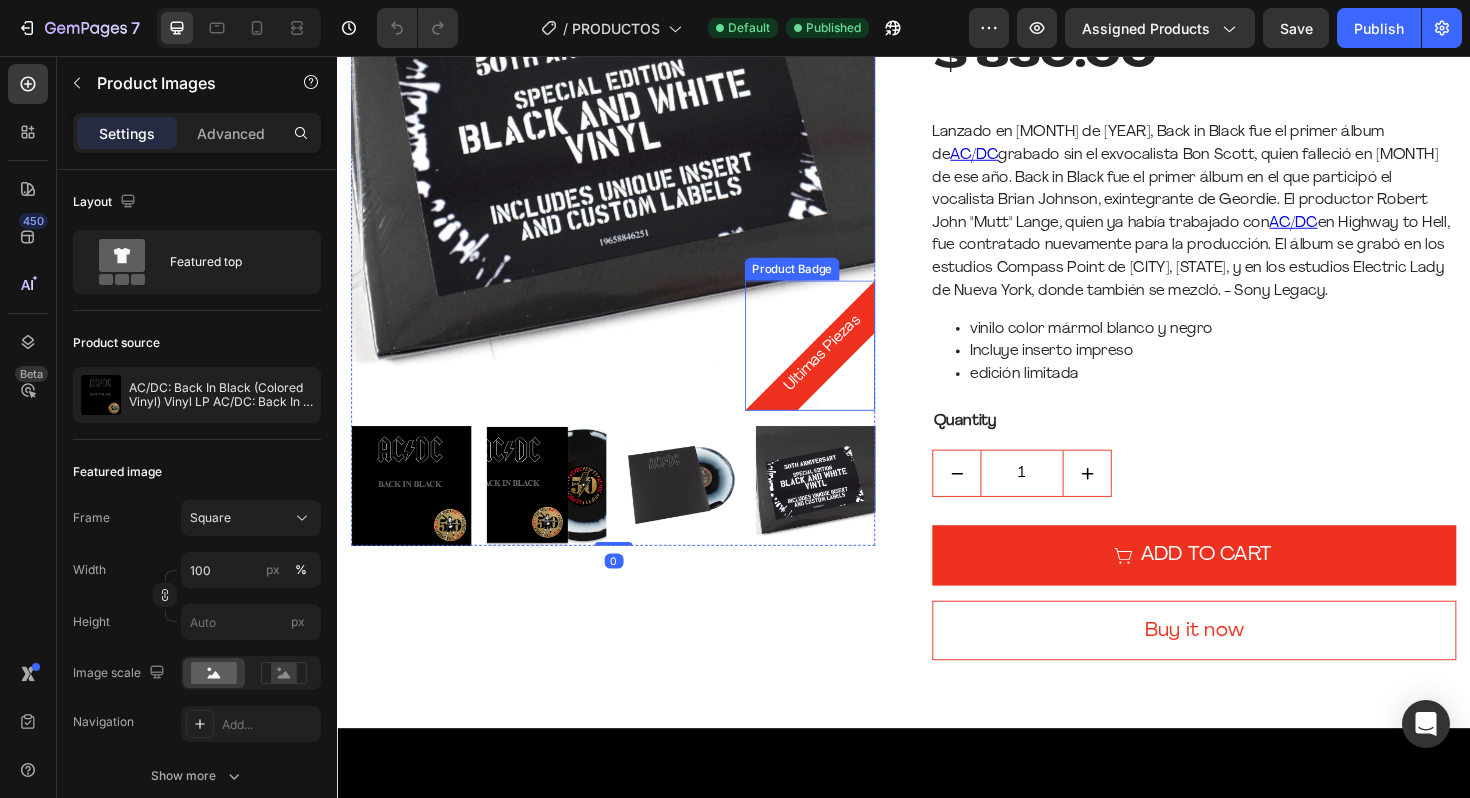 click on "Ultimas Piezas" at bounding box center (852, 372) 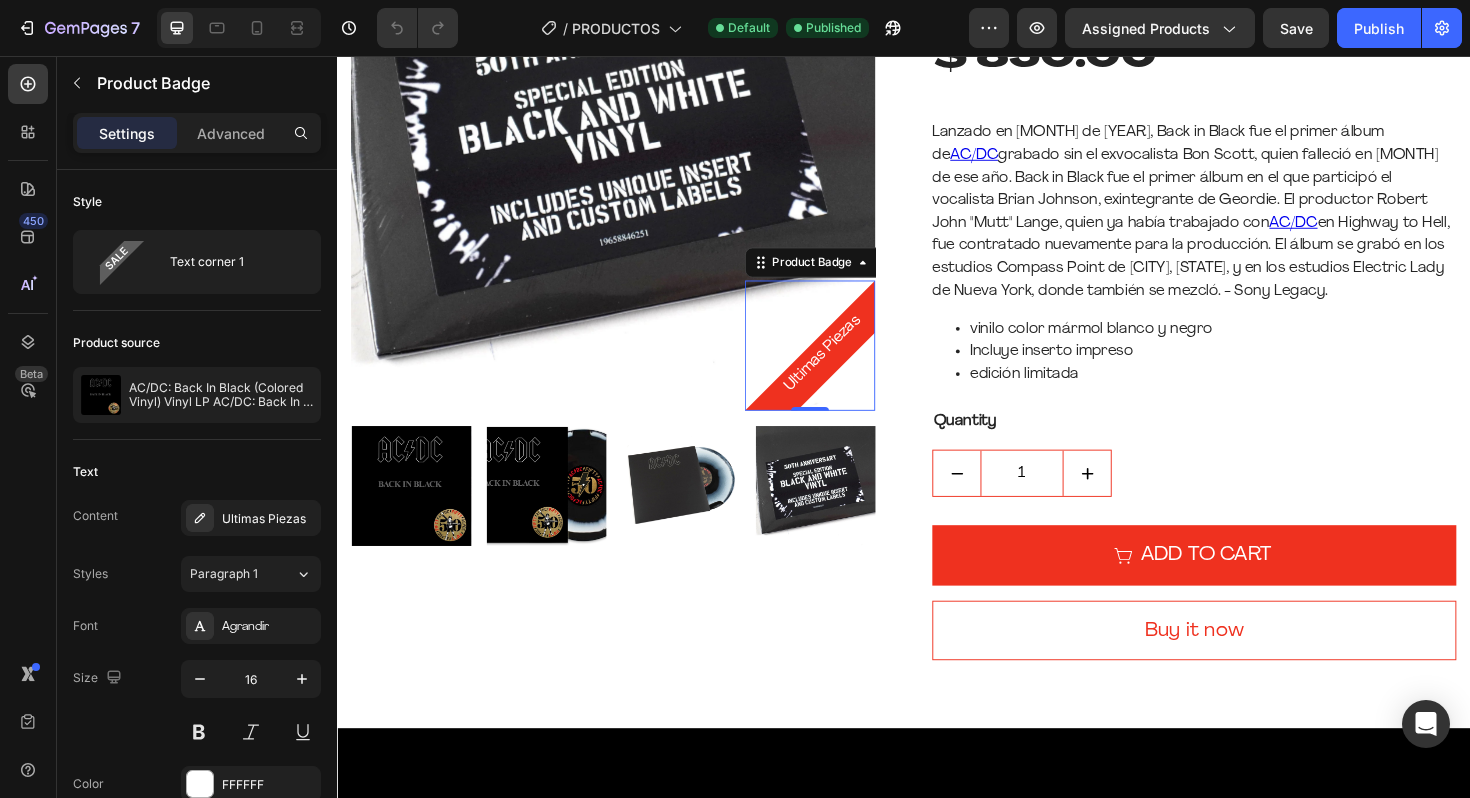 click on "Ultimas Piezas" at bounding box center [852, 372] 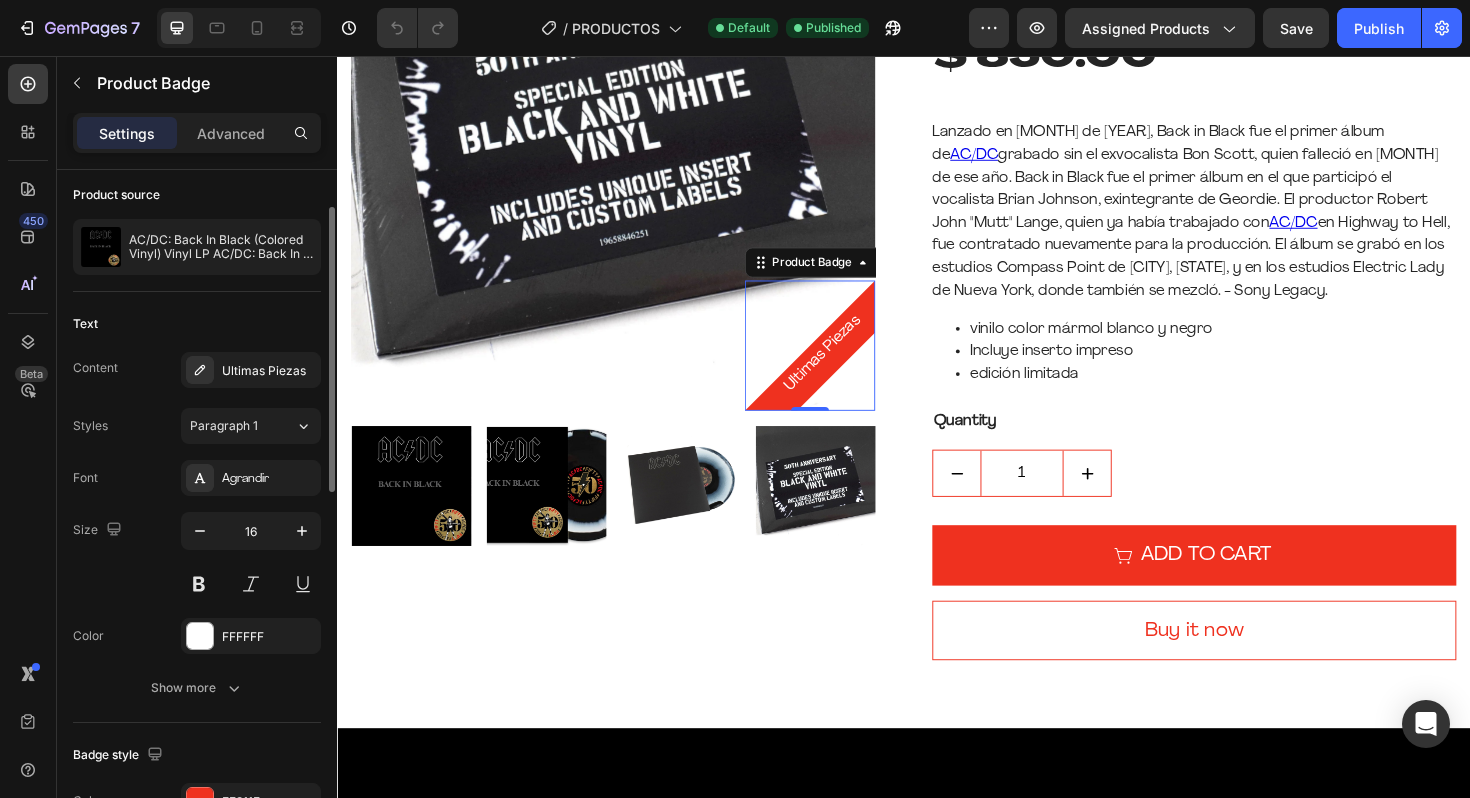 scroll, scrollTop: 231, scrollLeft: 0, axis: vertical 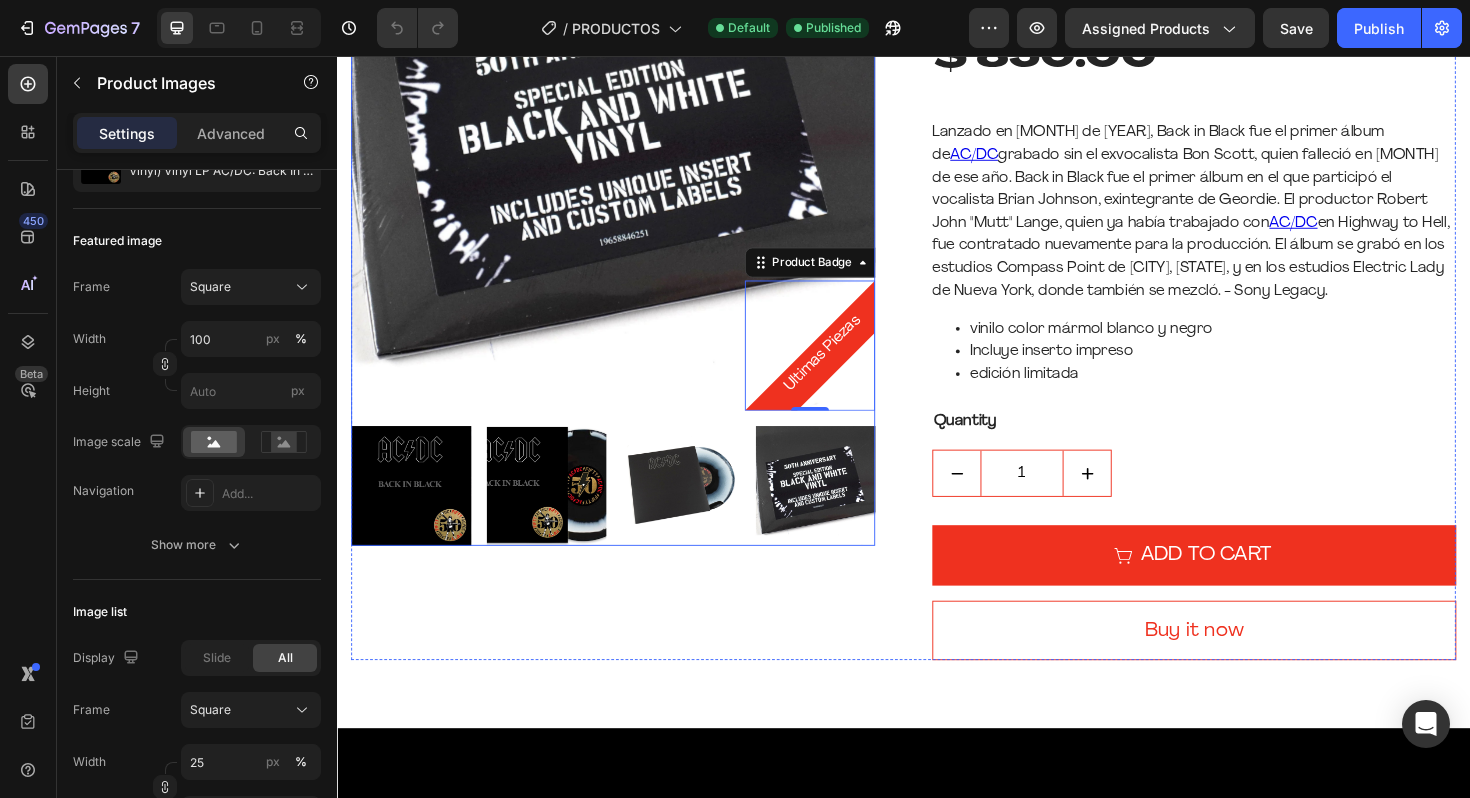 click at bounding box center (415, 511) 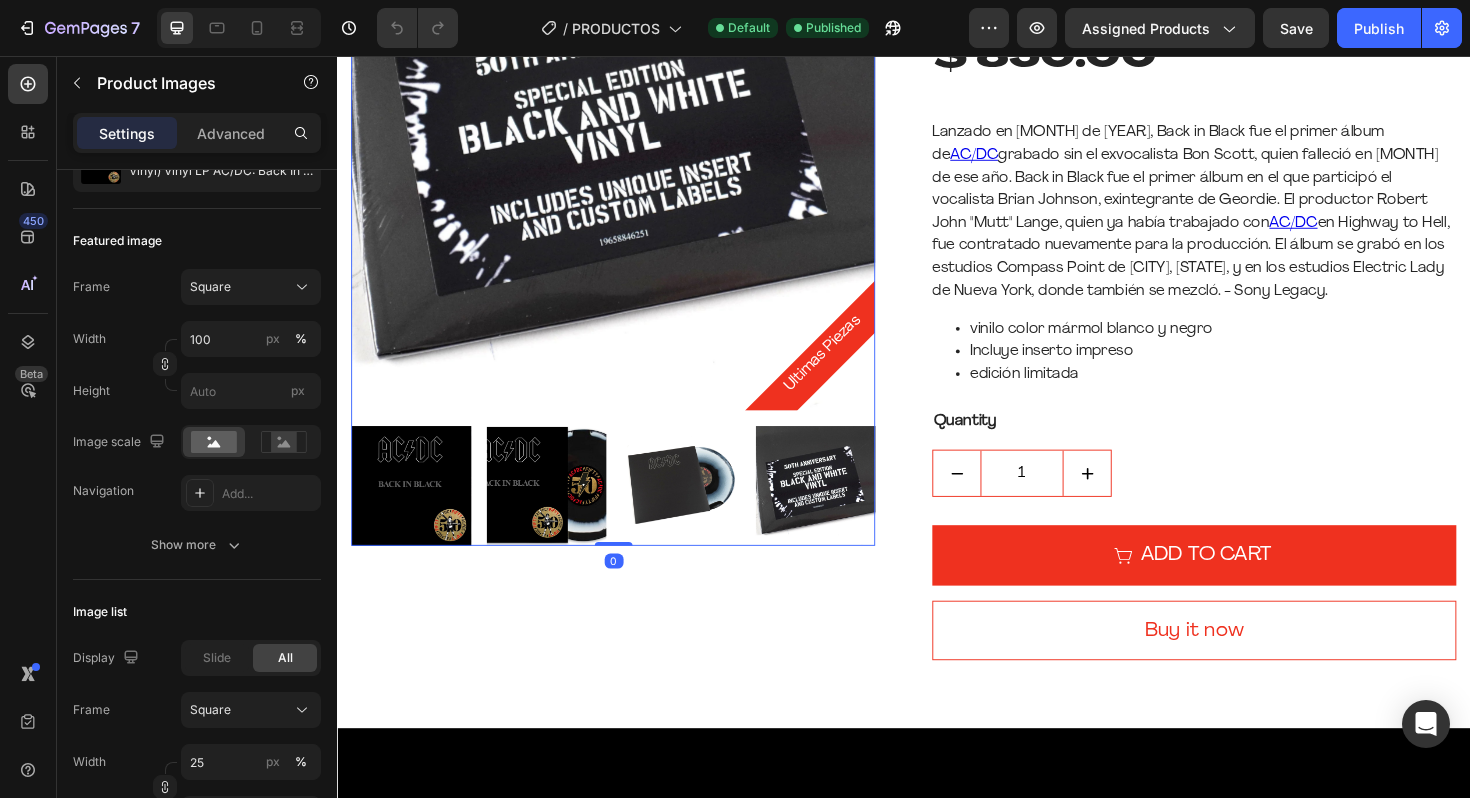 scroll, scrollTop: 0, scrollLeft: 0, axis: both 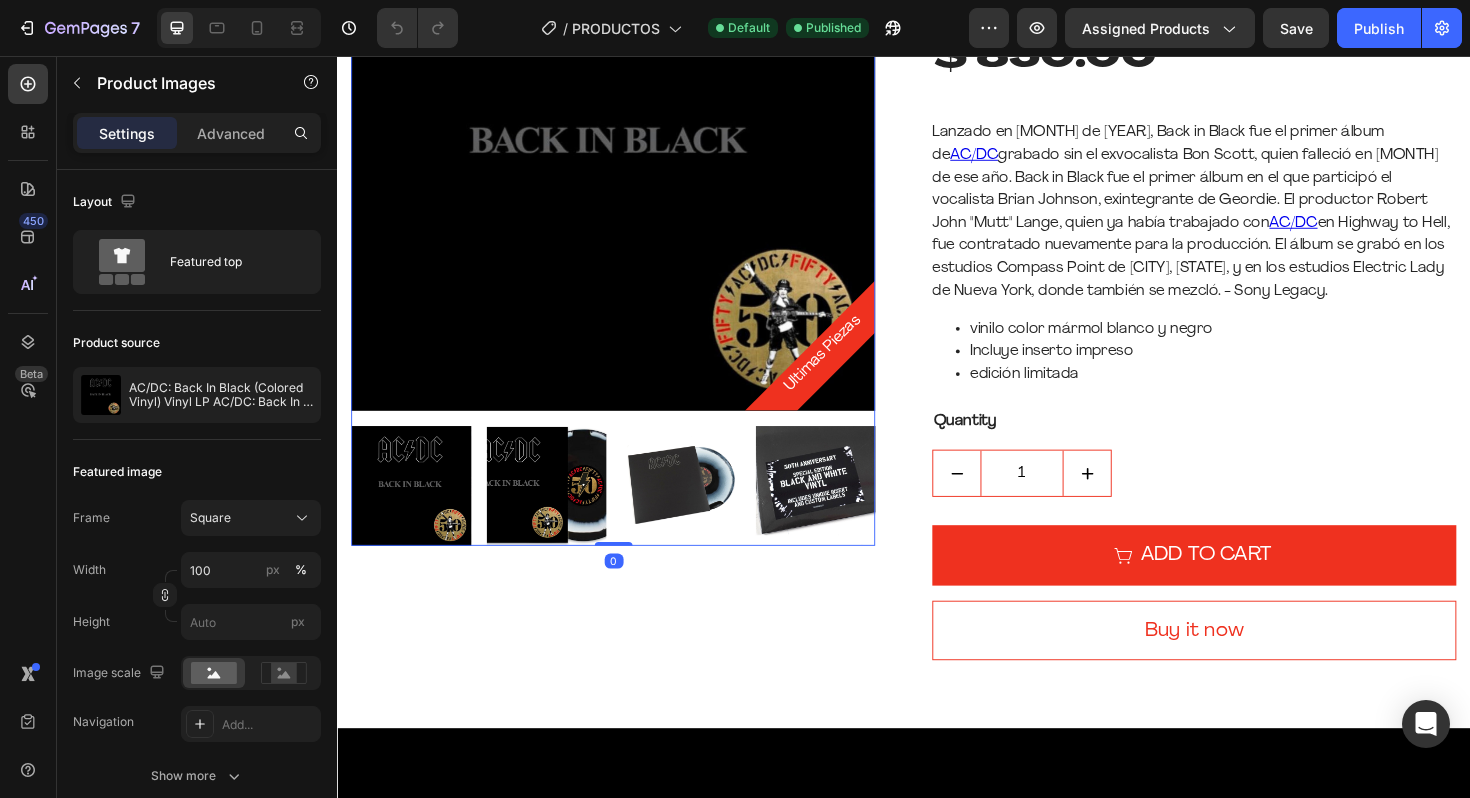 click at bounding box center (558, 511) 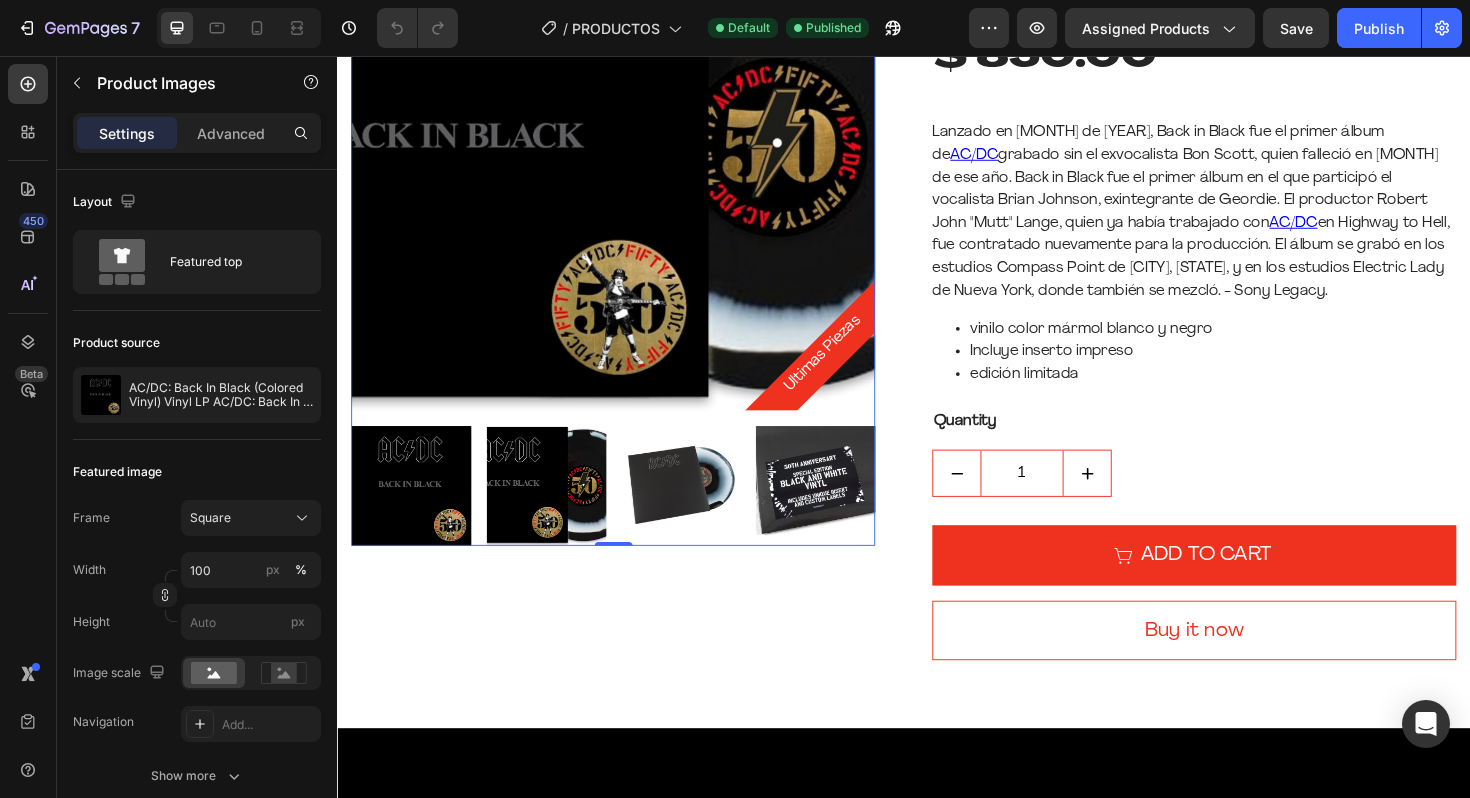 click at bounding box center [701, 511] 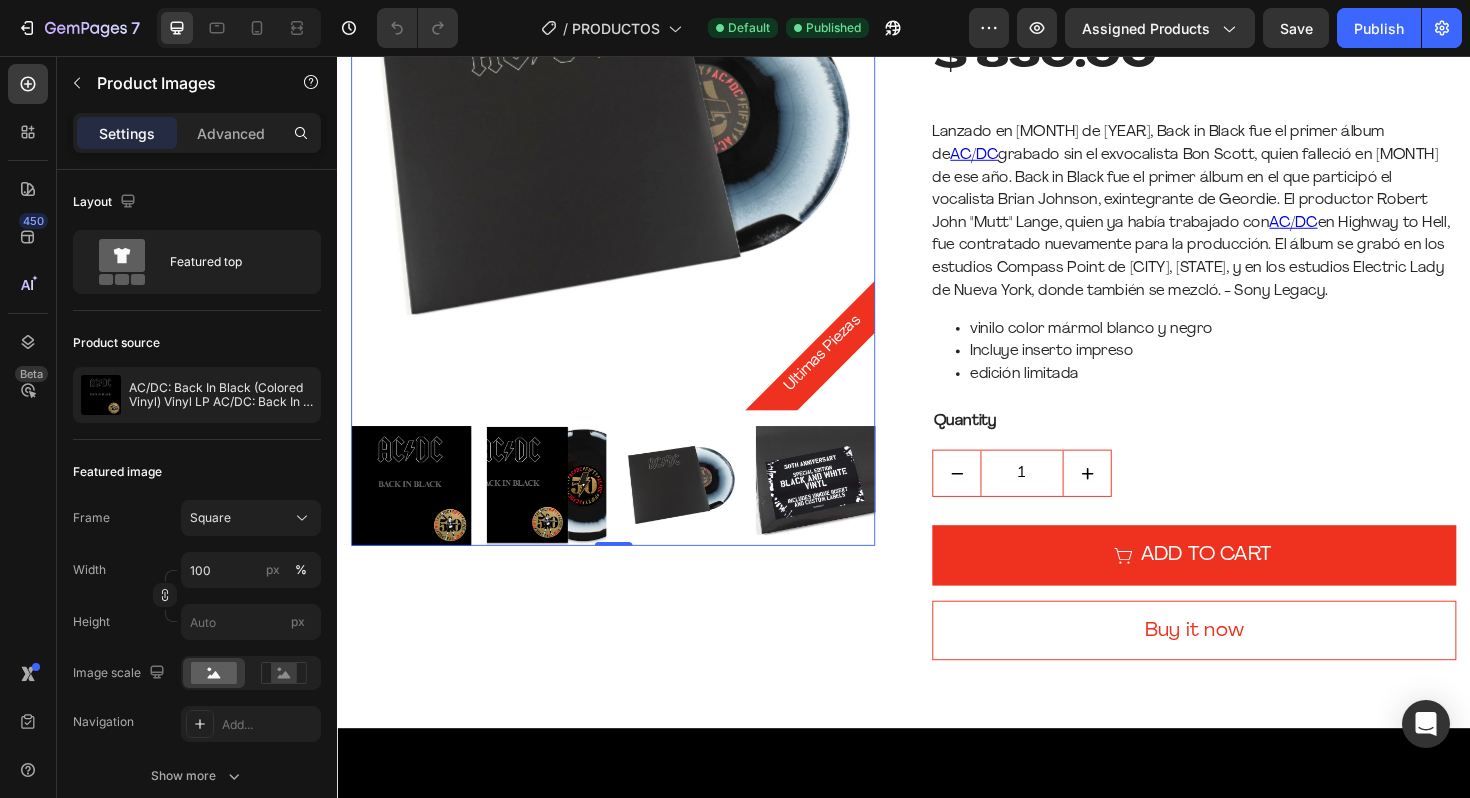 click at bounding box center [843, 511] 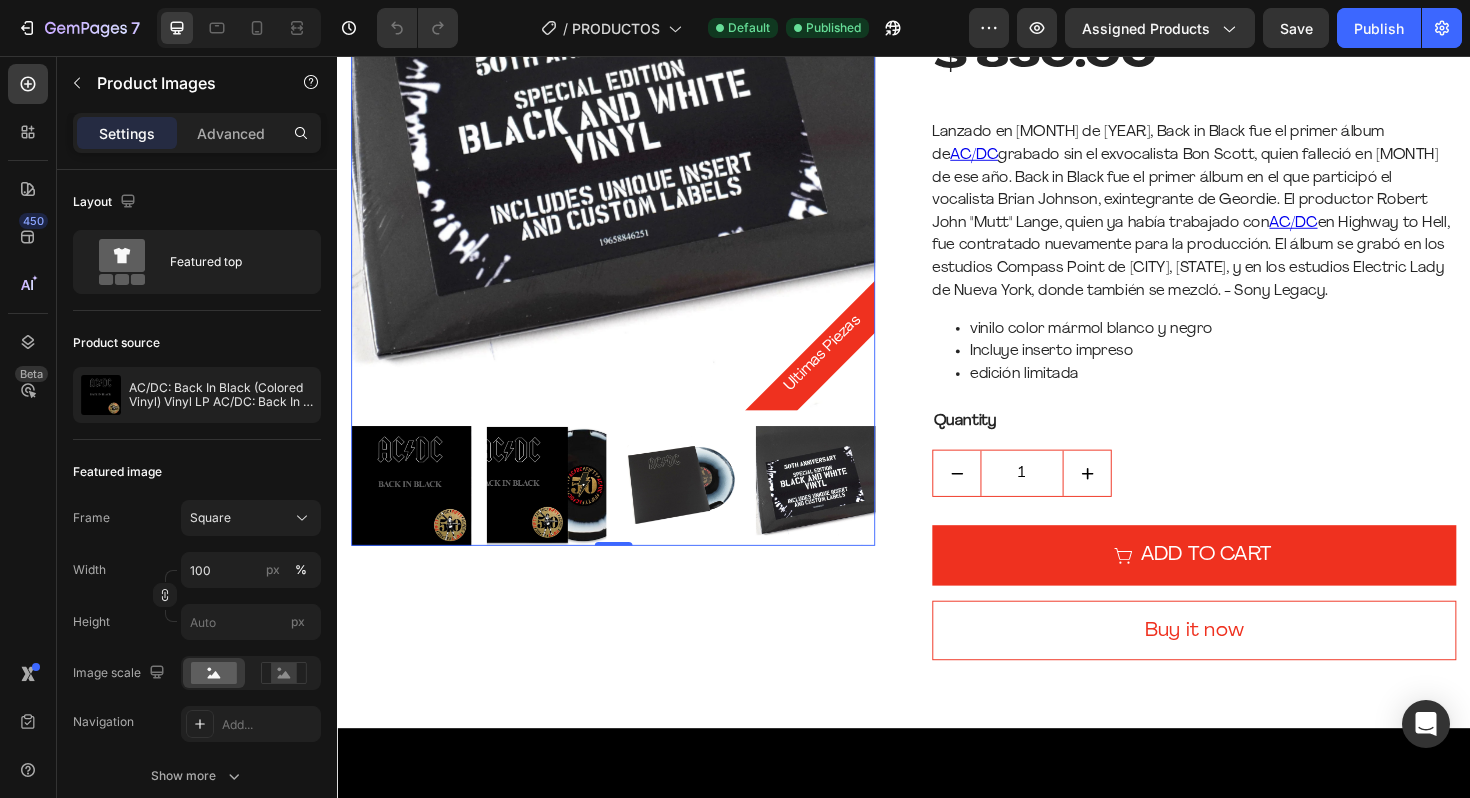 click at bounding box center [415, 511] 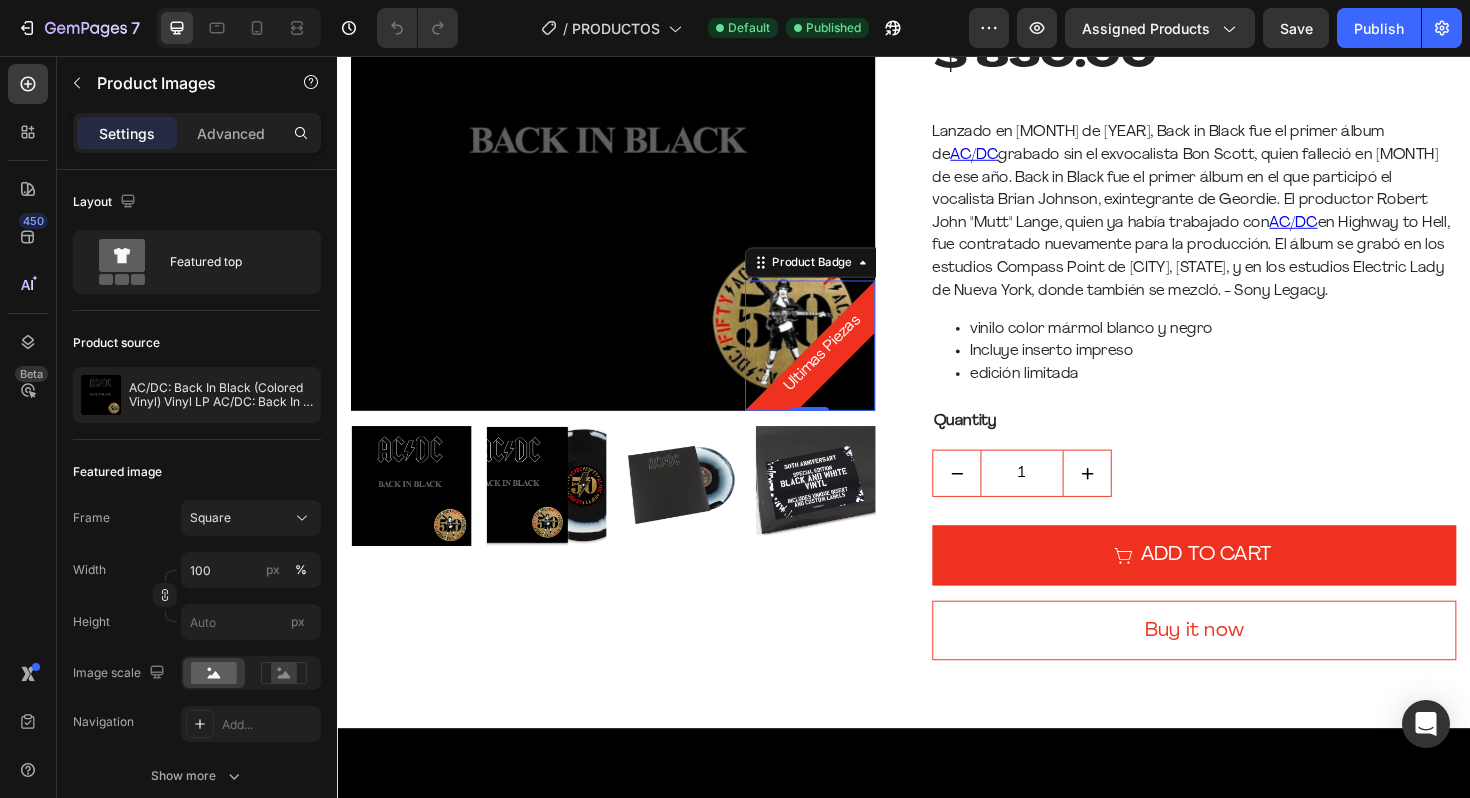 click on "Ultimas Piezas" at bounding box center [852, 372] 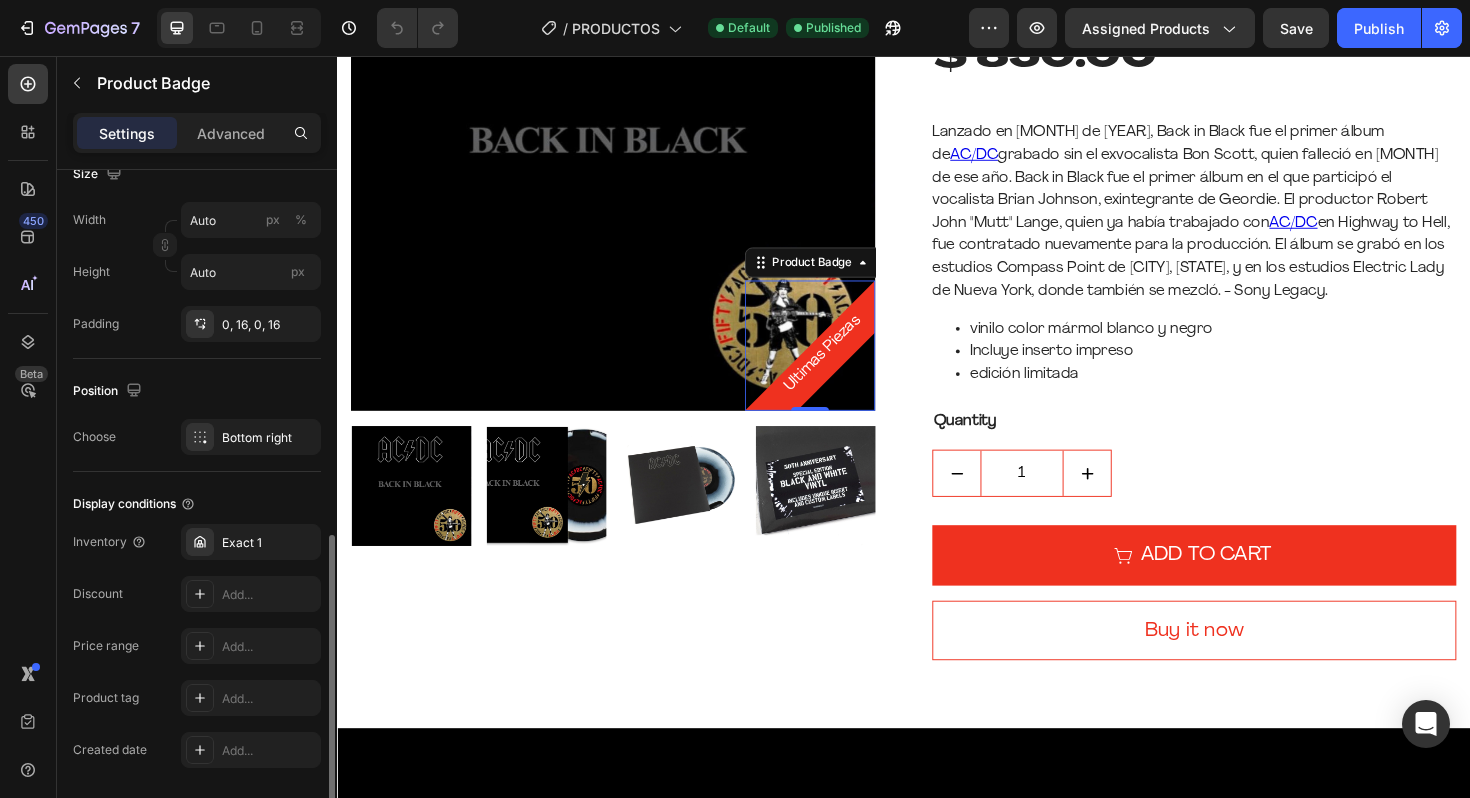 scroll, scrollTop: 895, scrollLeft: 0, axis: vertical 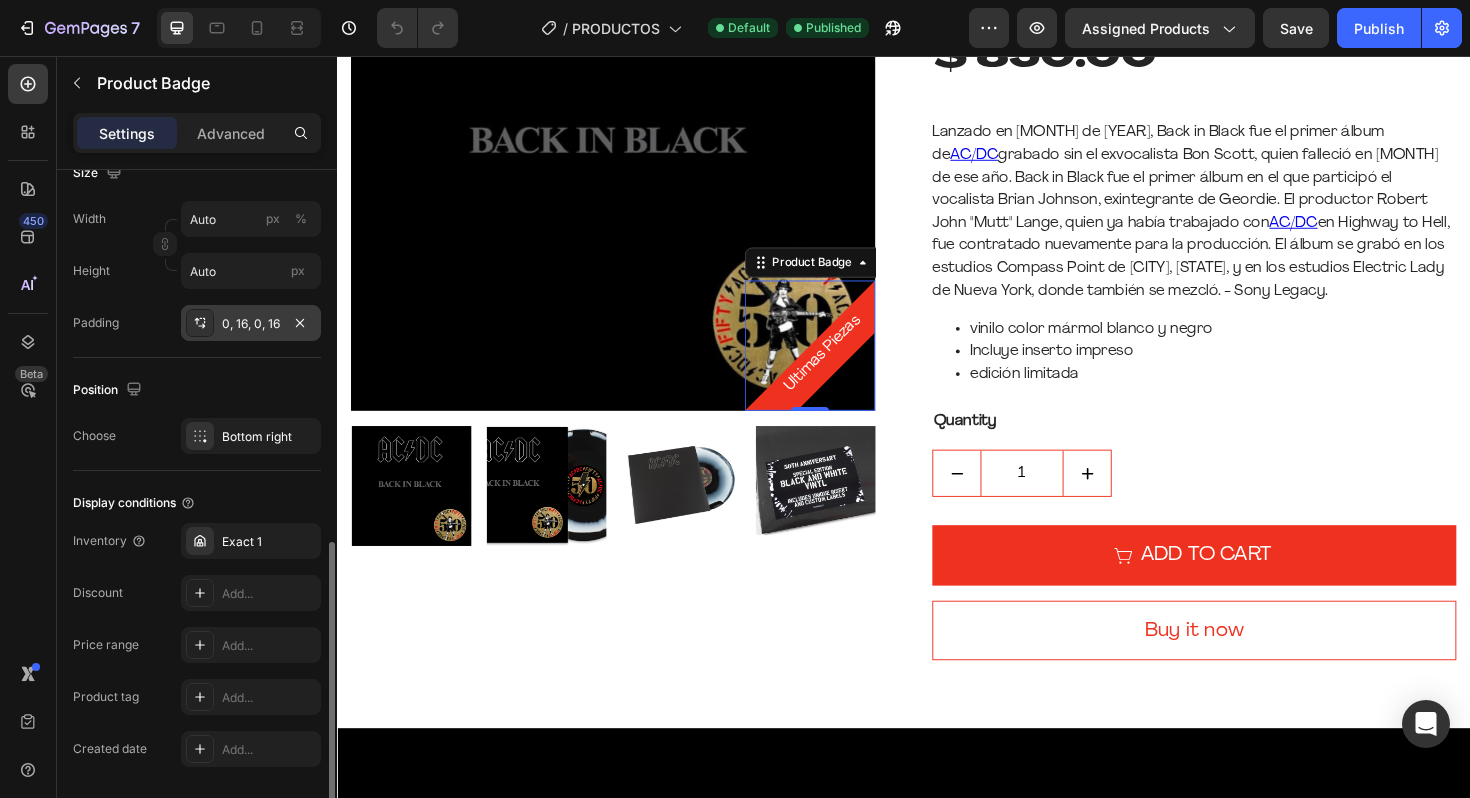 click 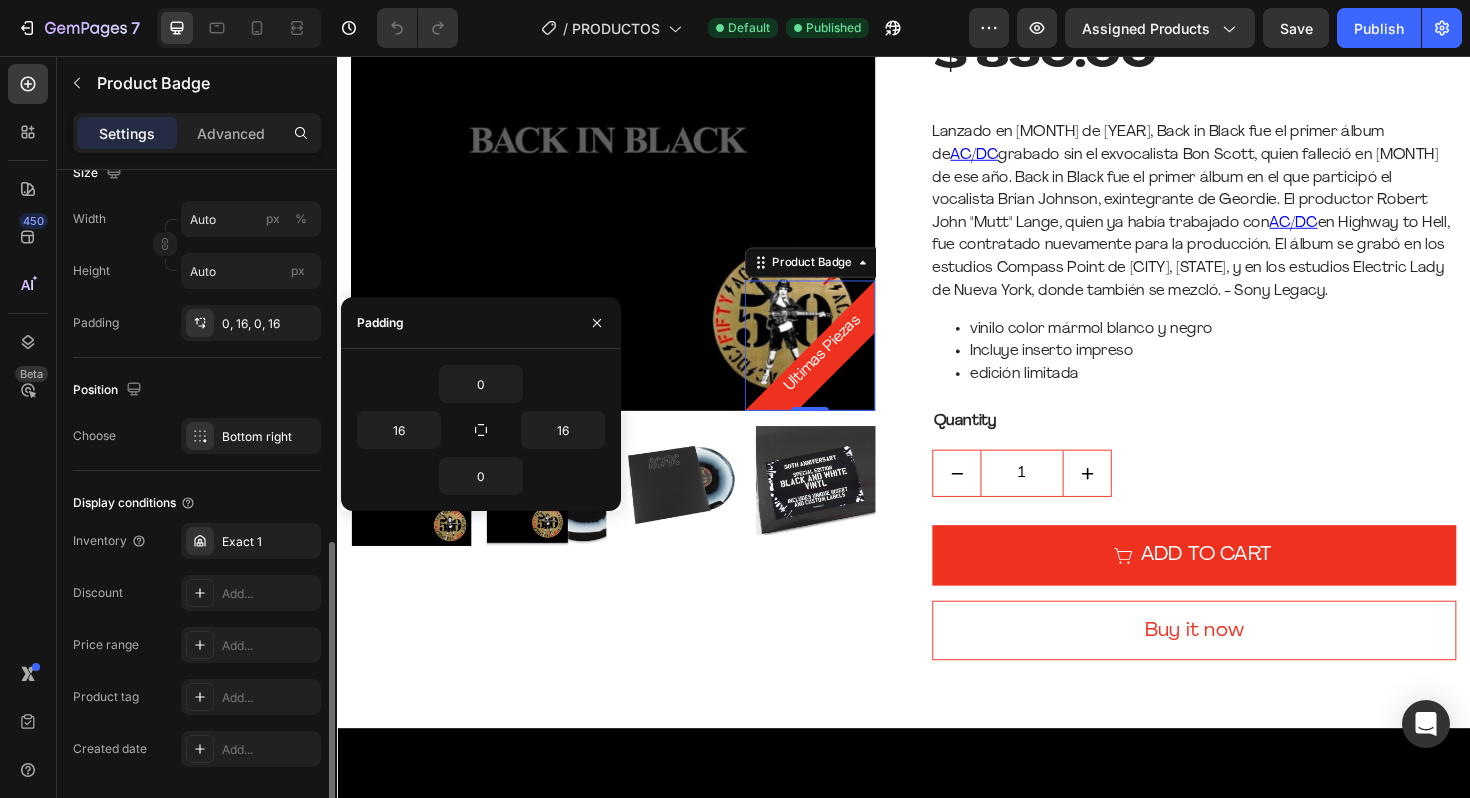 click on "Position" at bounding box center (197, 390) 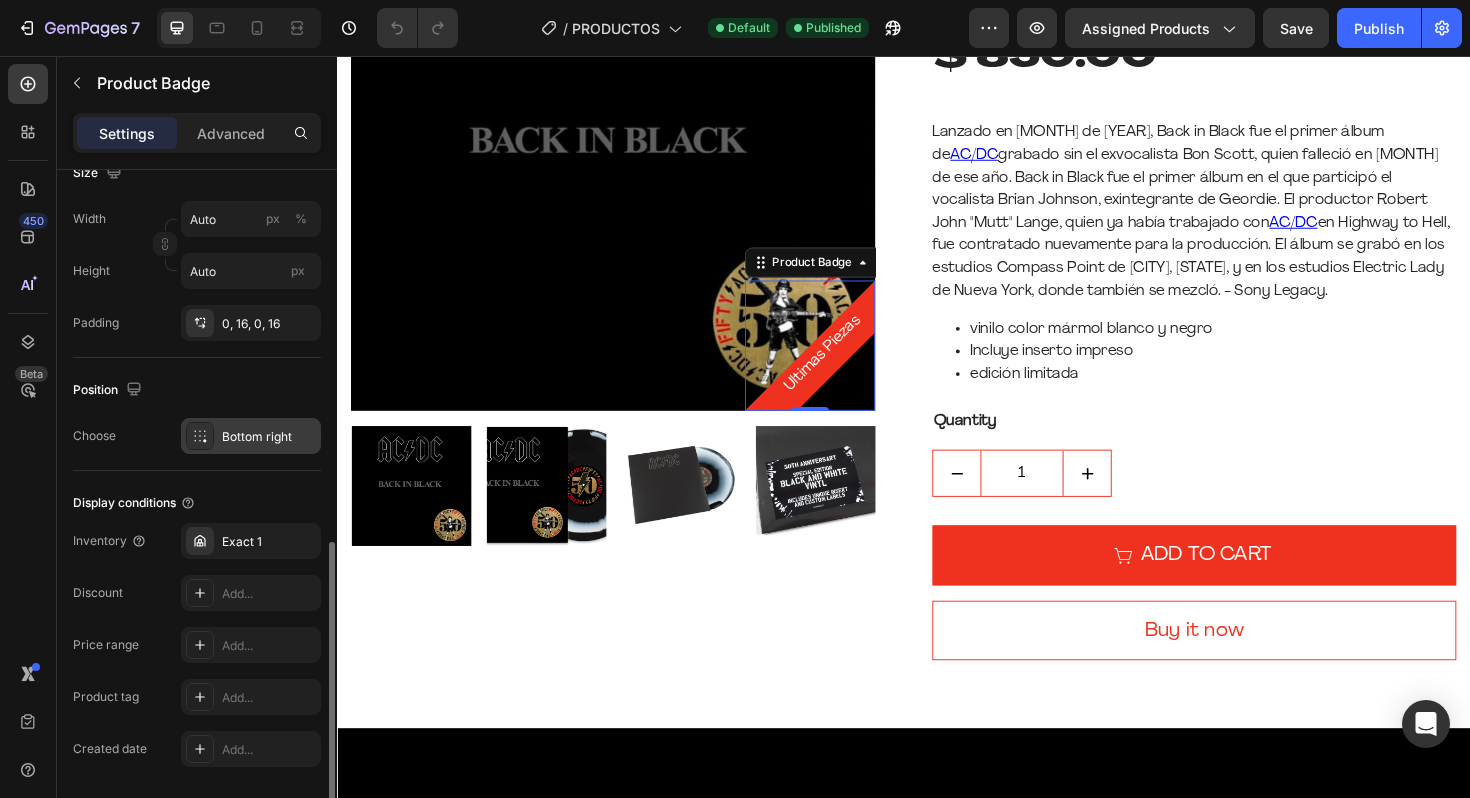 click 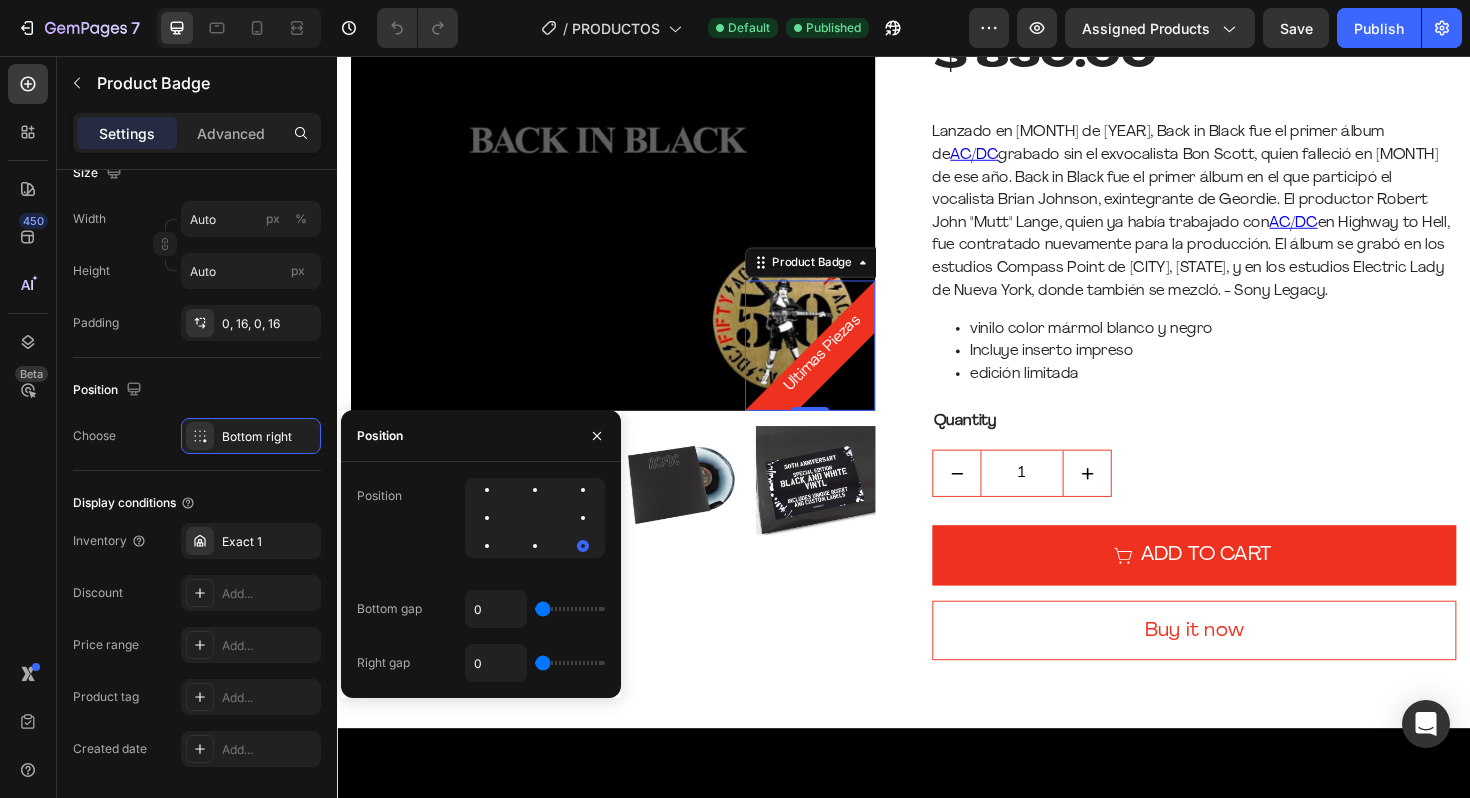 type on "500" 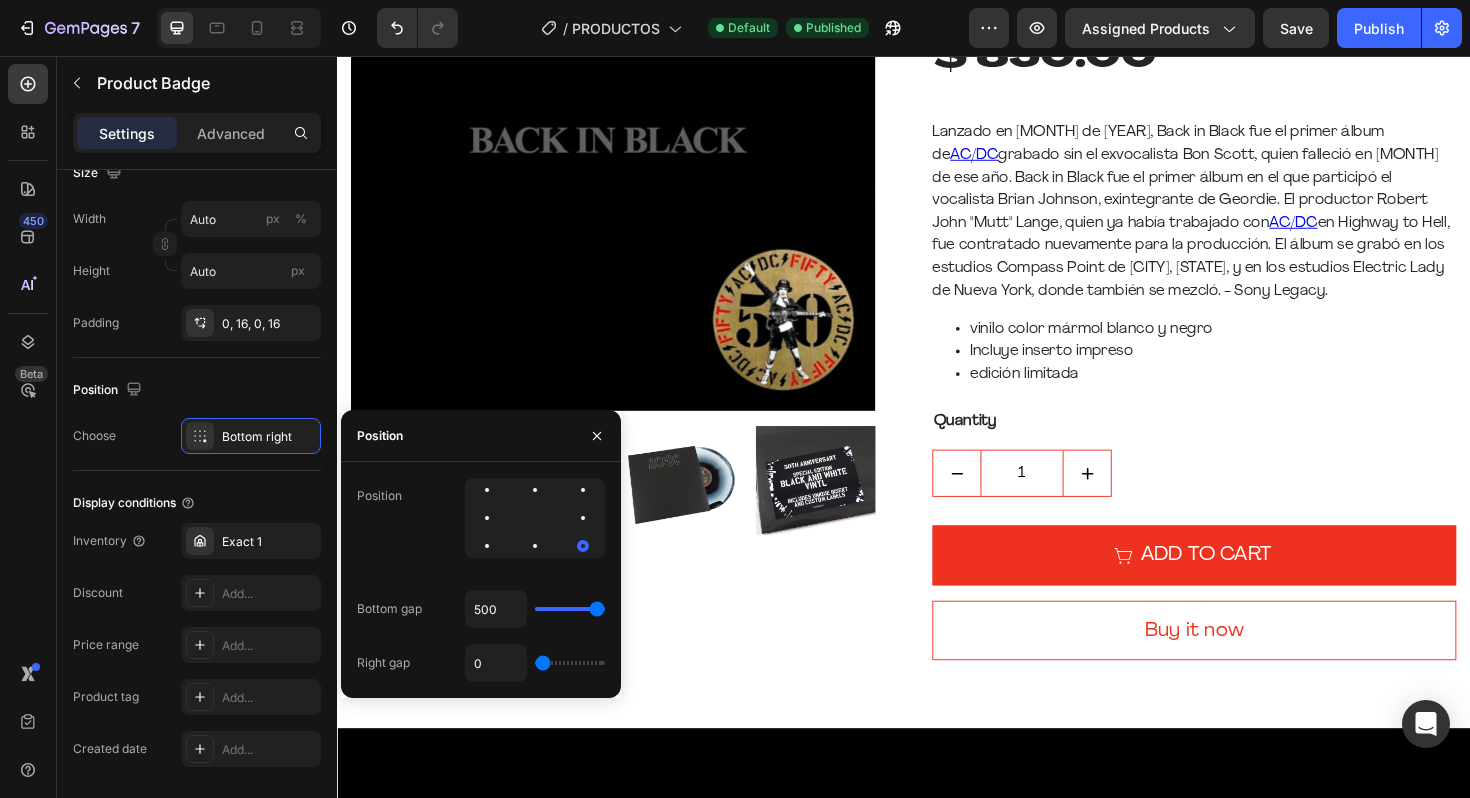 type on "498" 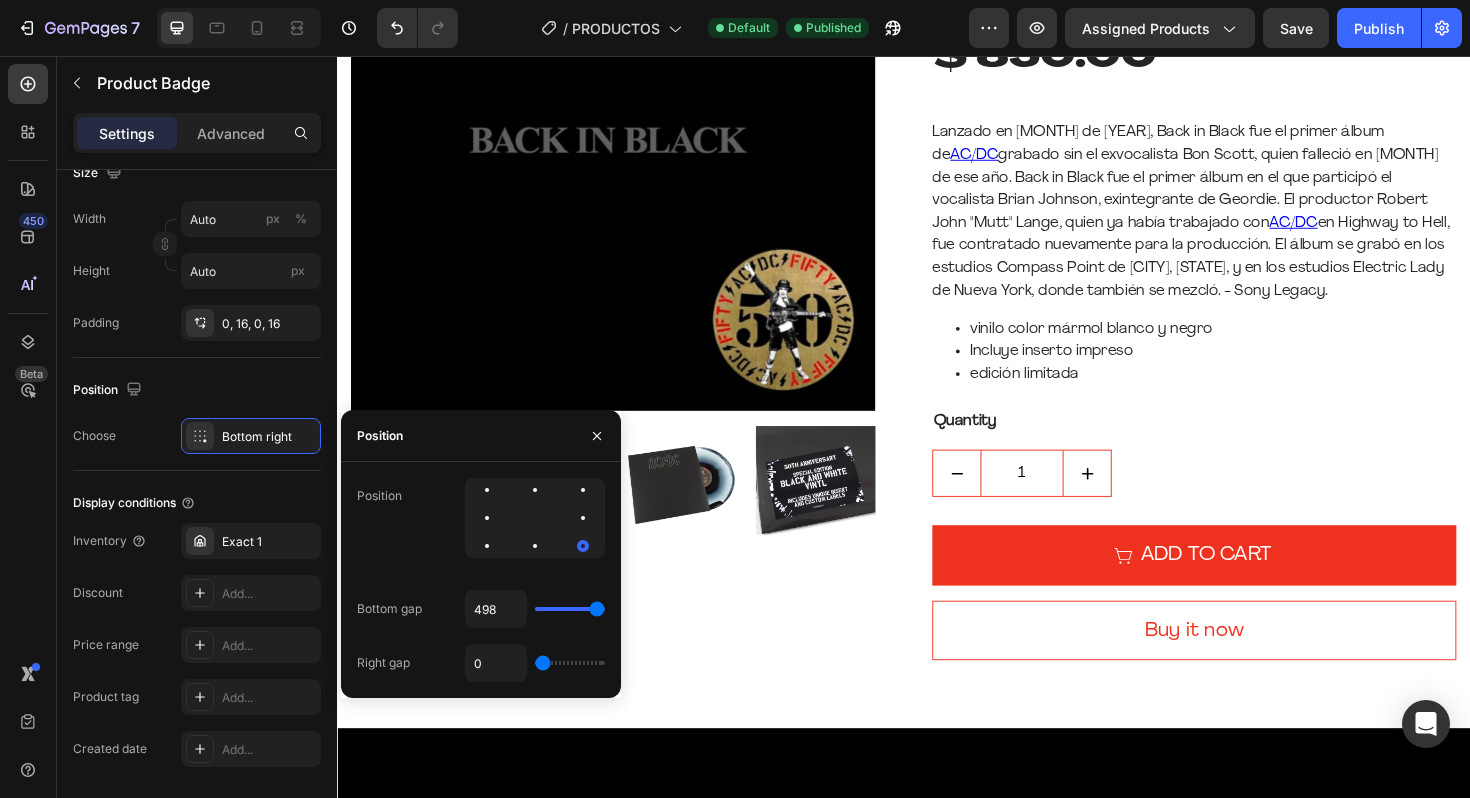 type on "391" 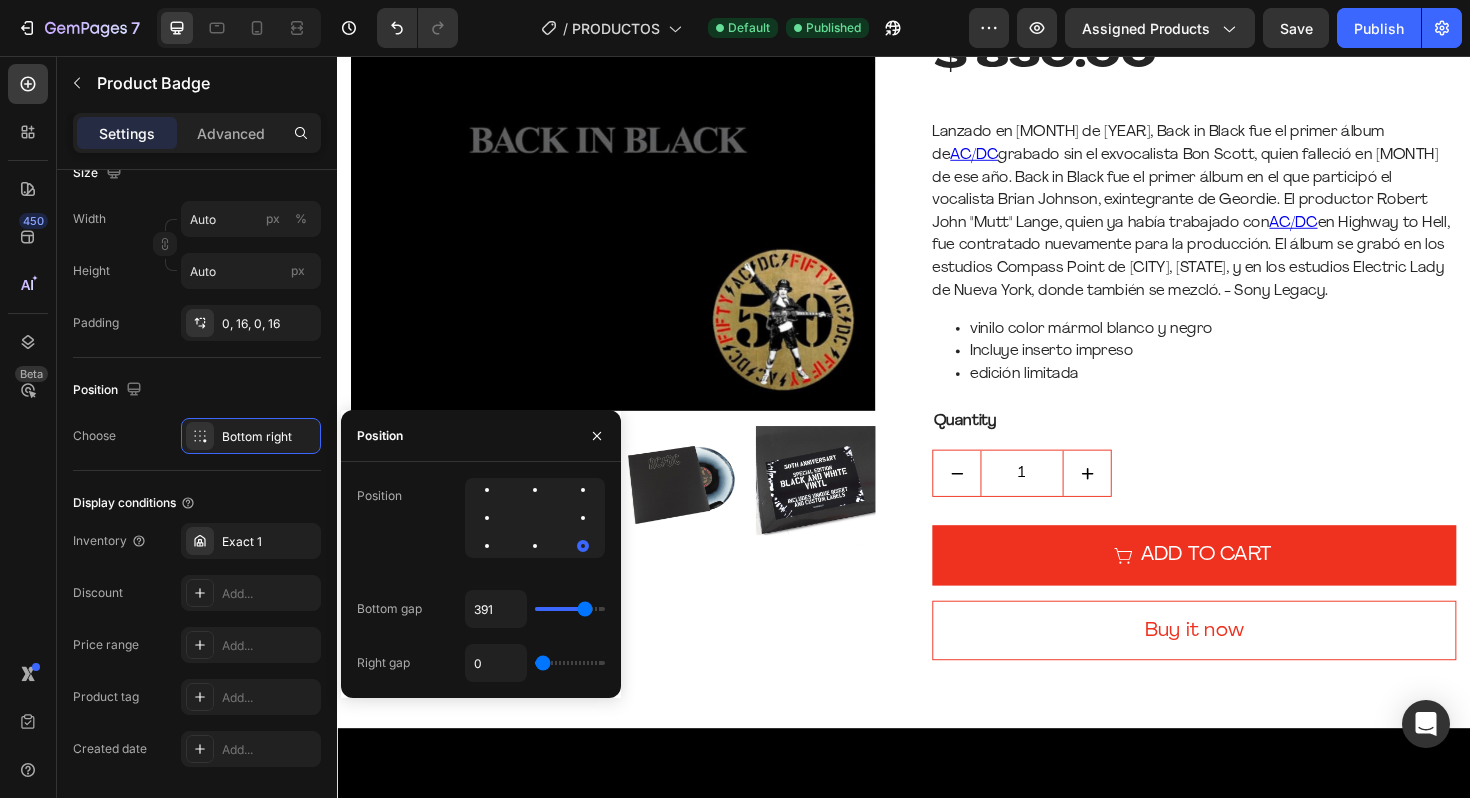 type on "387" 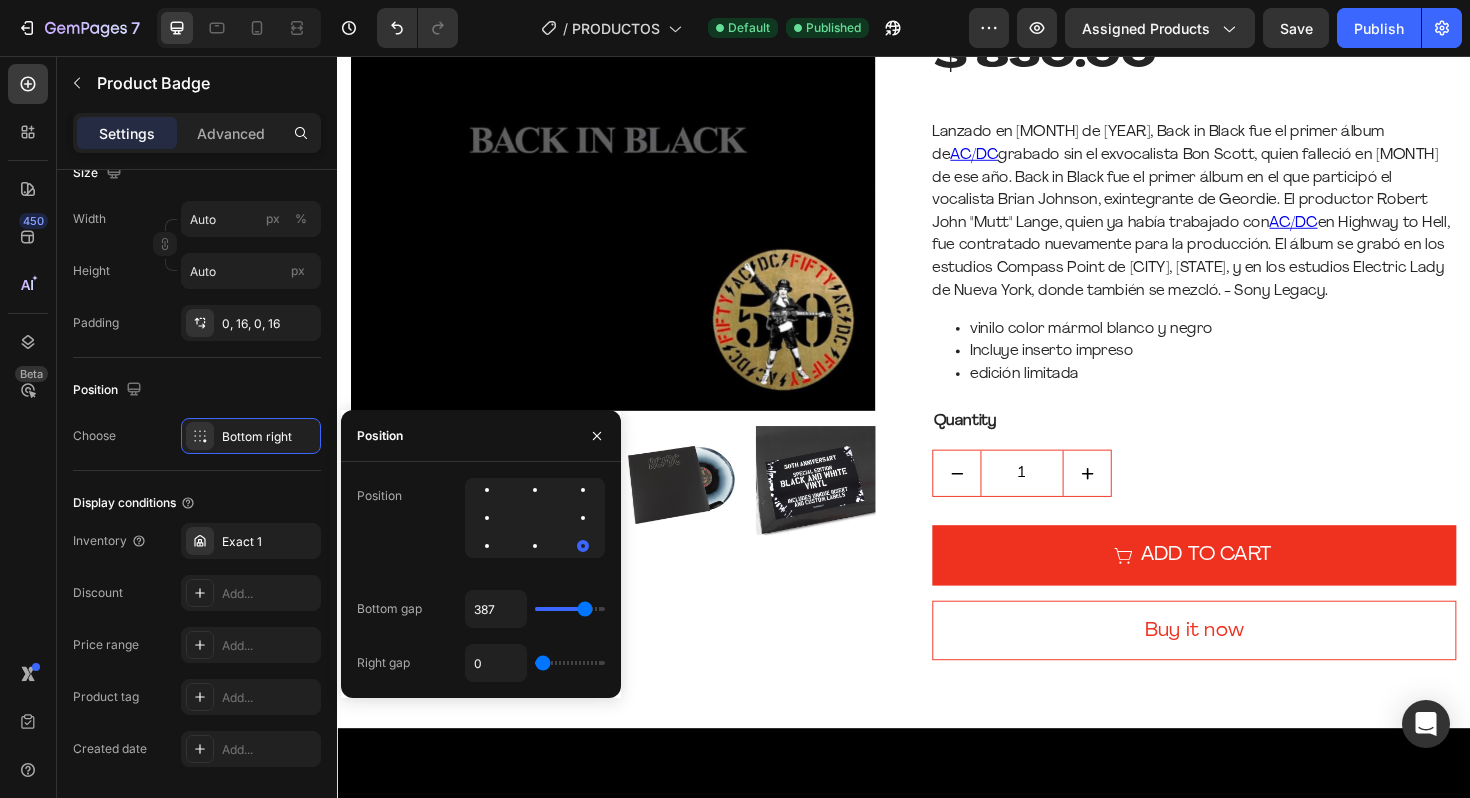 type on "385" 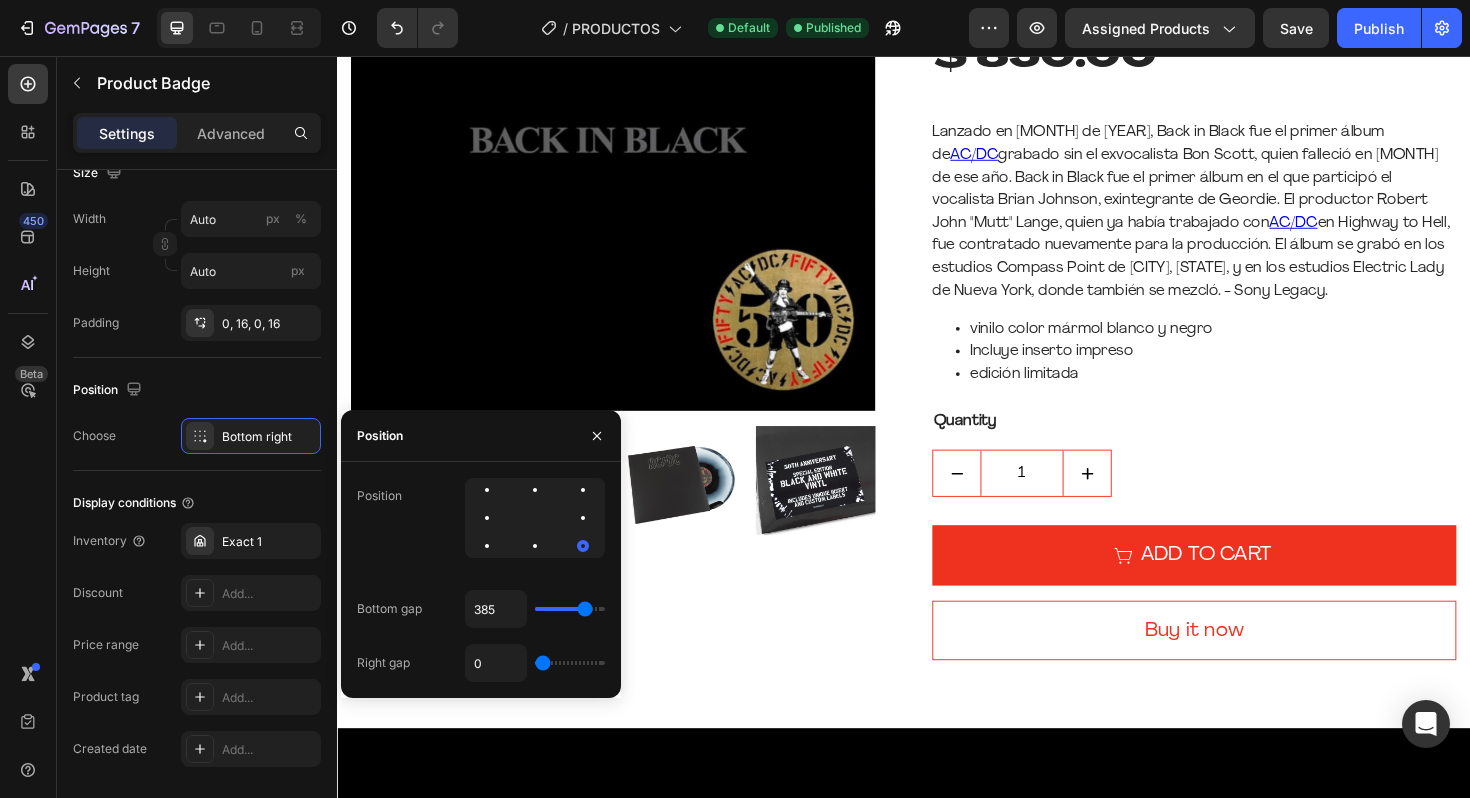 type on "382" 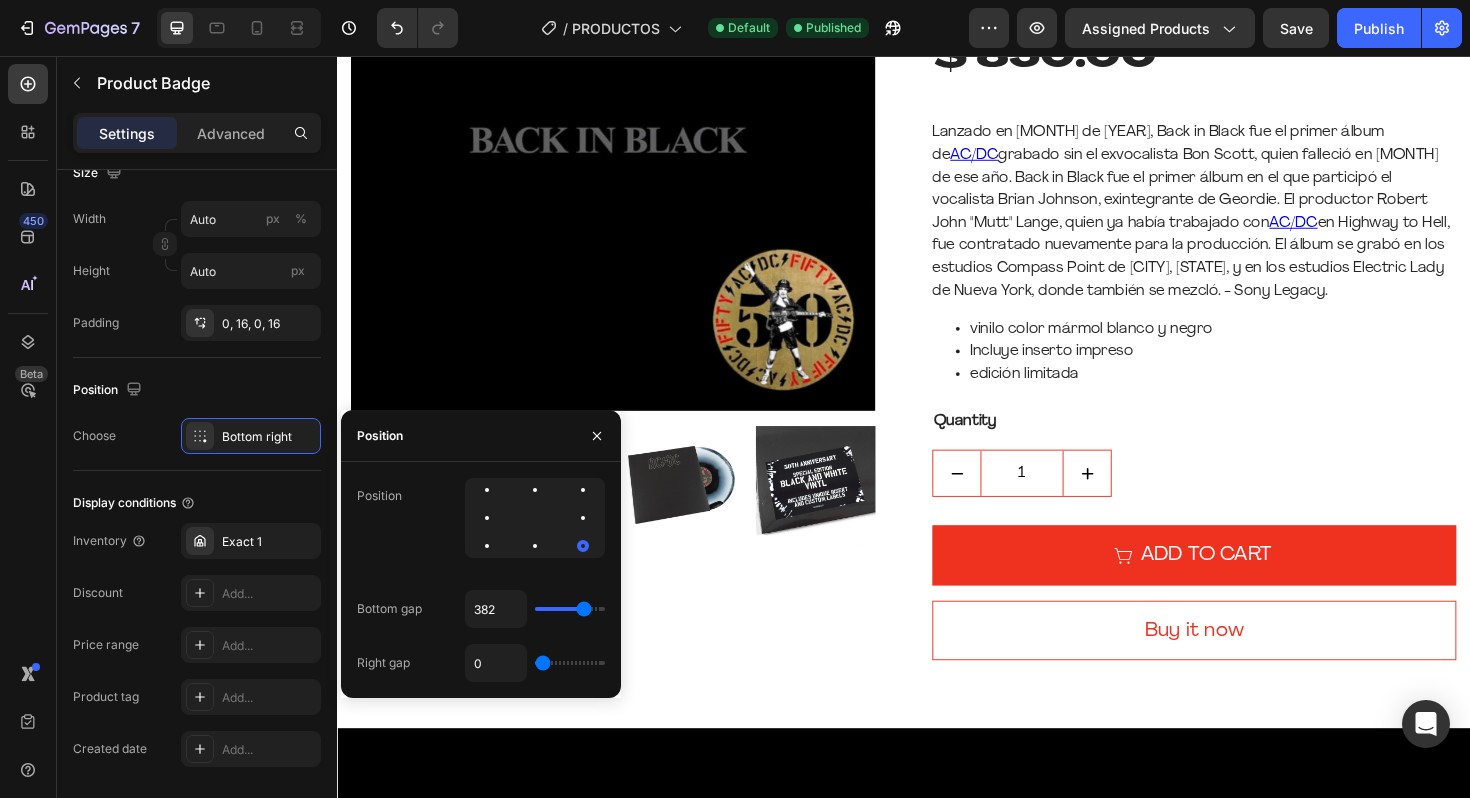 type on "369" 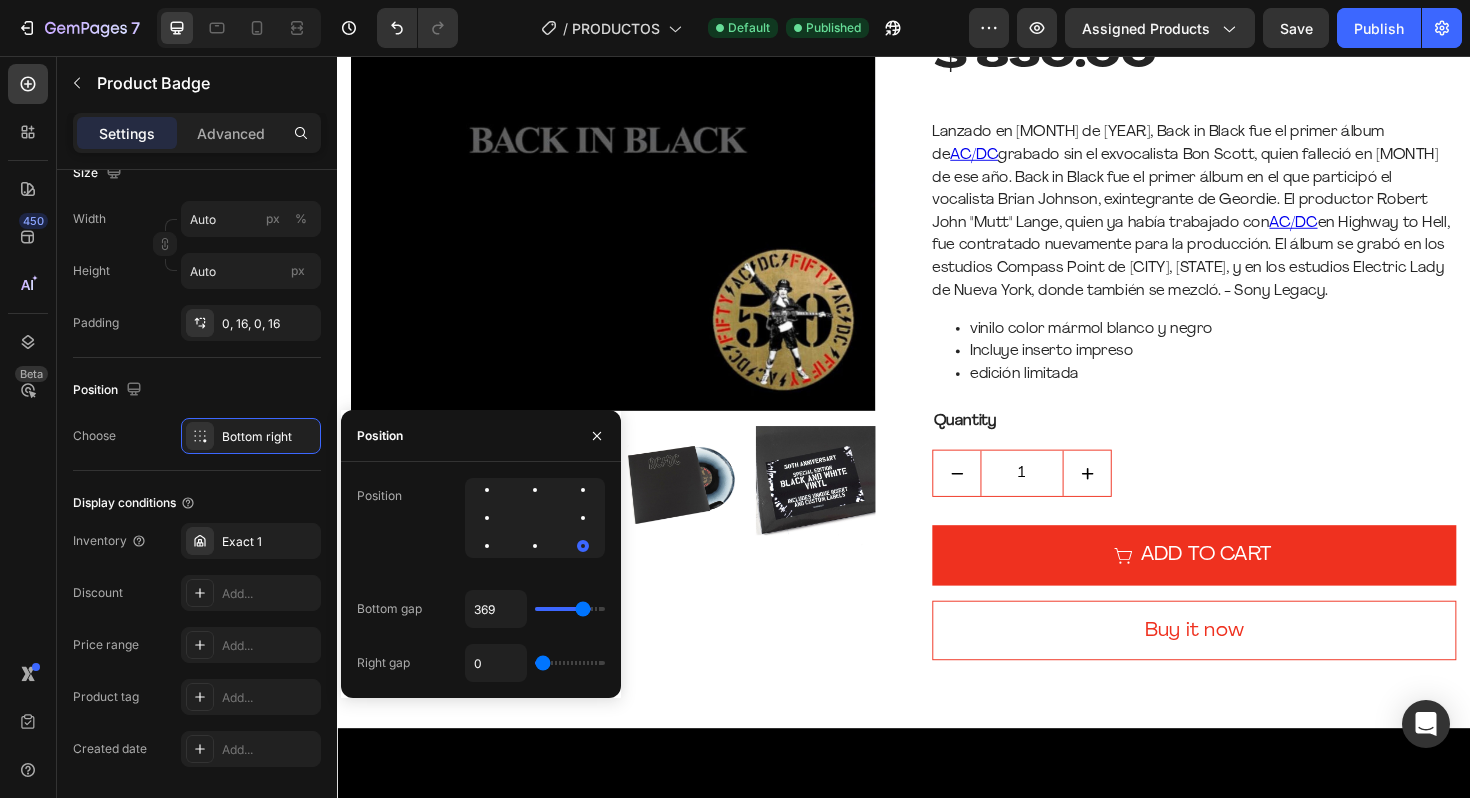 type on "349" 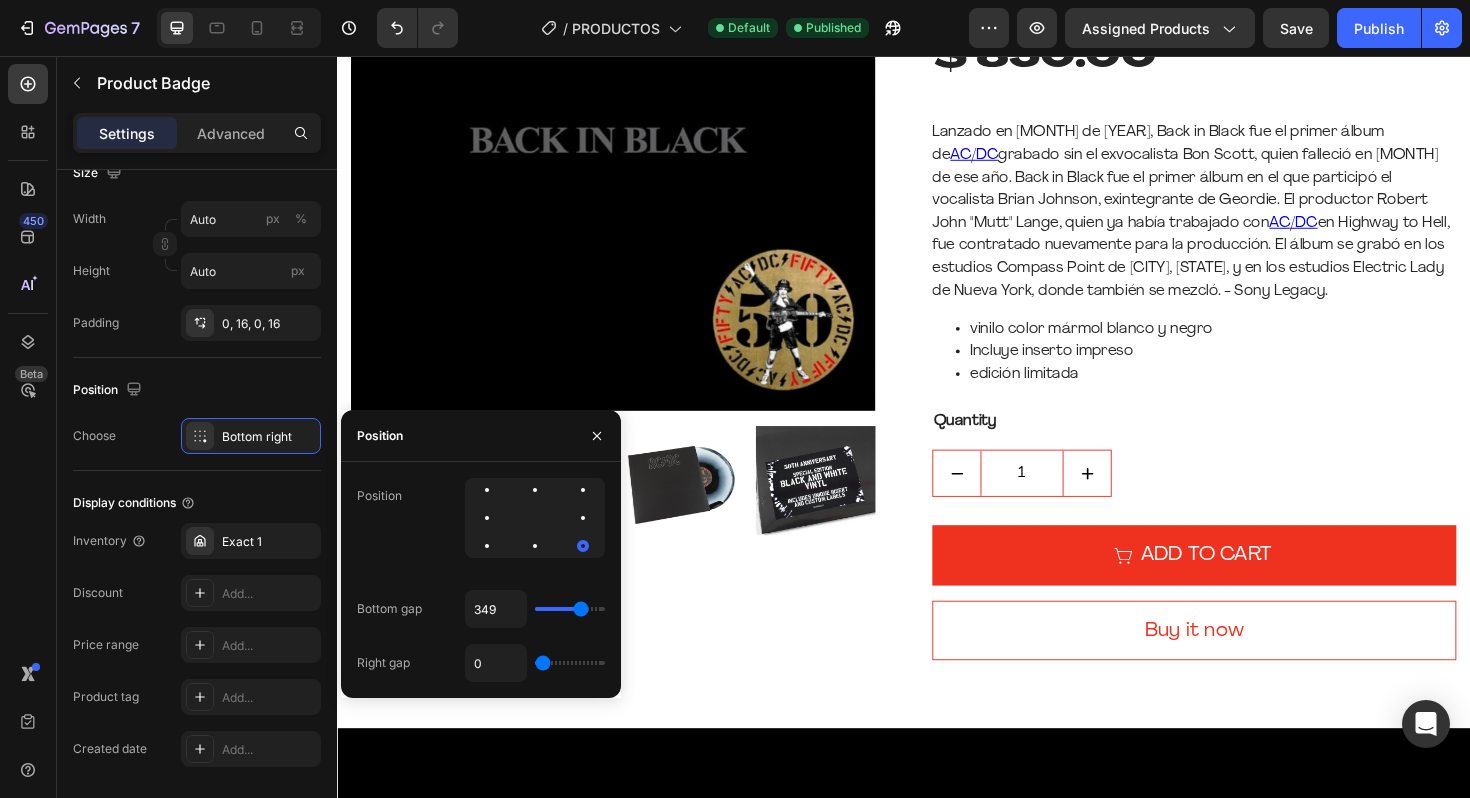type on "345" 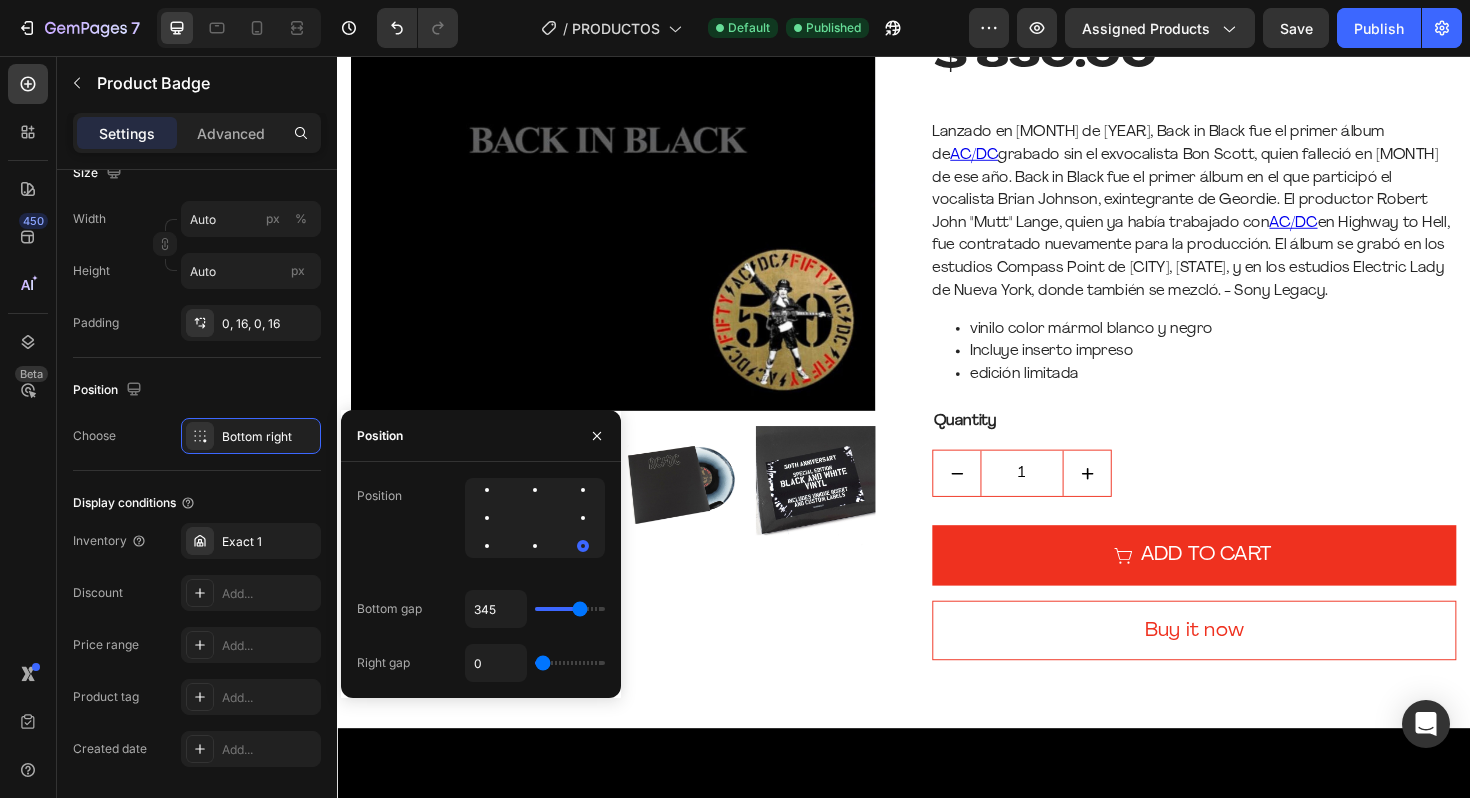 type on "338" 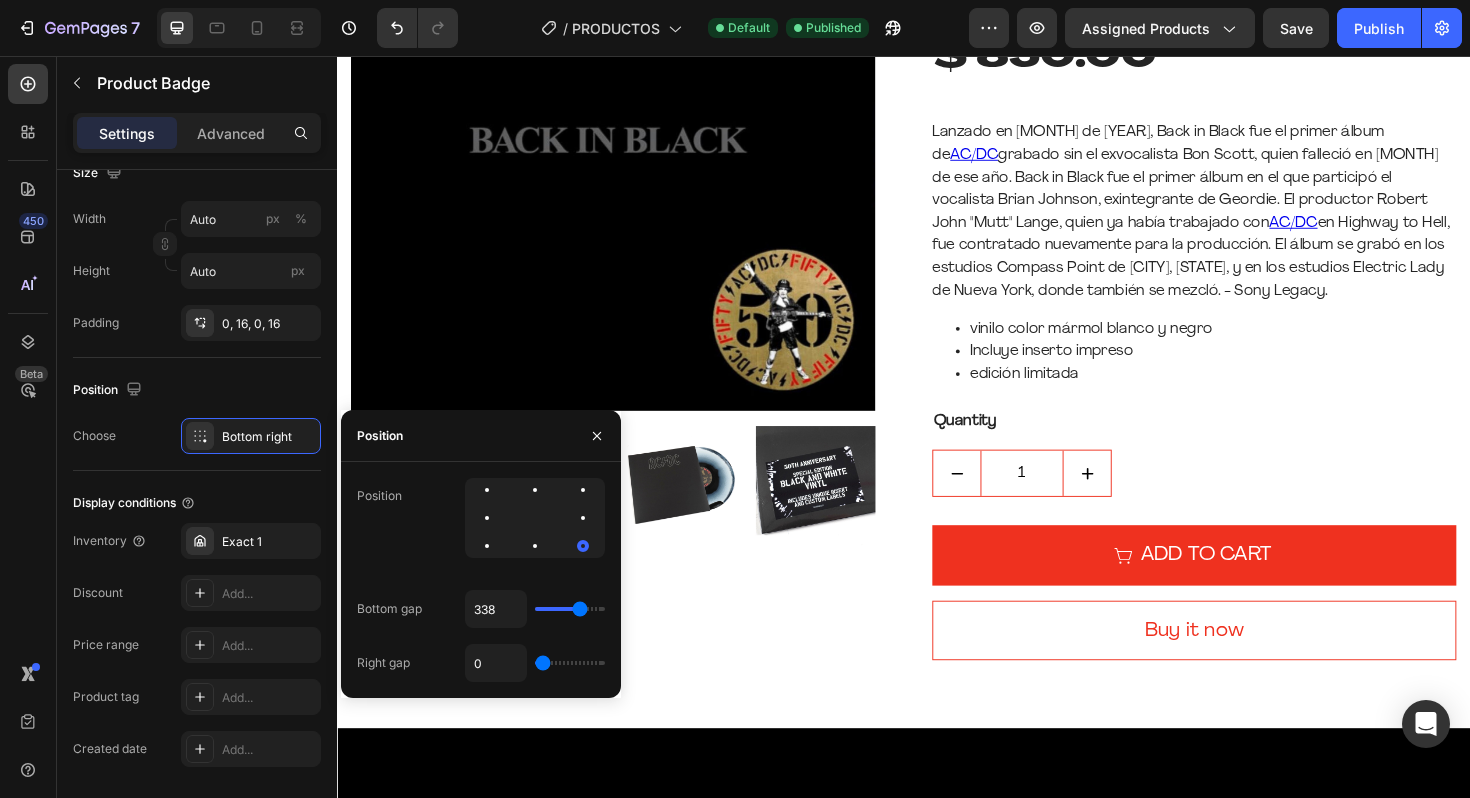 type on "327" 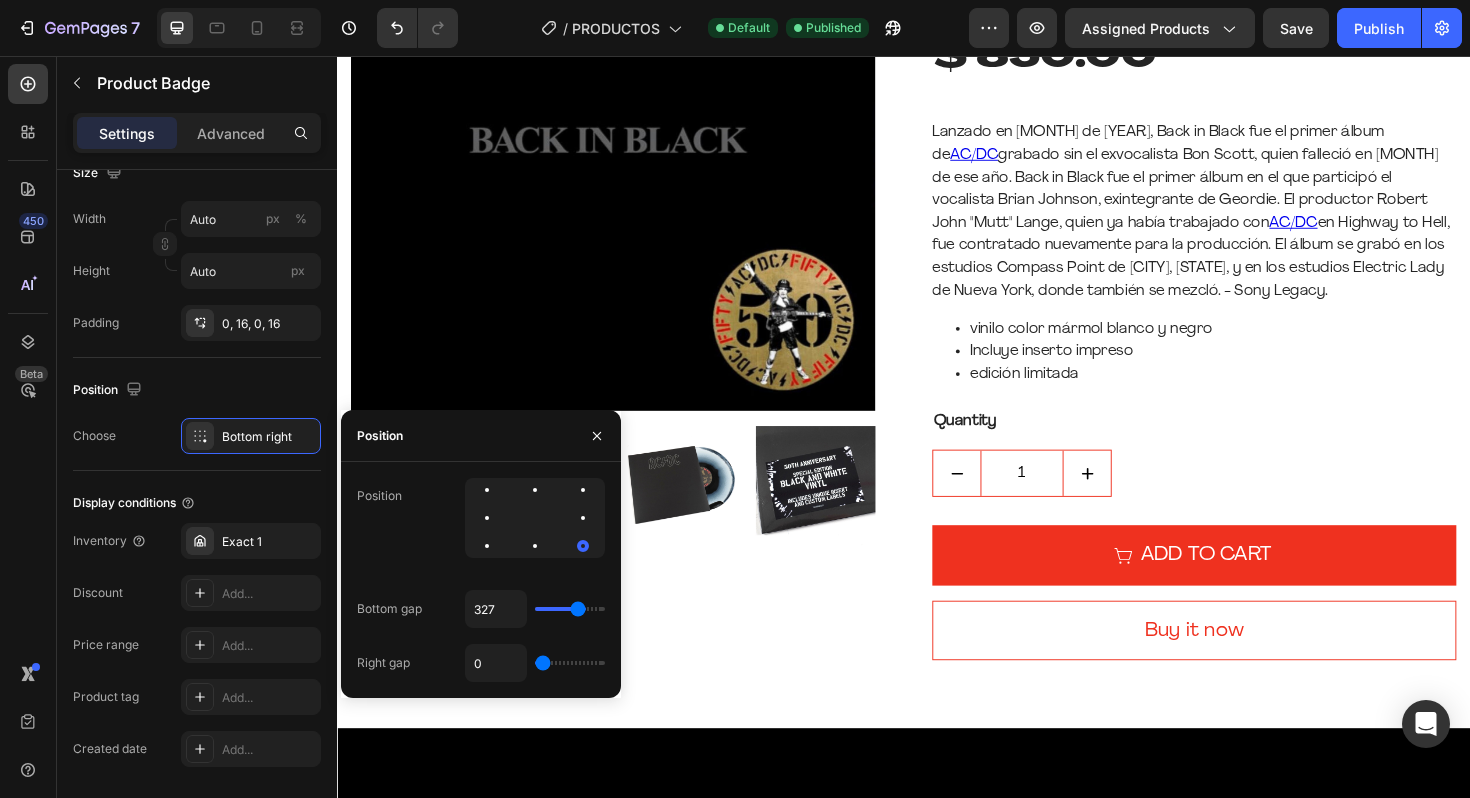 type on "311" 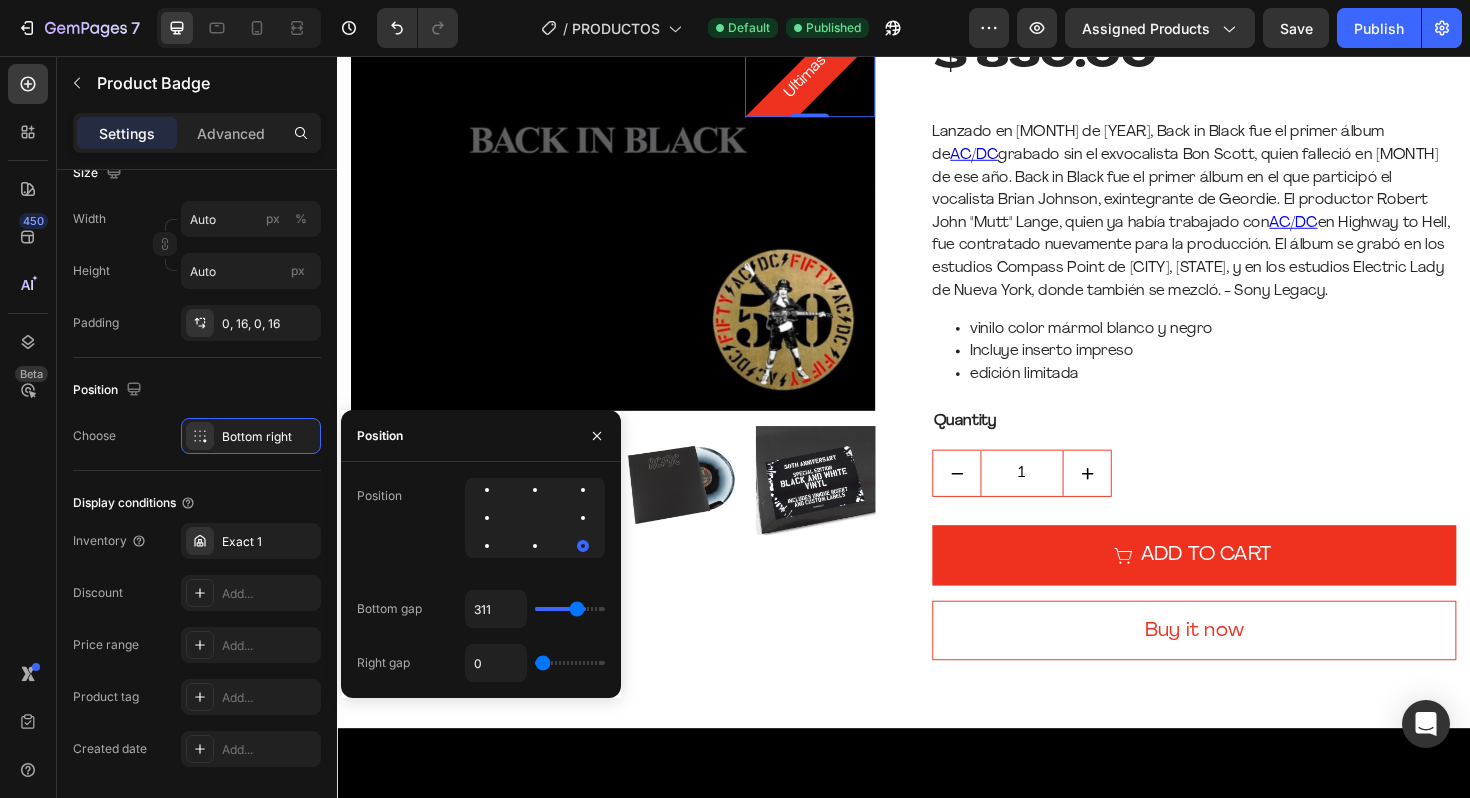 type on "295" 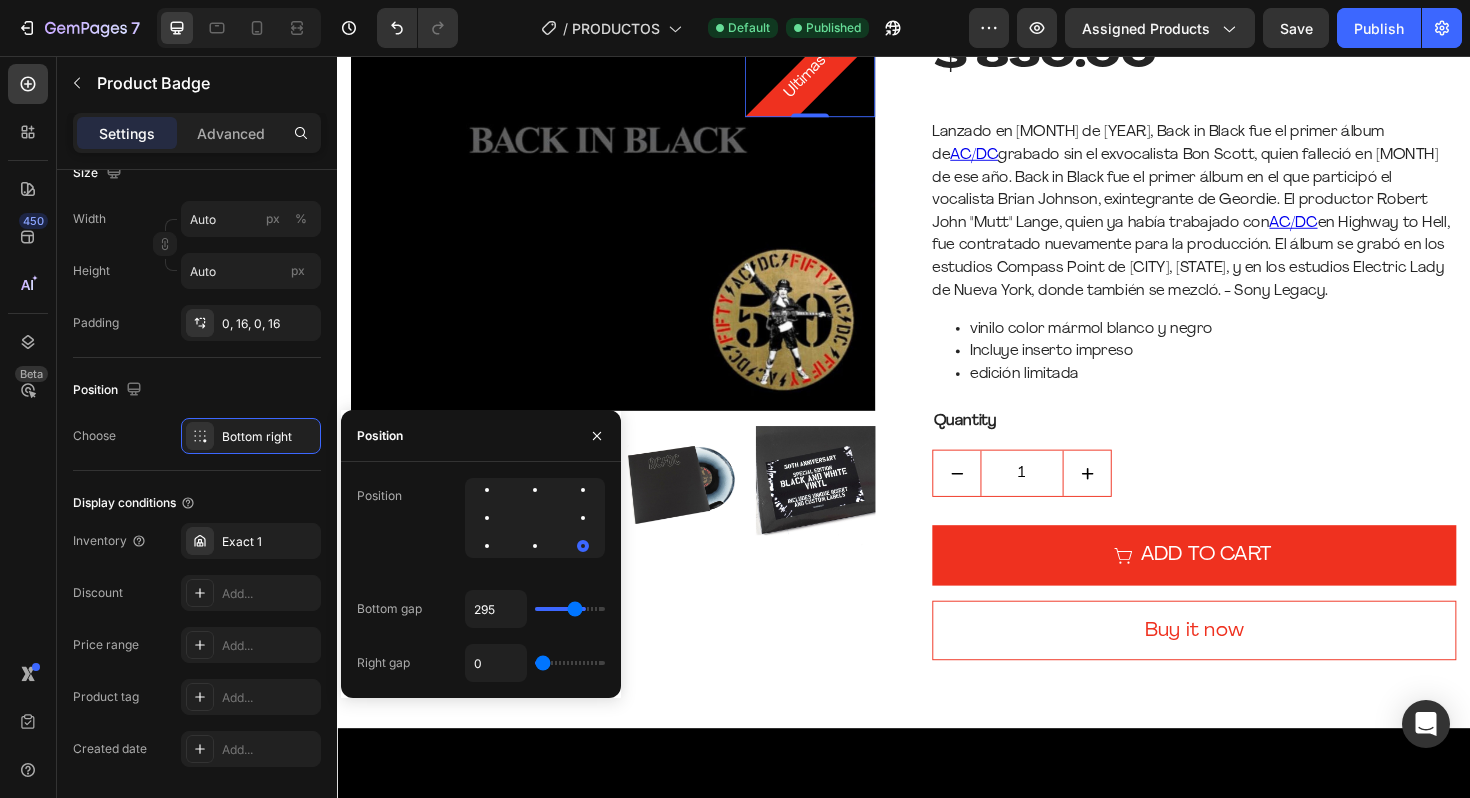type on "284" 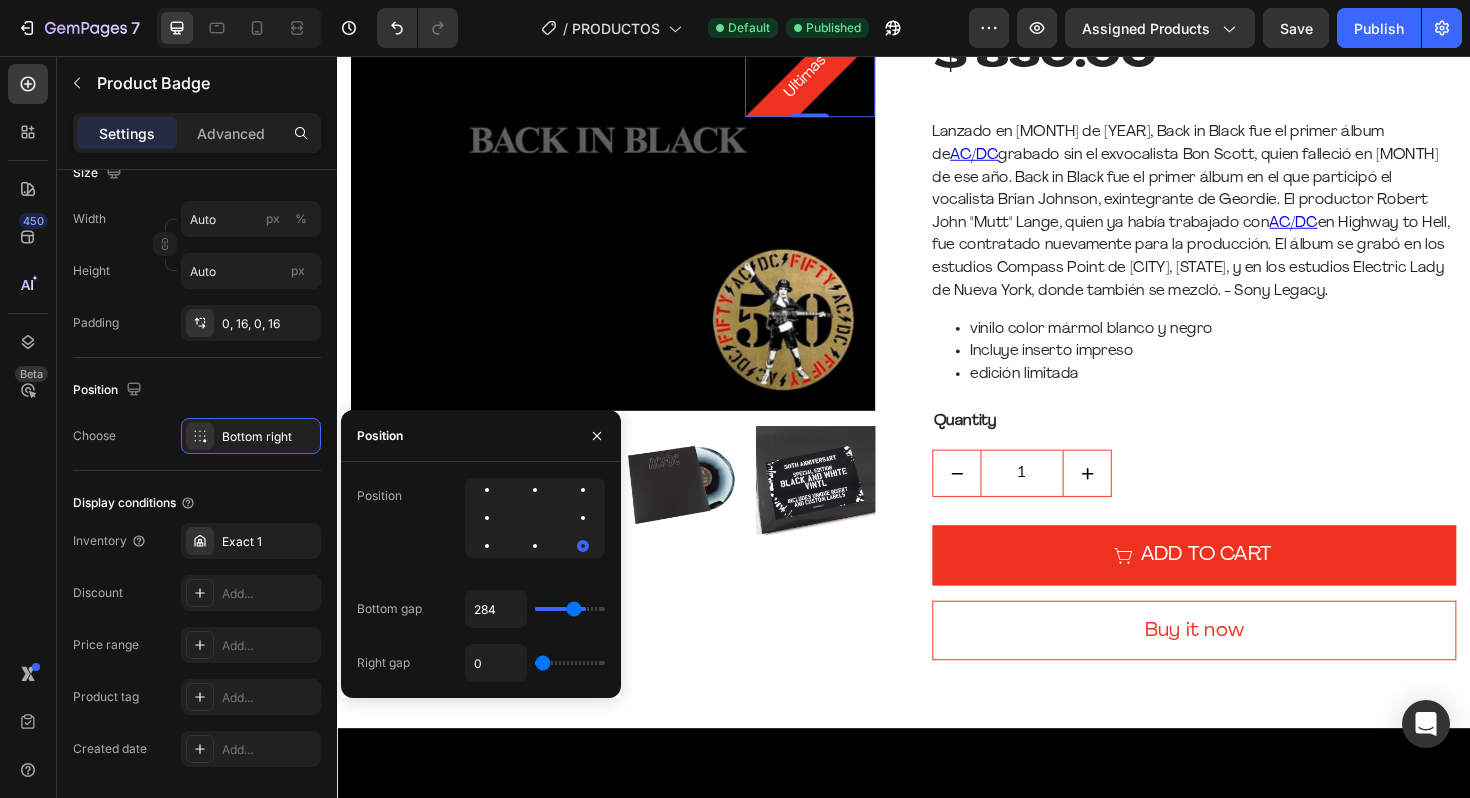 type on "279" 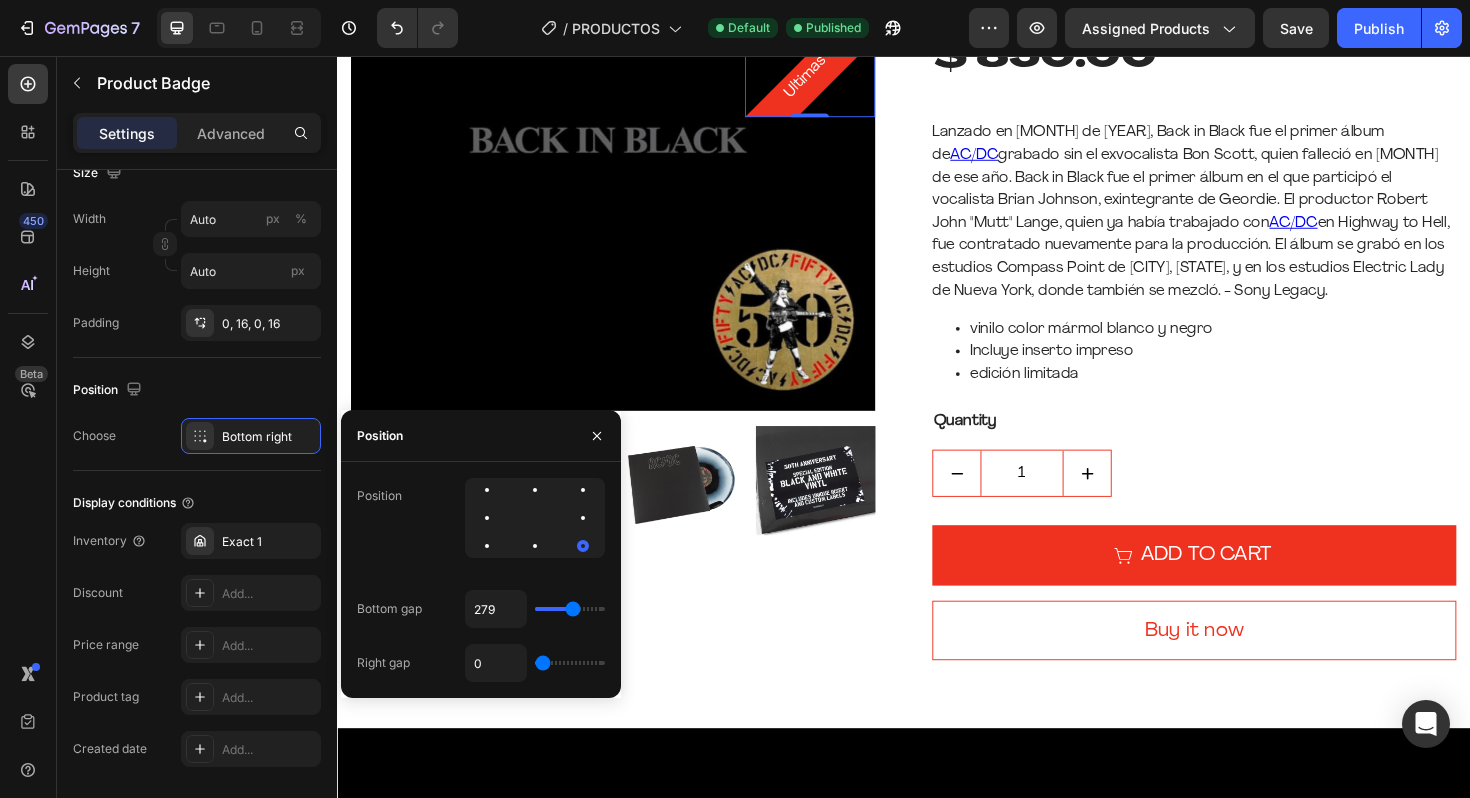 drag, startPoint x: 538, startPoint y: 612, endPoint x: 573, endPoint y: 613, distance: 35.014282 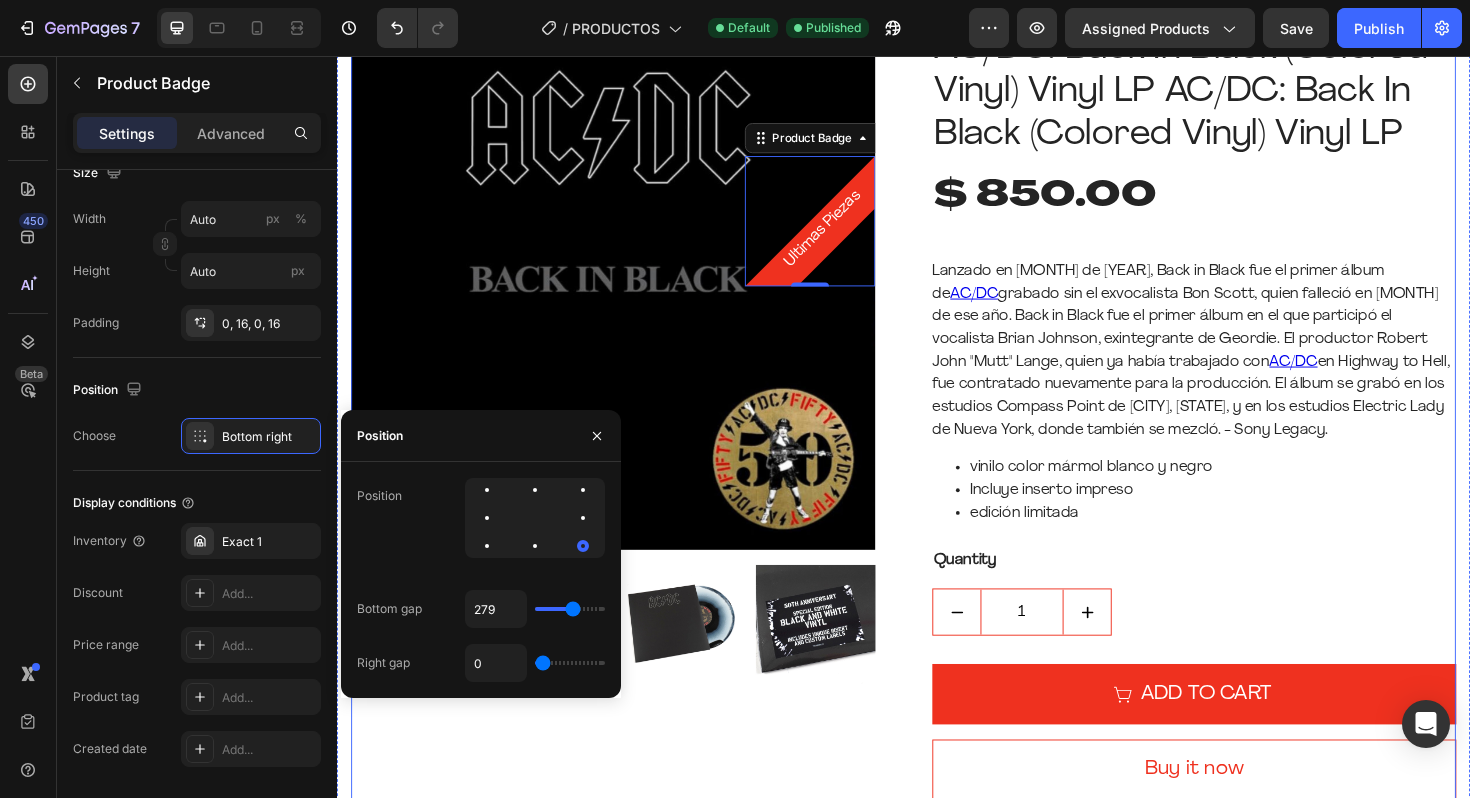 scroll, scrollTop: 67, scrollLeft: 0, axis: vertical 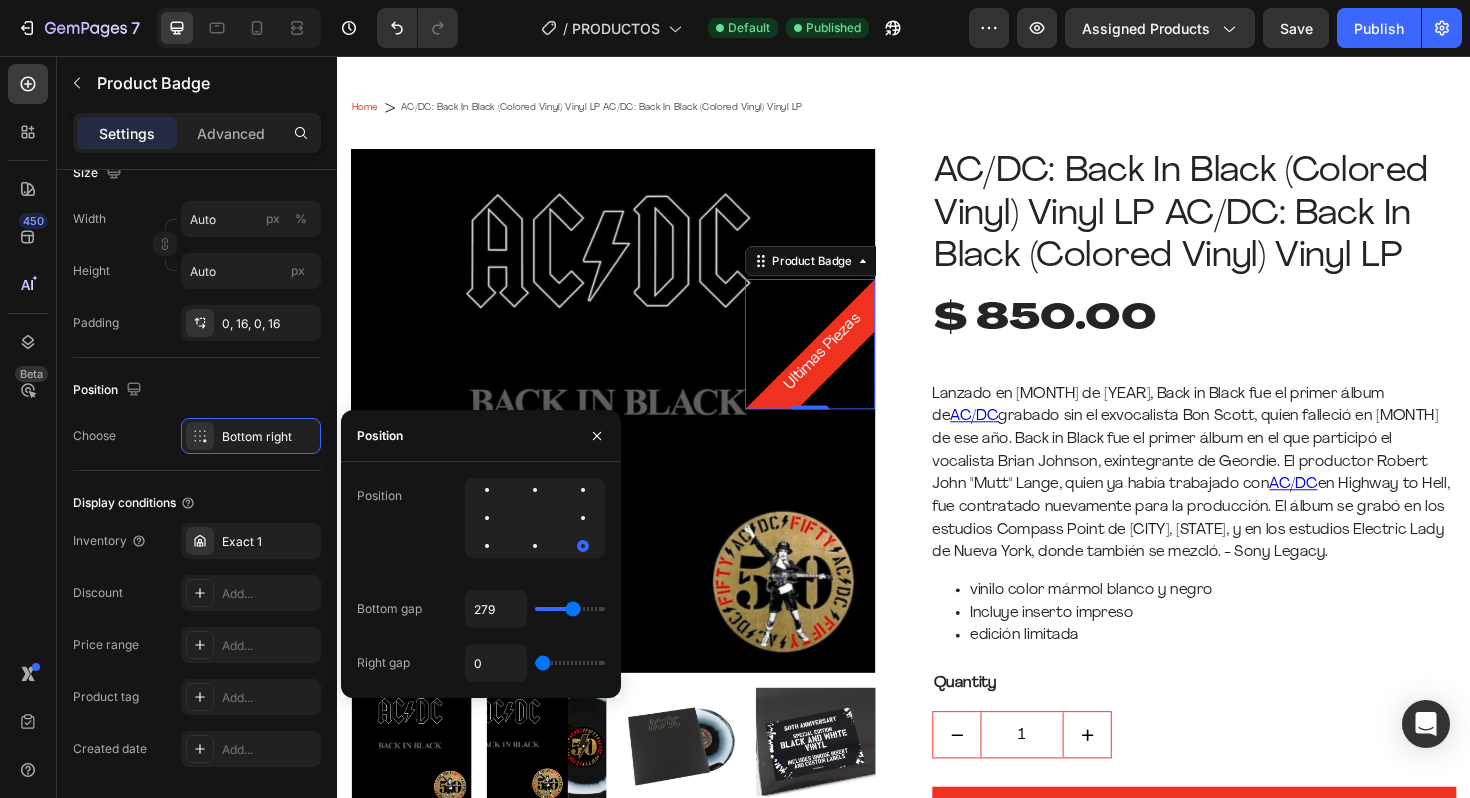 type on "156" 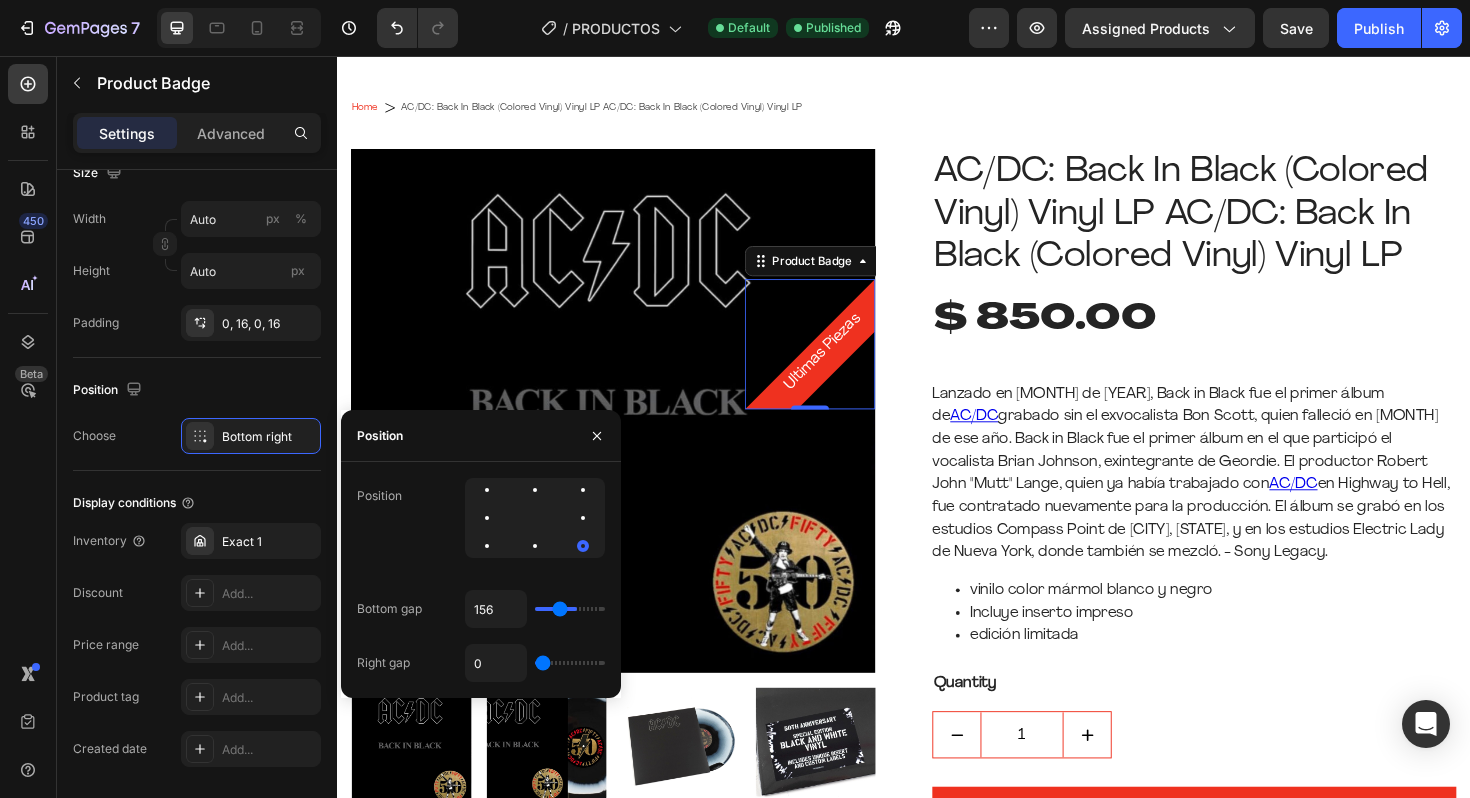 type on "0" 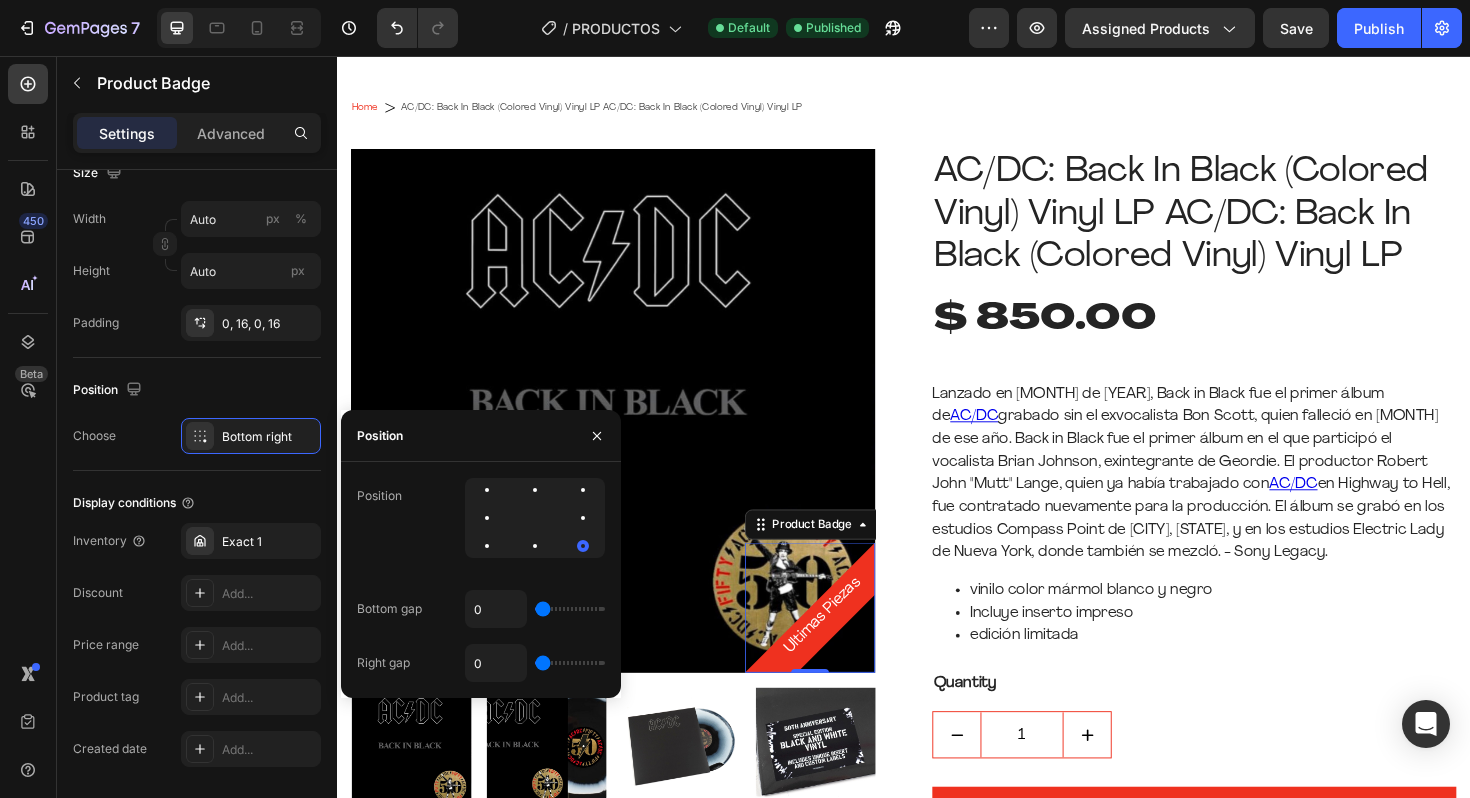 type on "65" 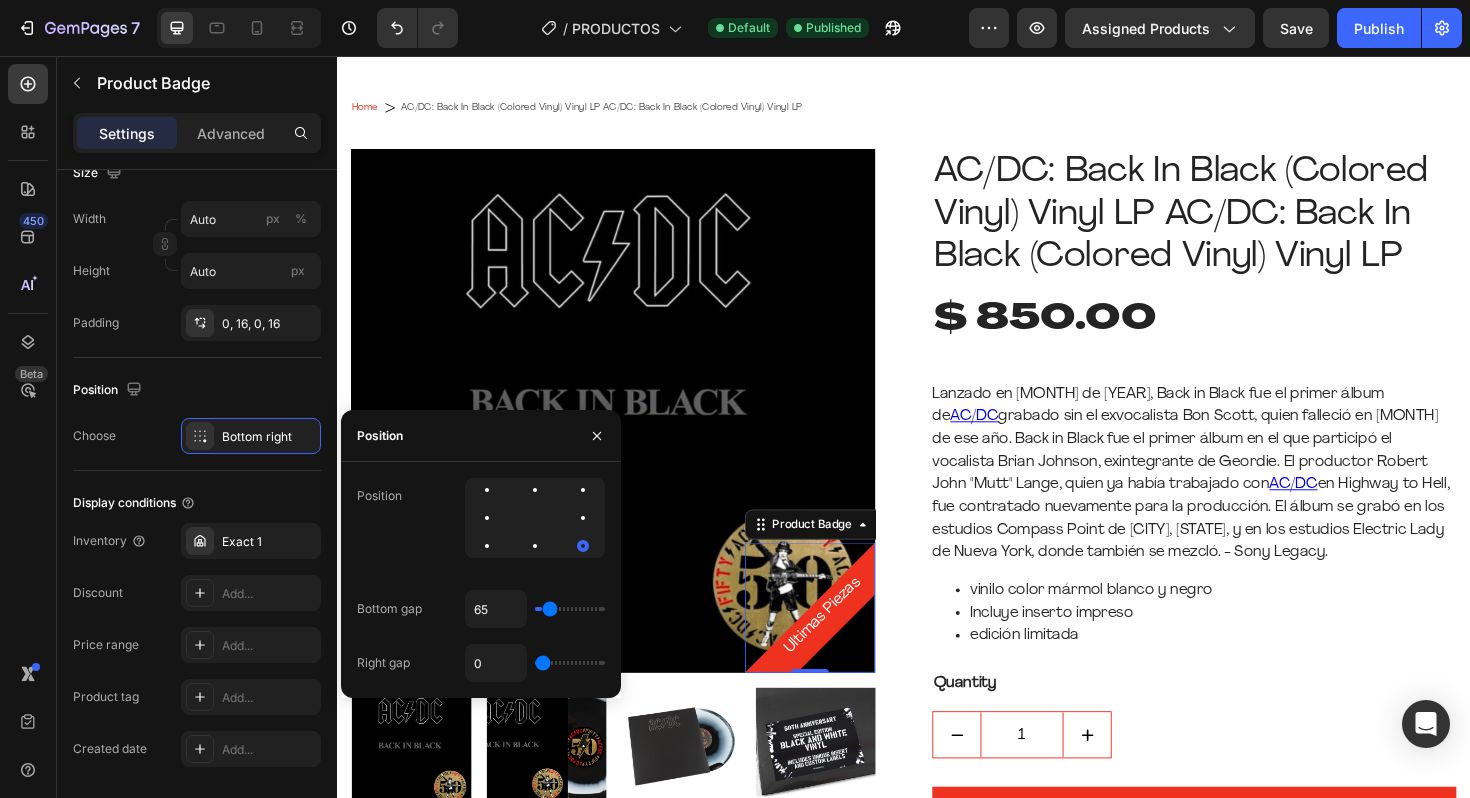 type on "500" 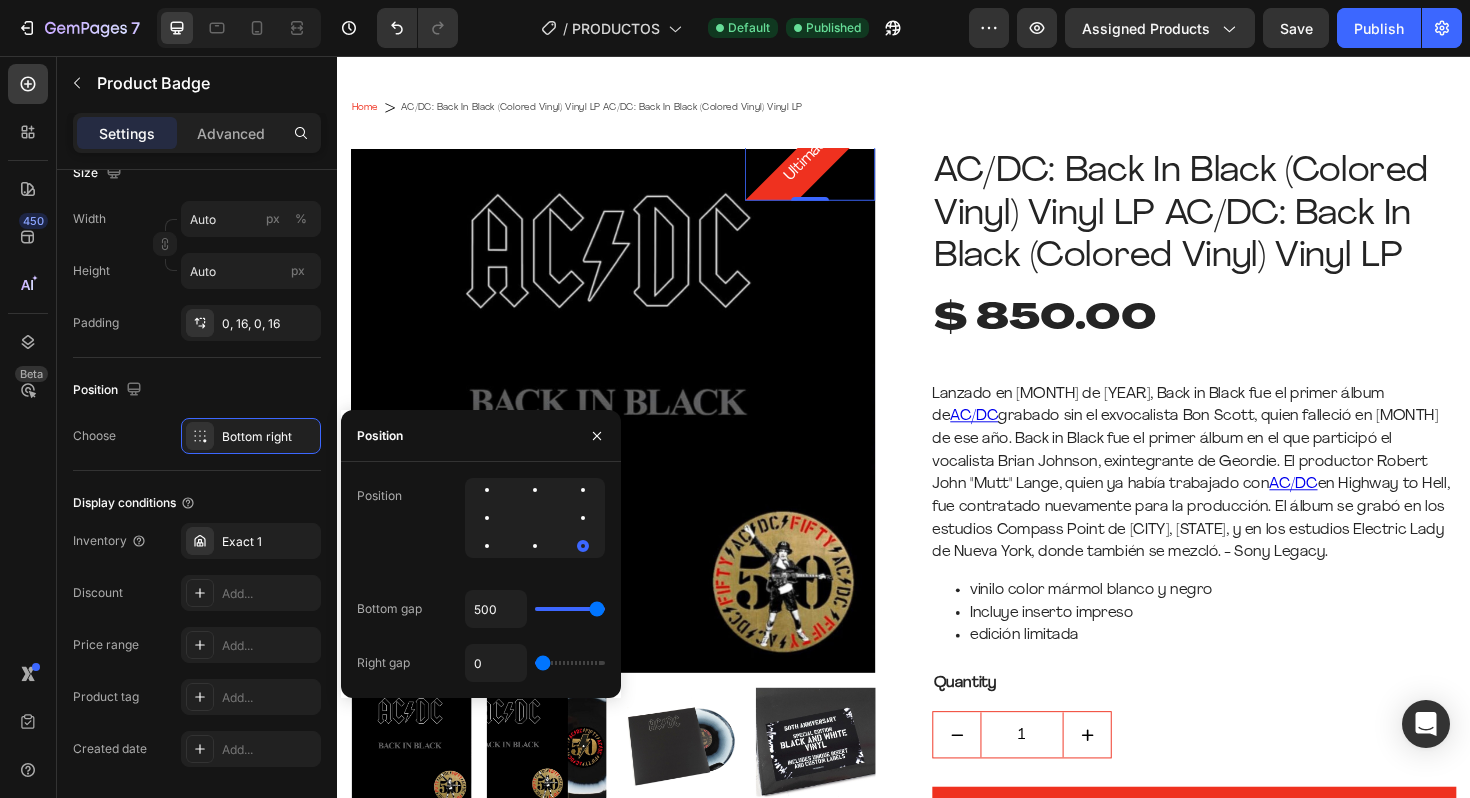 type on "449" 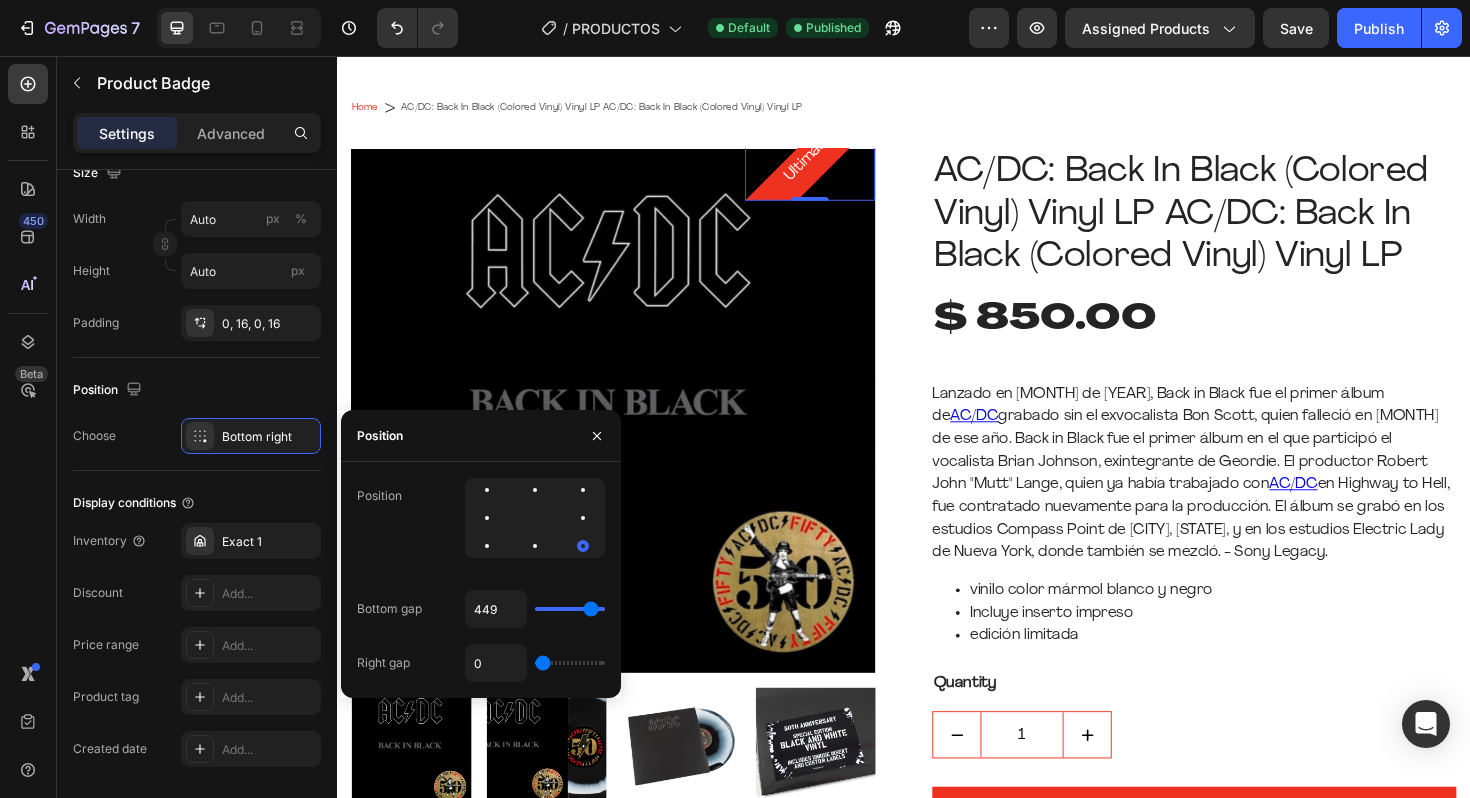 type on "0" 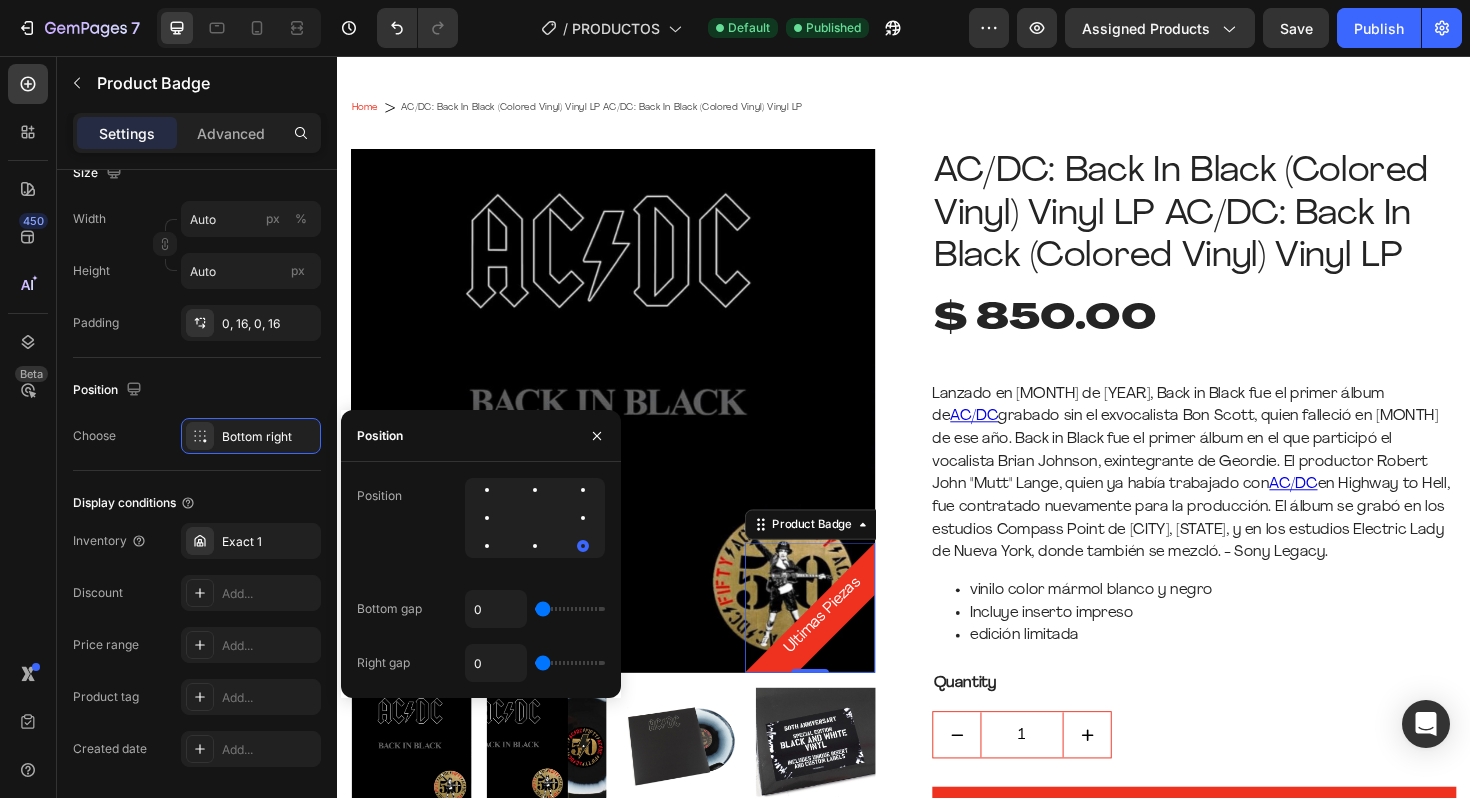 drag, startPoint x: 569, startPoint y: 607, endPoint x: 521, endPoint y: 634, distance: 55.072678 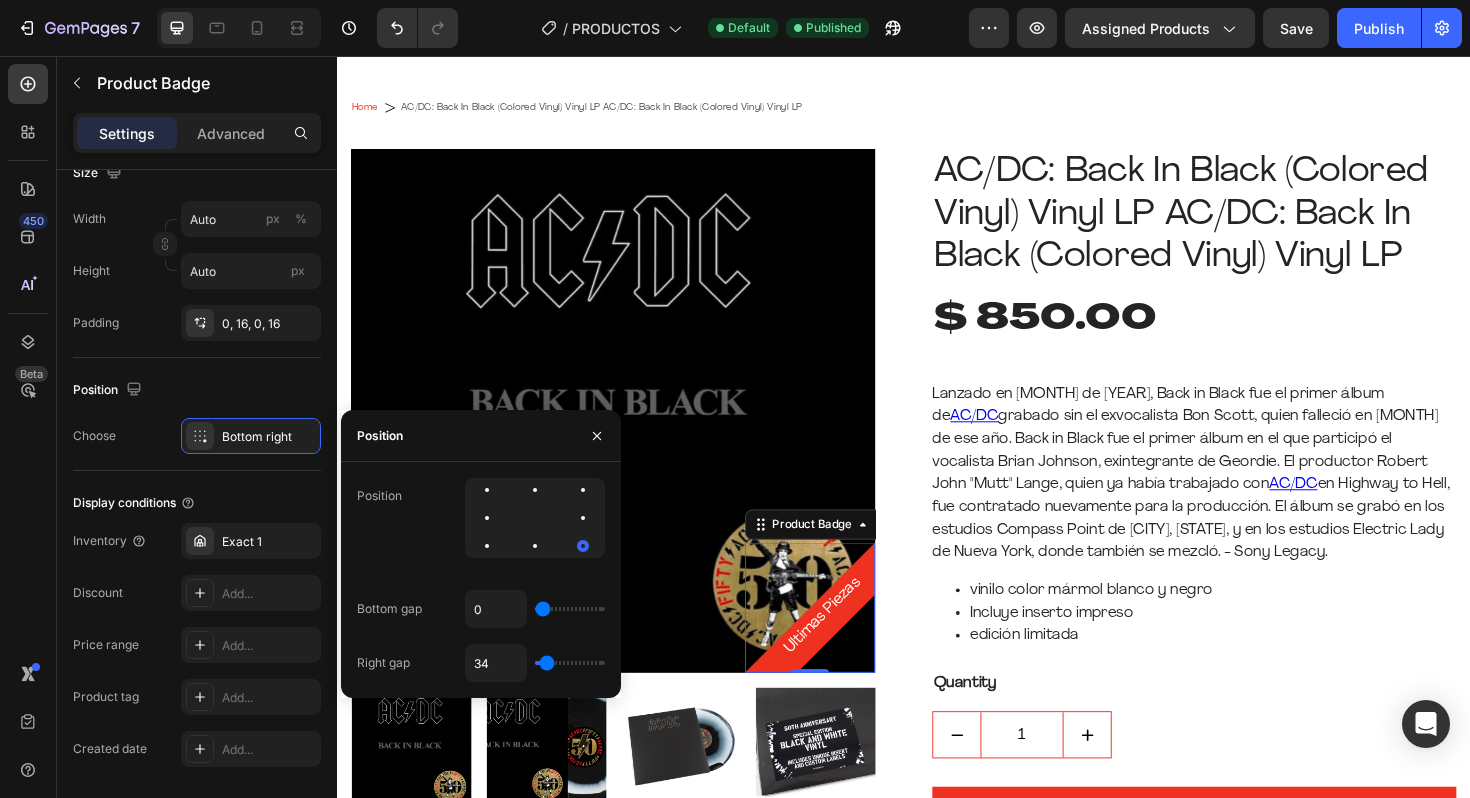 type on "500" 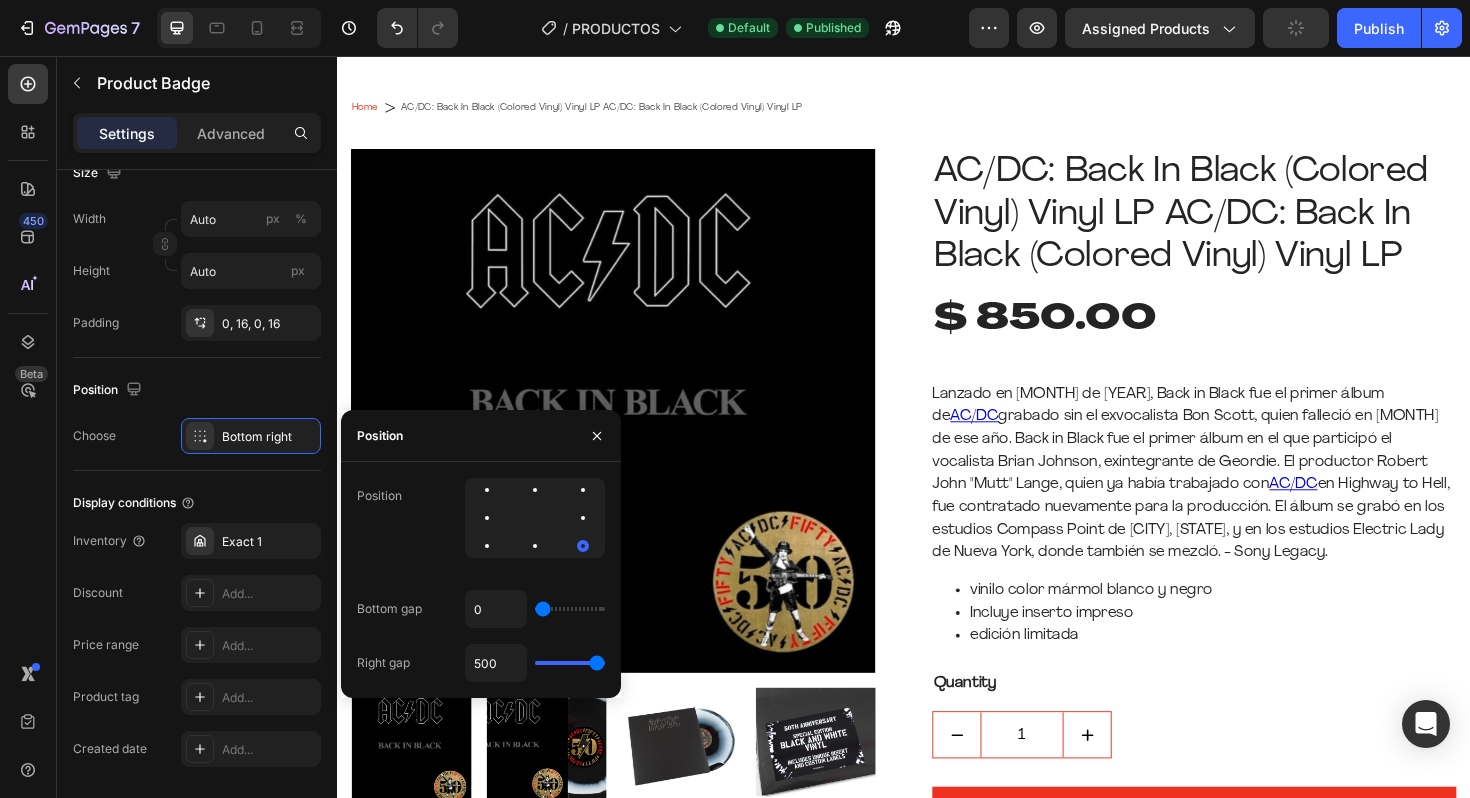 type on "0" 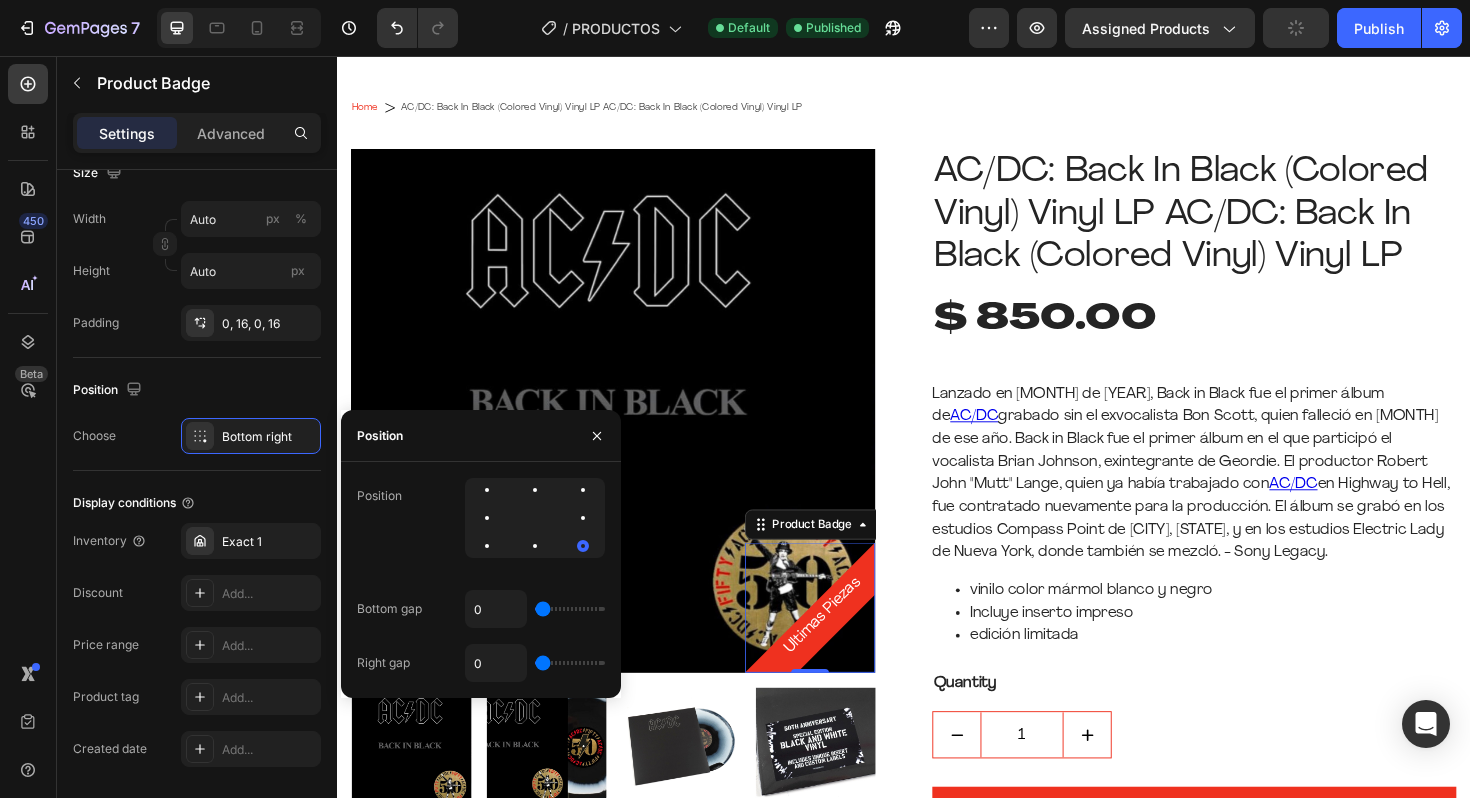 drag, startPoint x: 540, startPoint y: 666, endPoint x: 448, endPoint y: 669, distance: 92.0489 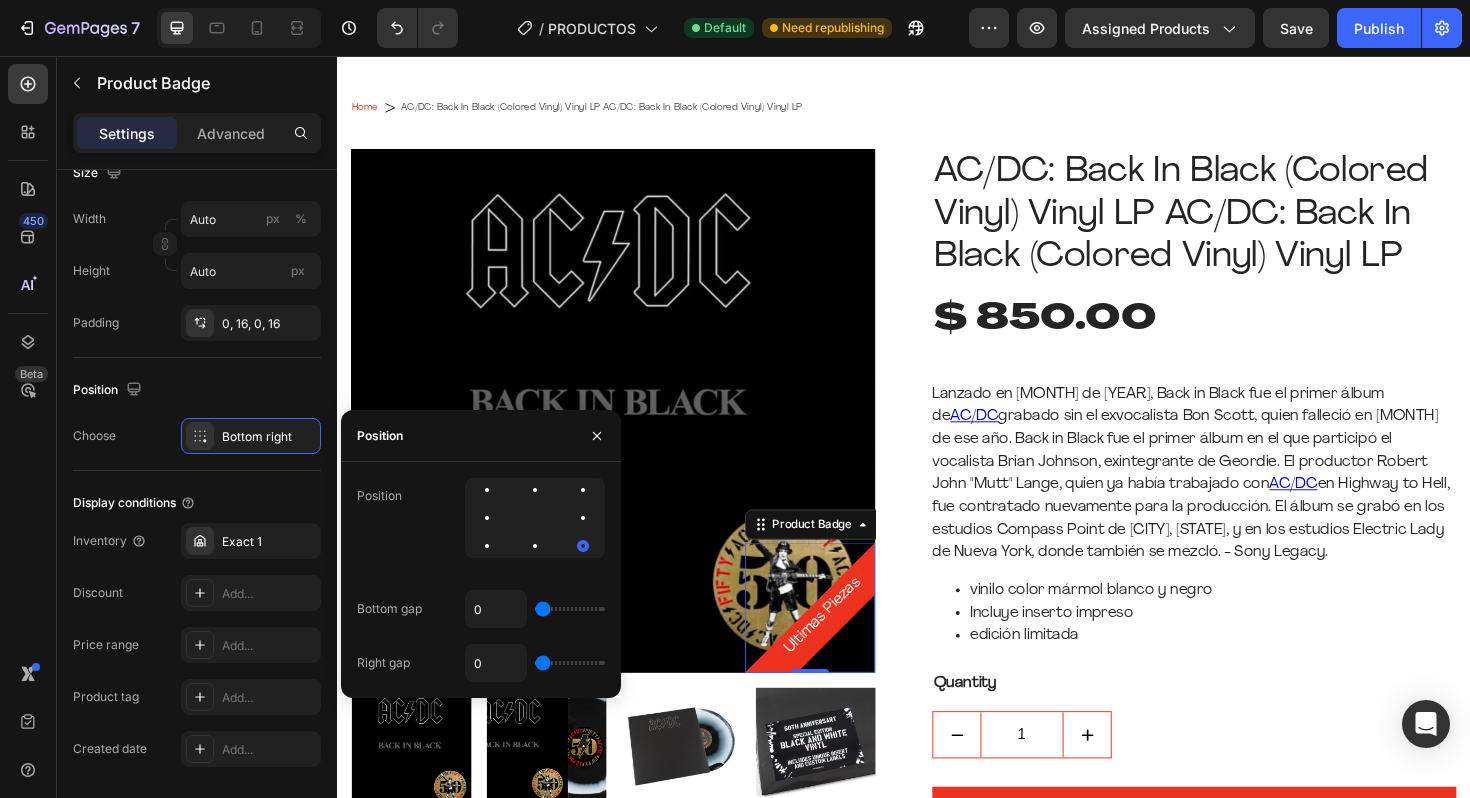 click at bounding box center (535, 518) 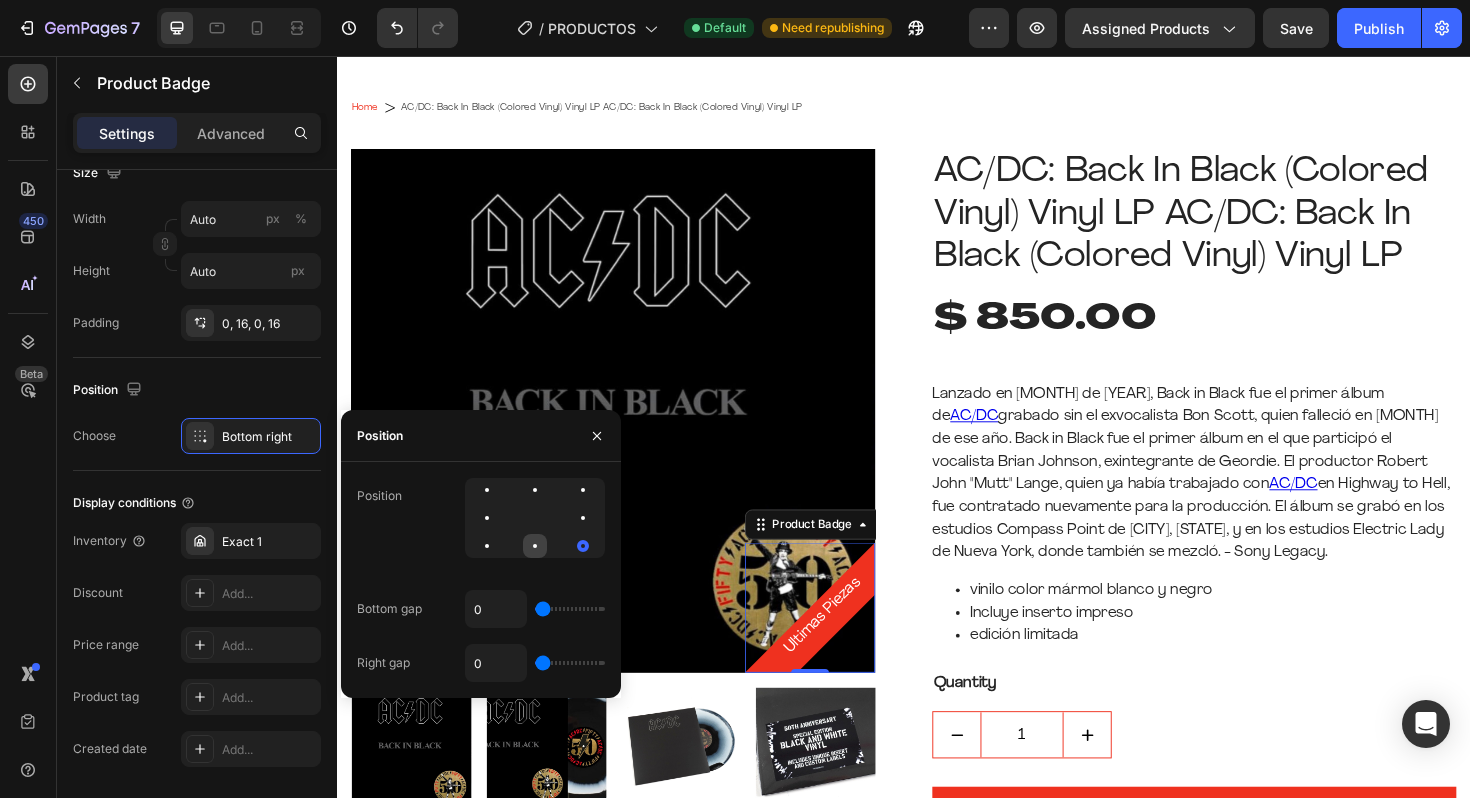 click at bounding box center (535, 546) 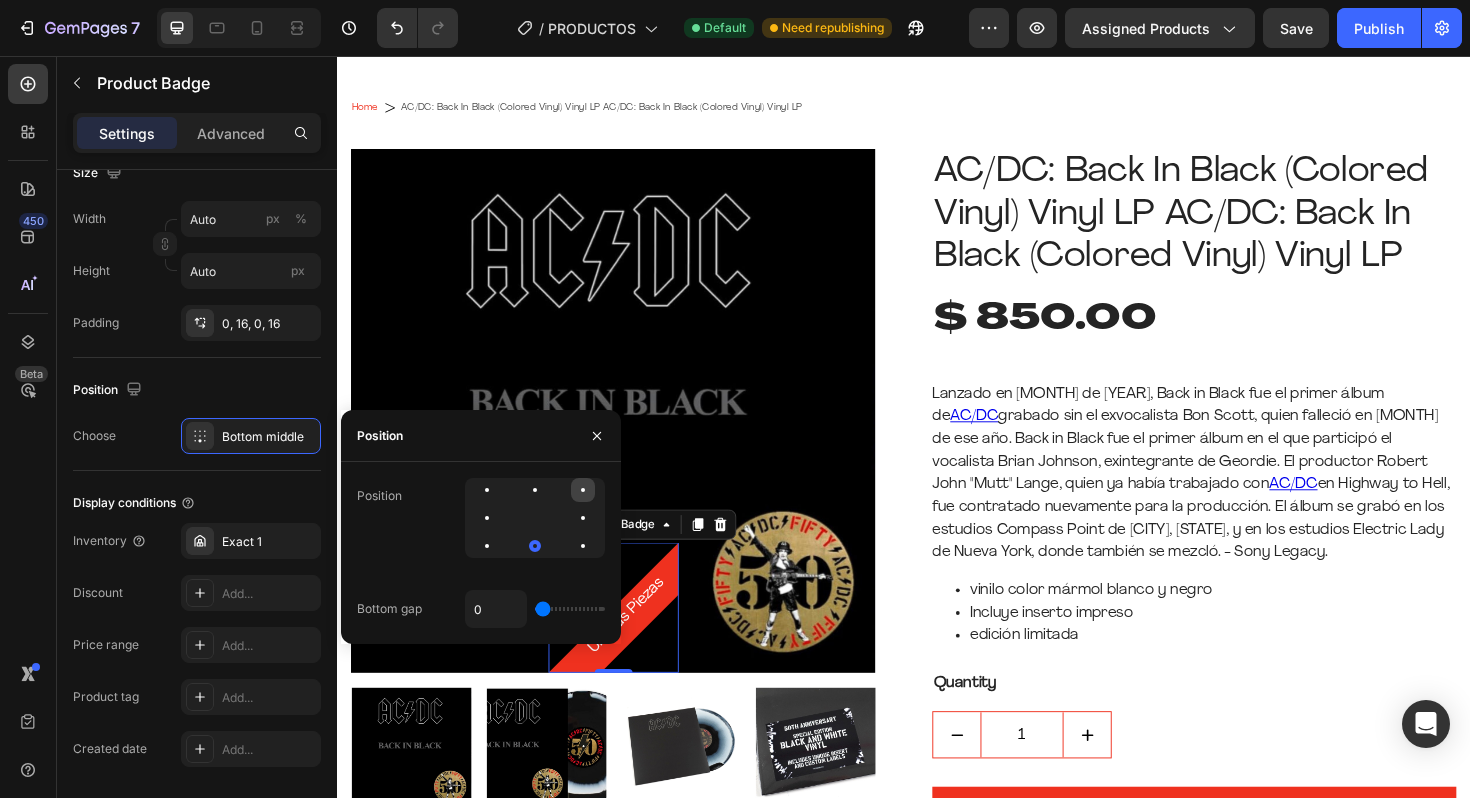 click 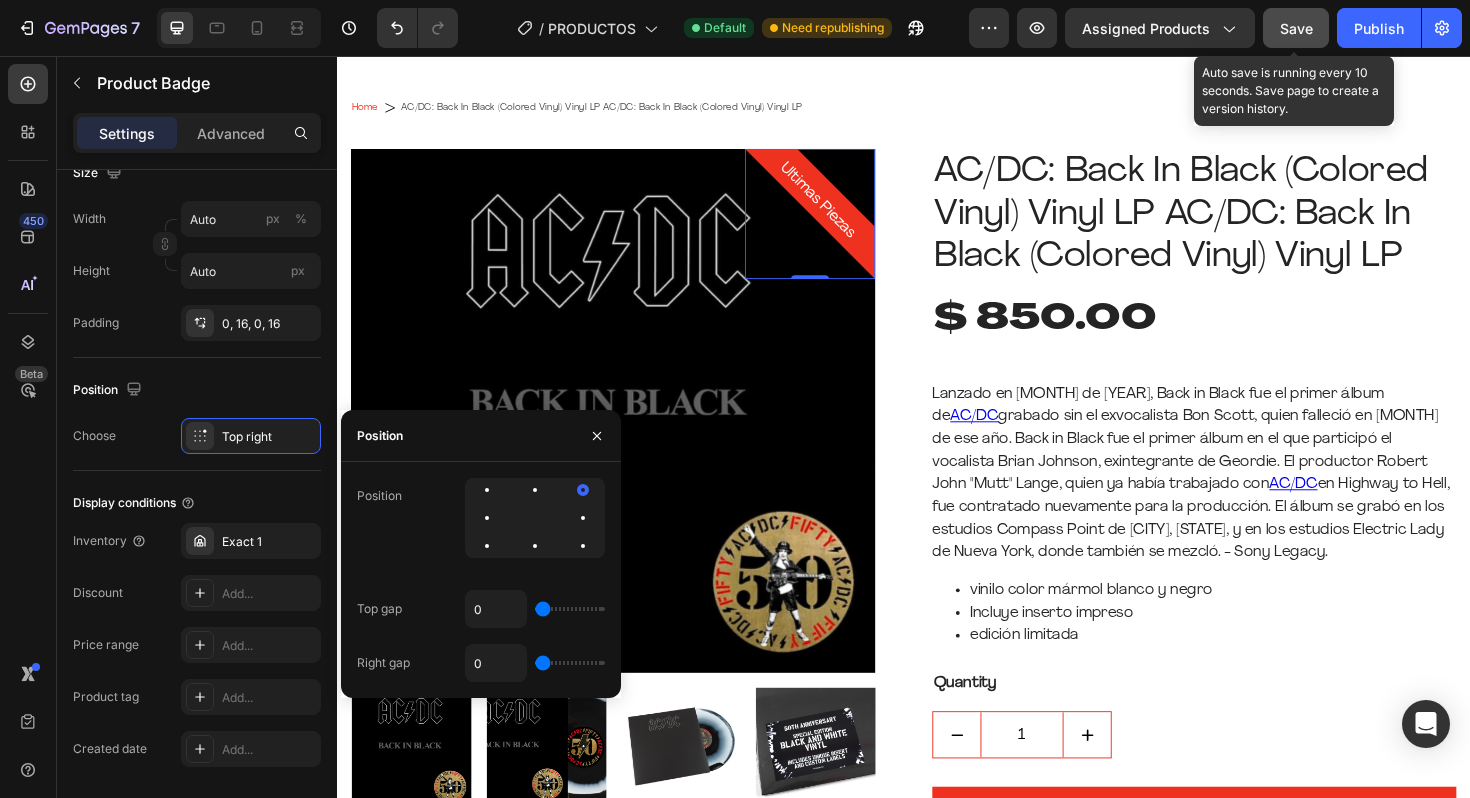 click on "Save" at bounding box center [1296, 28] 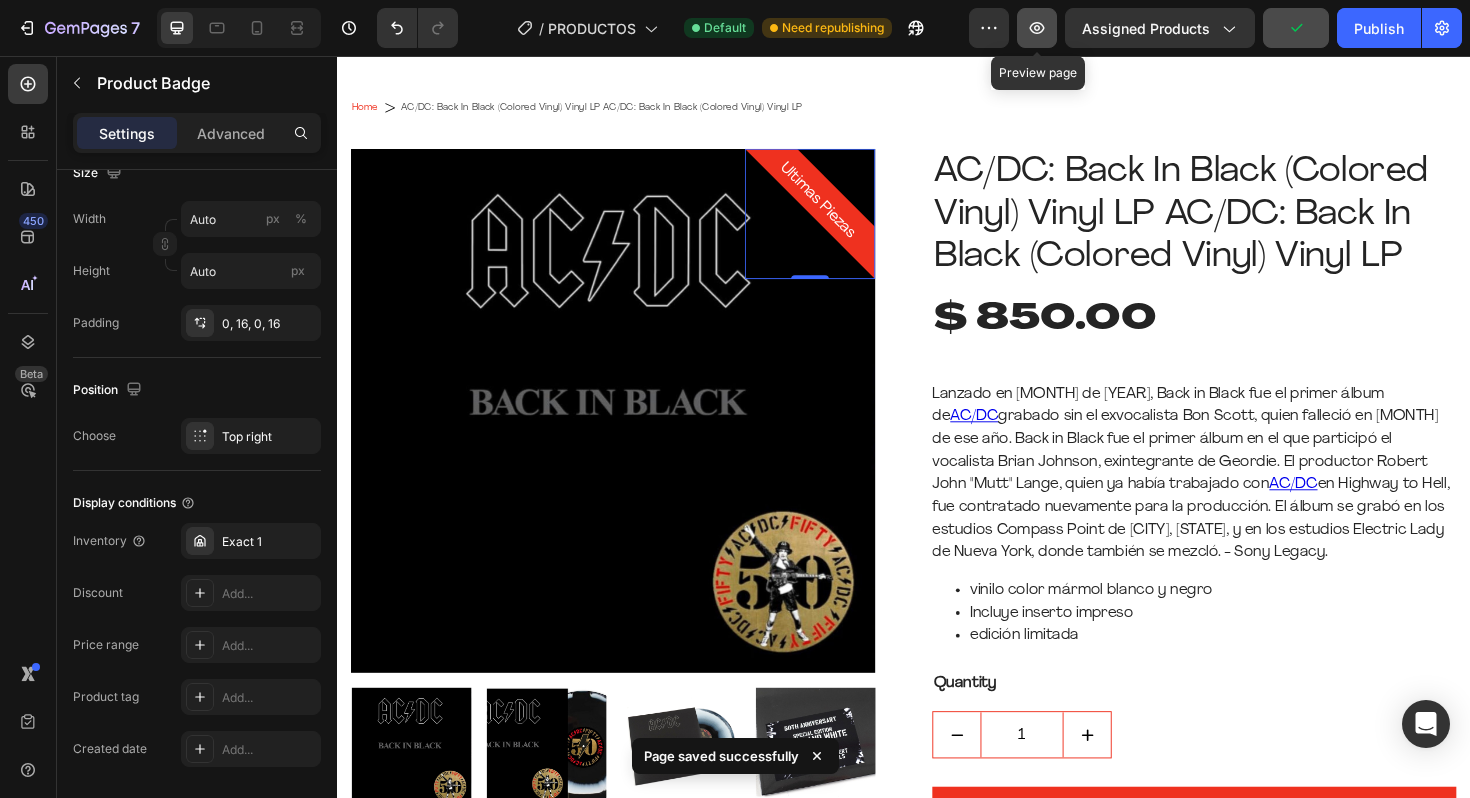 click 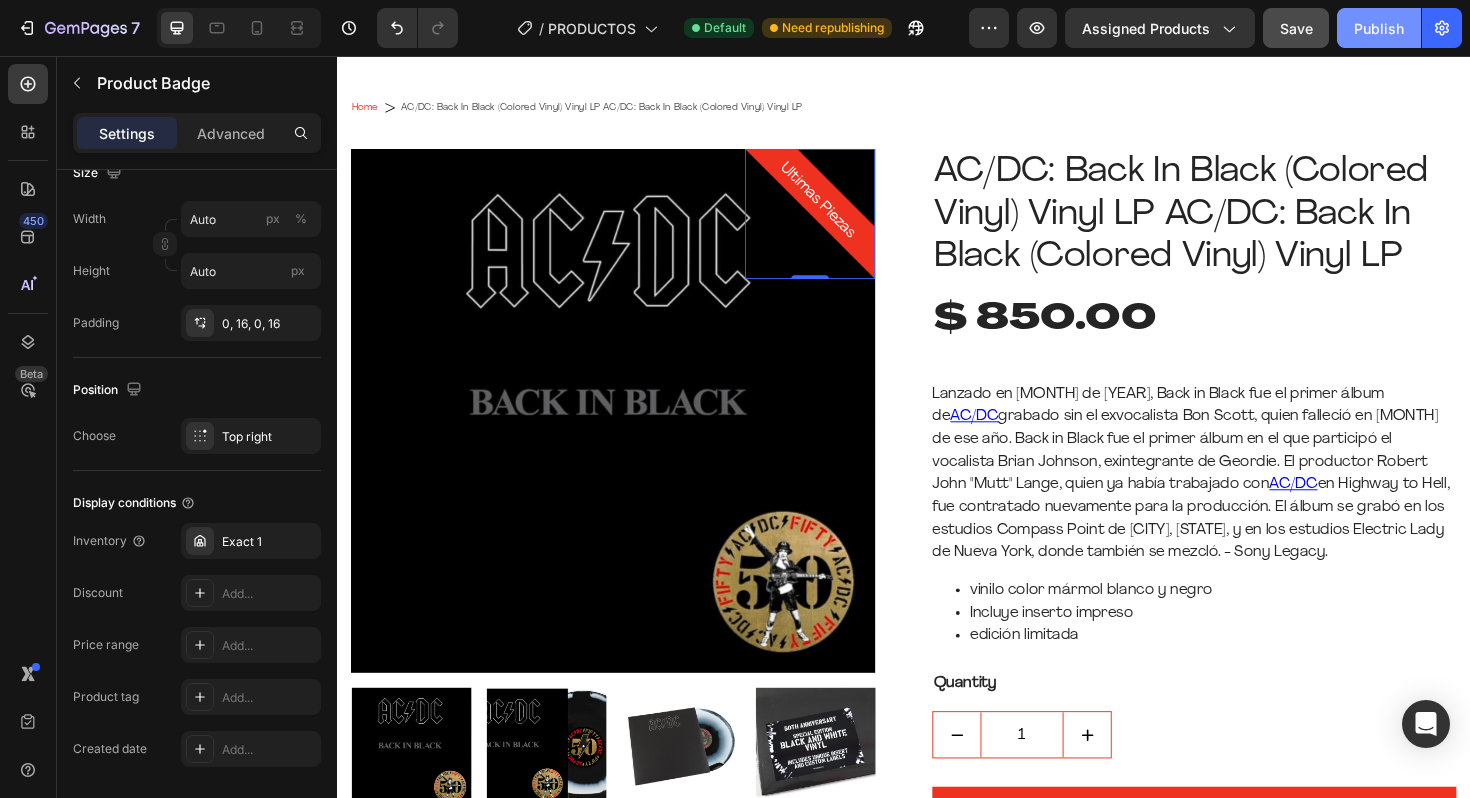 click on "Publish" at bounding box center [1379, 28] 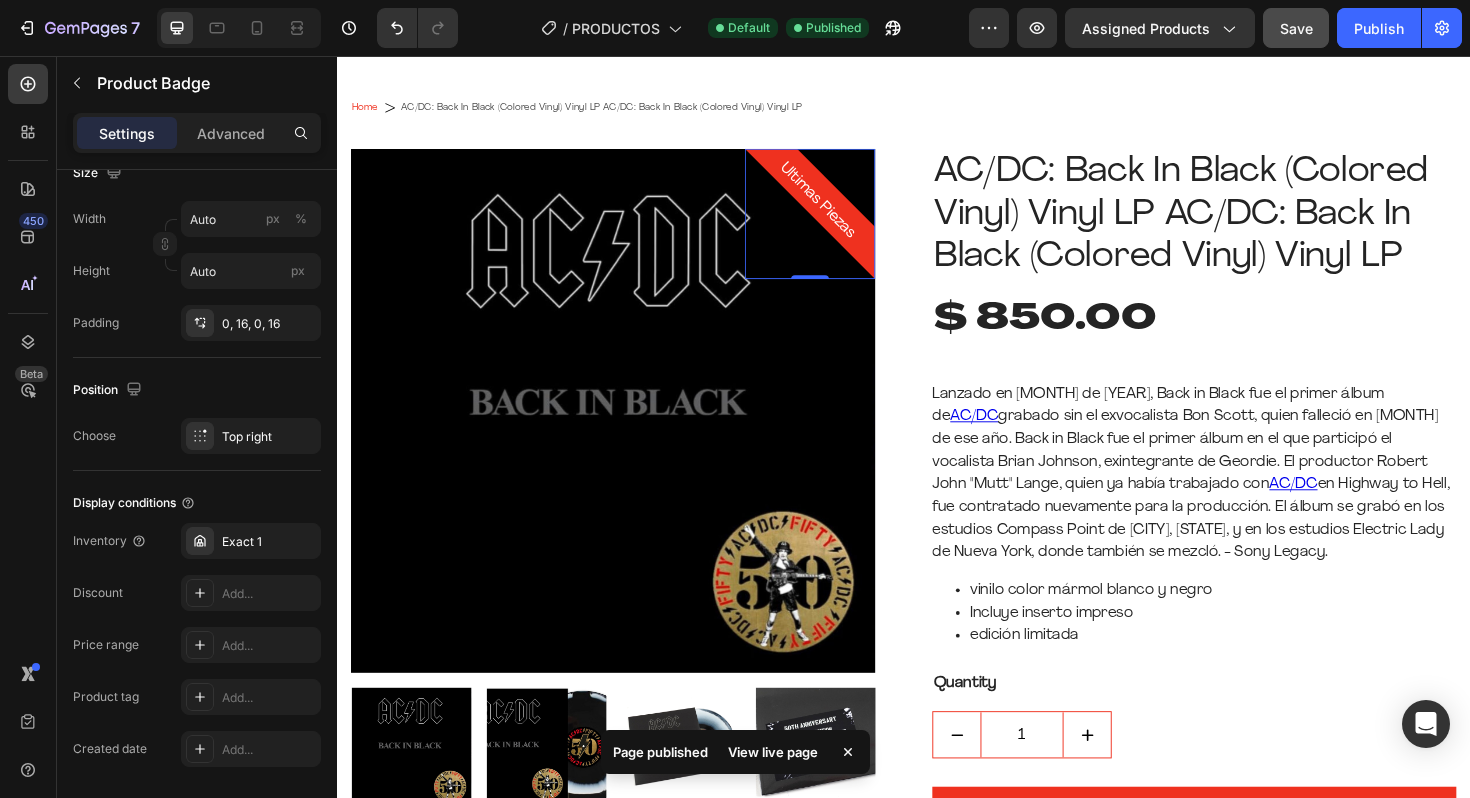 click on "View live page" at bounding box center [773, 752] 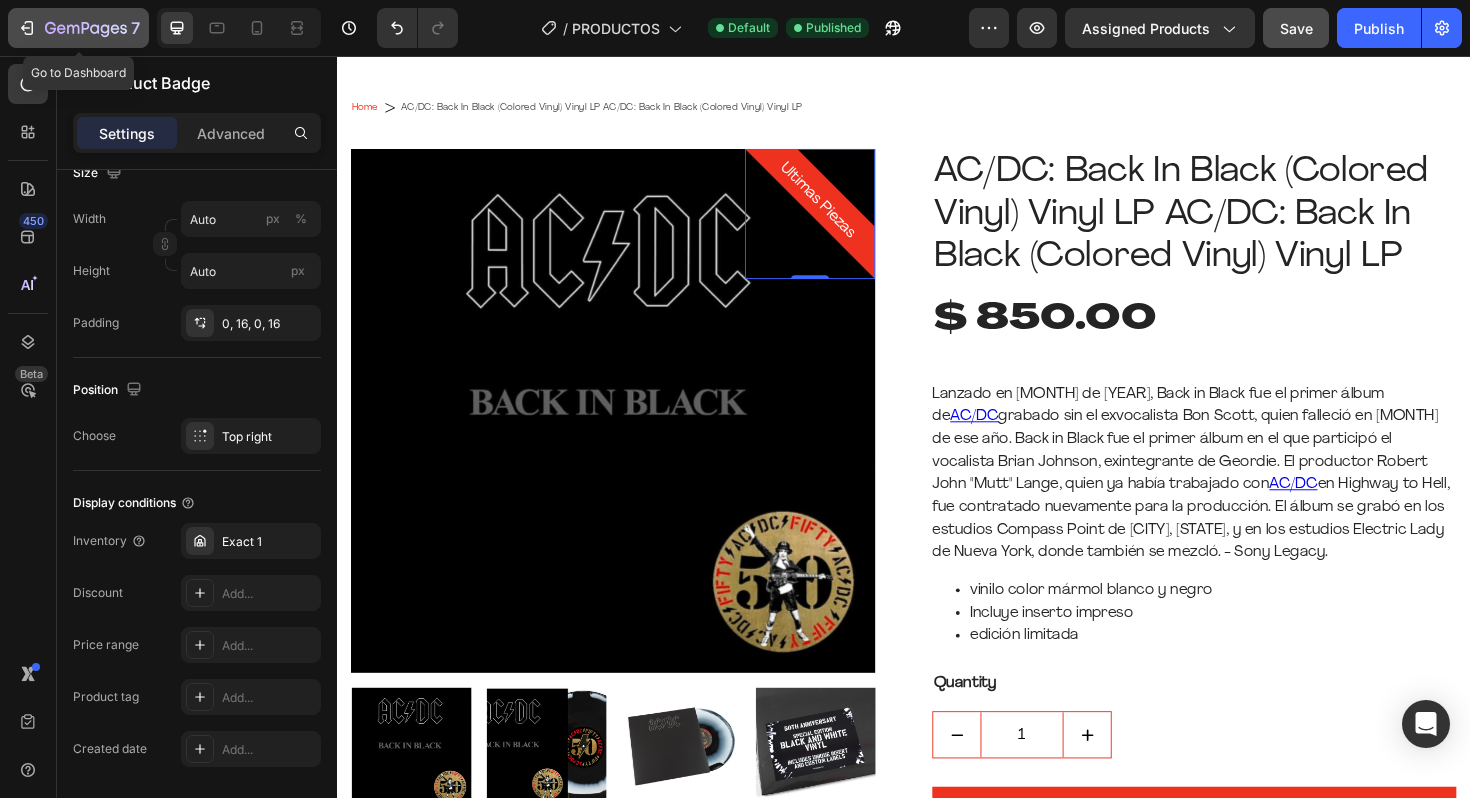 click 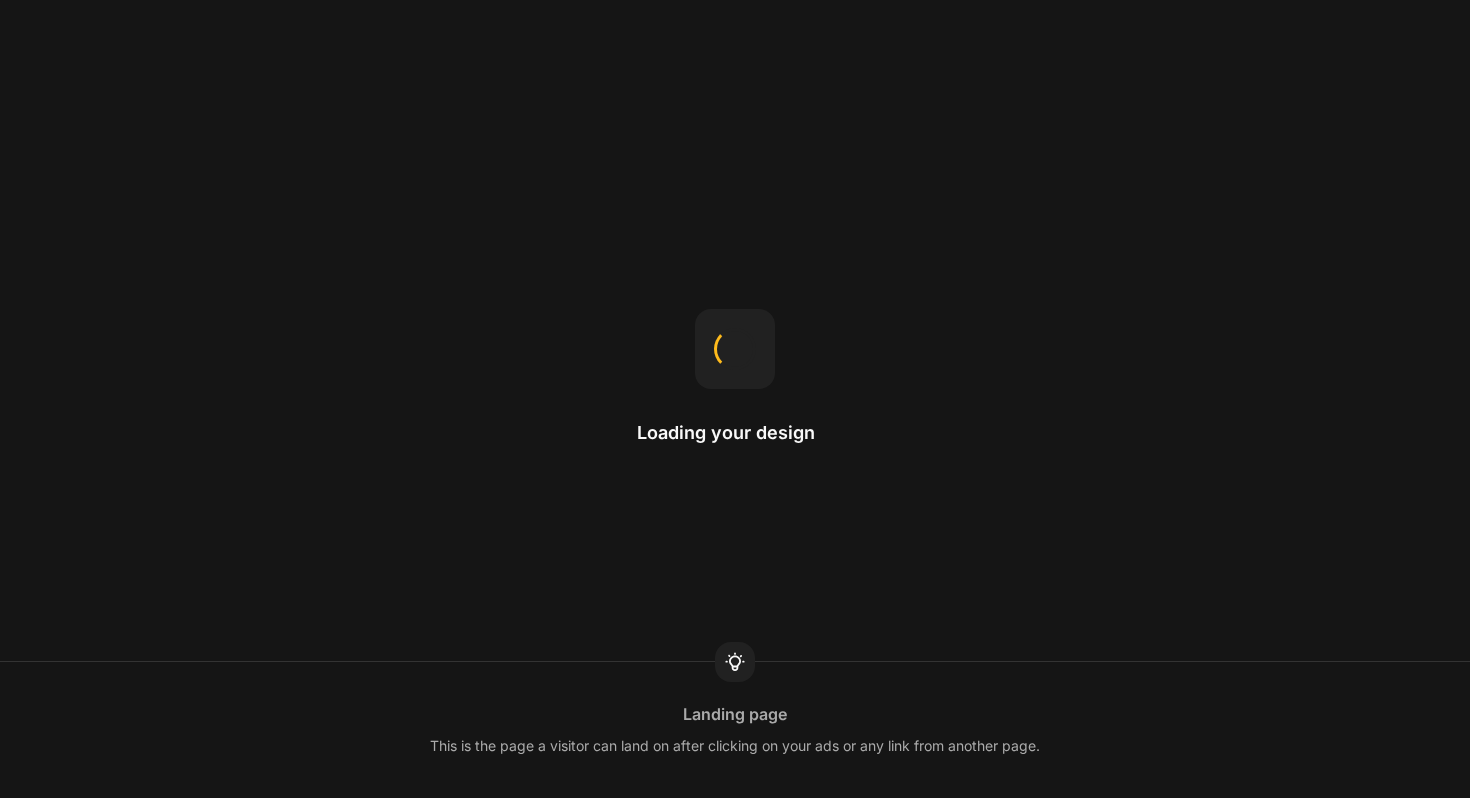 scroll, scrollTop: 0, scrollLeft: 0, axis: both 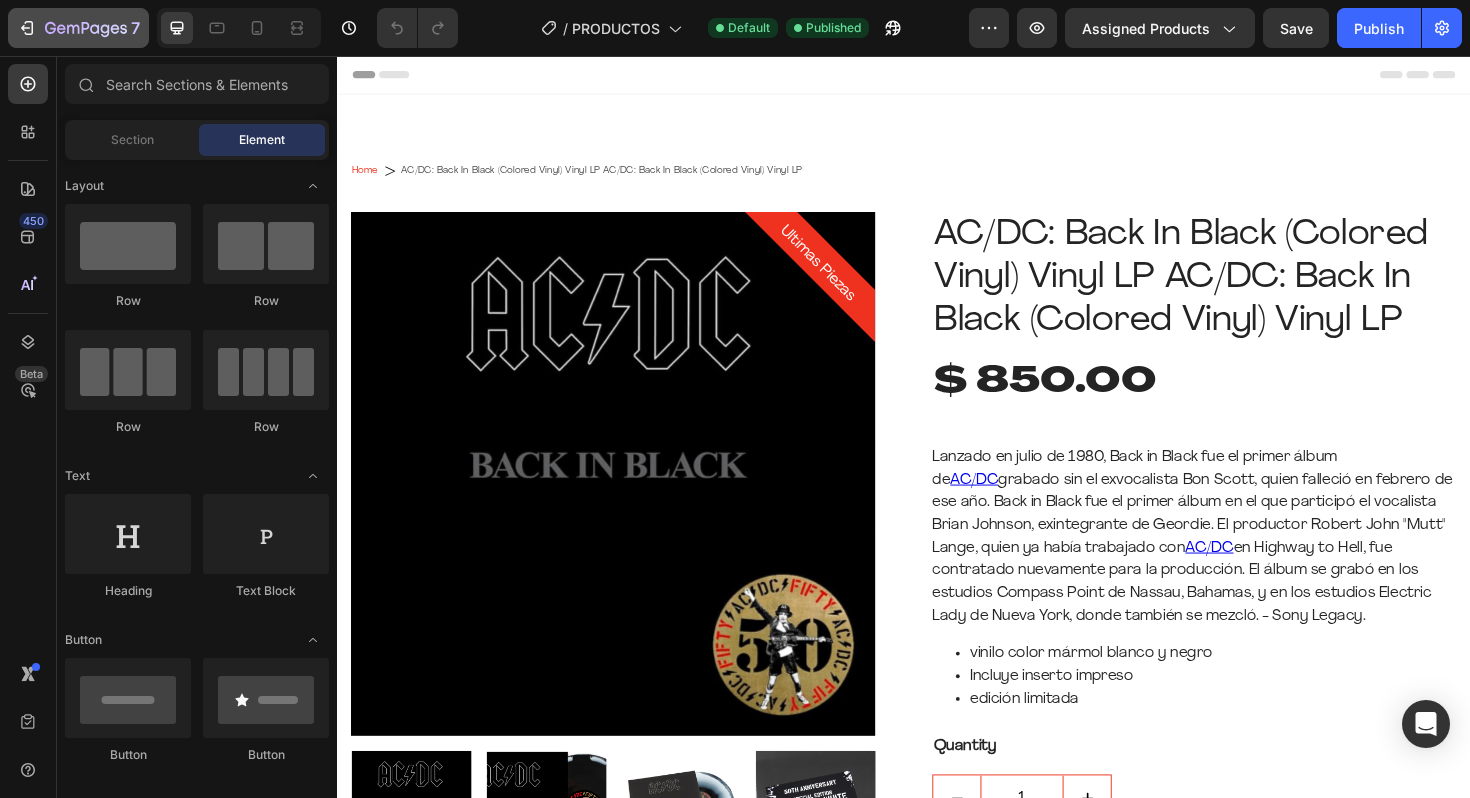 click on "7" 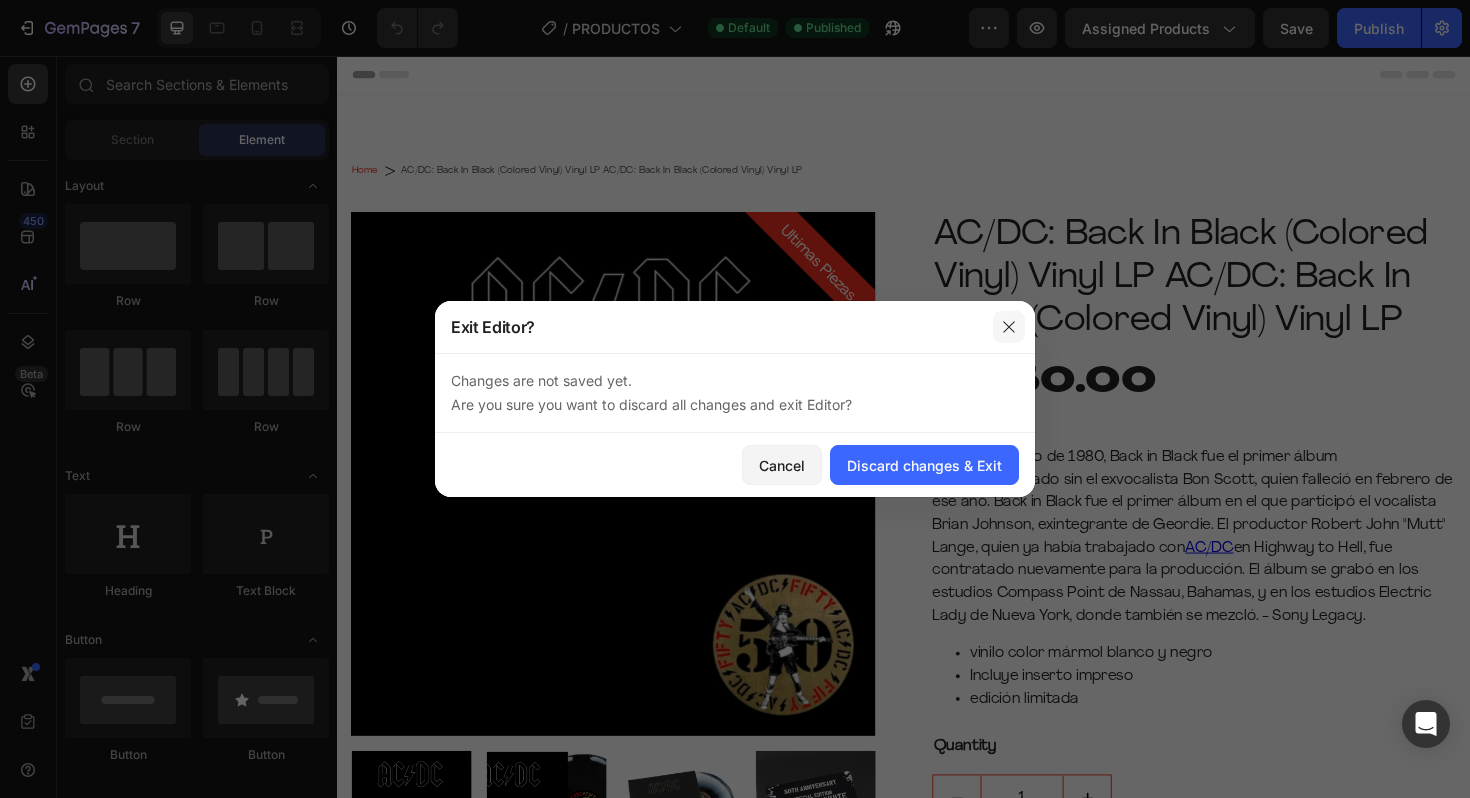 click 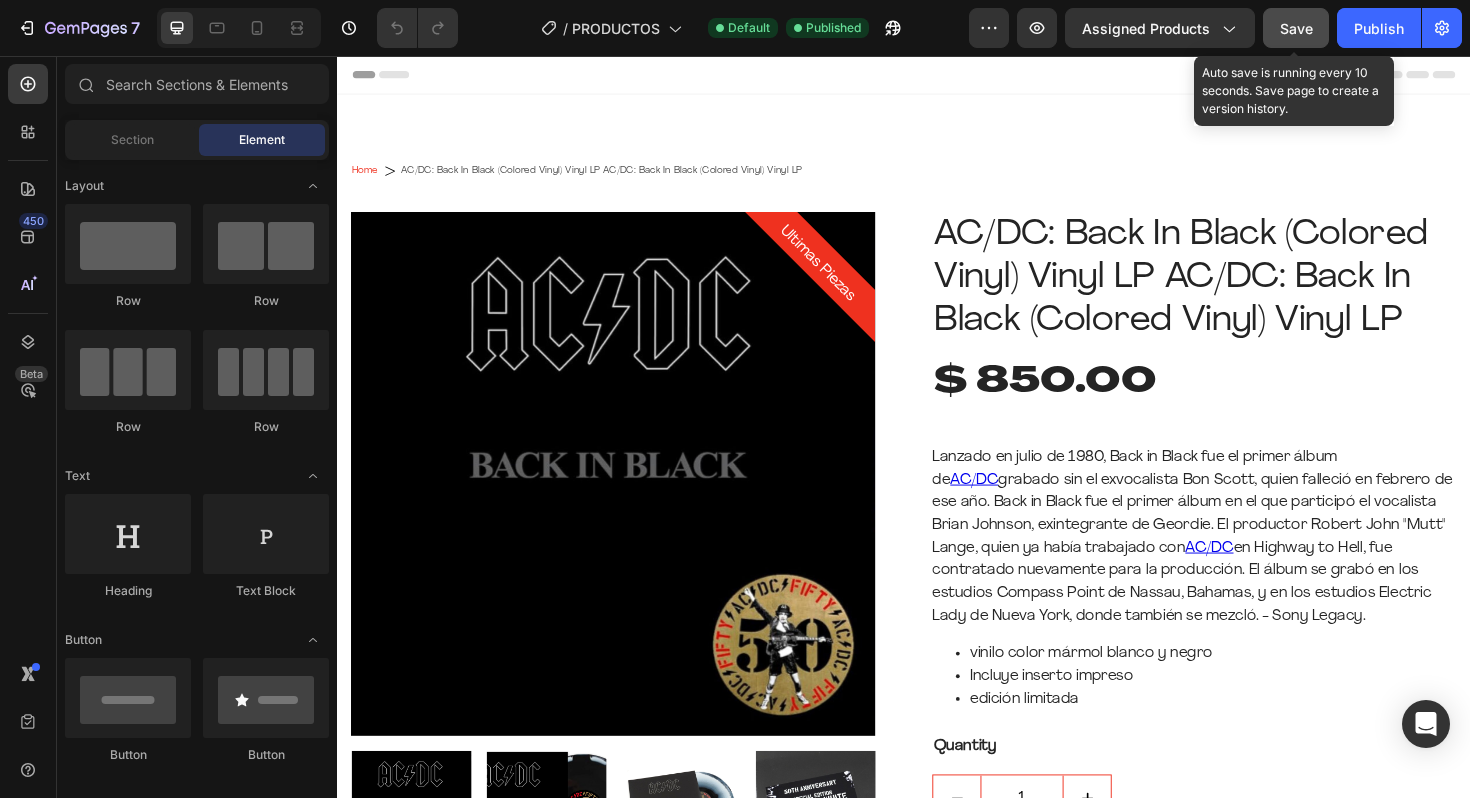 click on "Save" 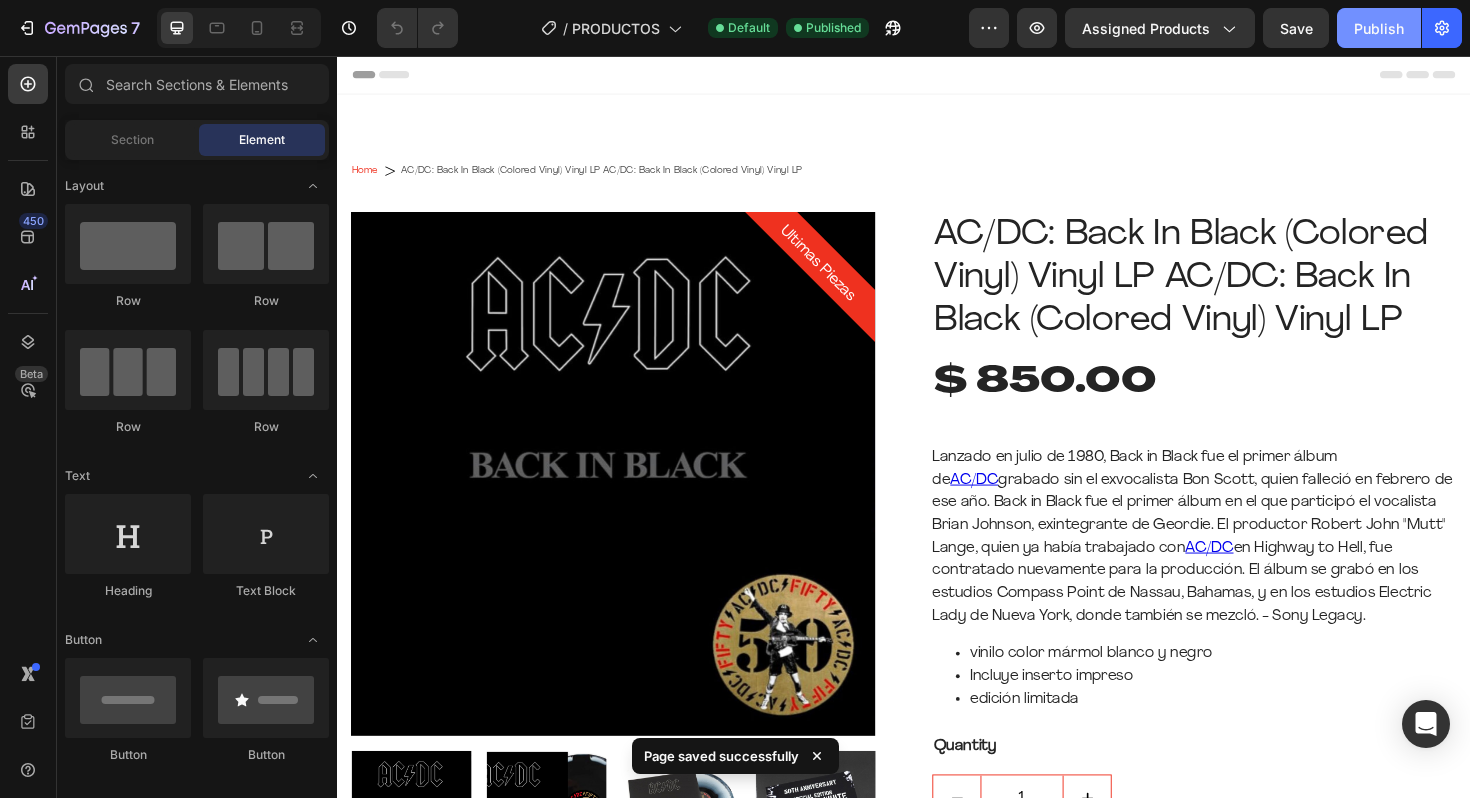 click on "Publish" at bounding box center [1379, 28] 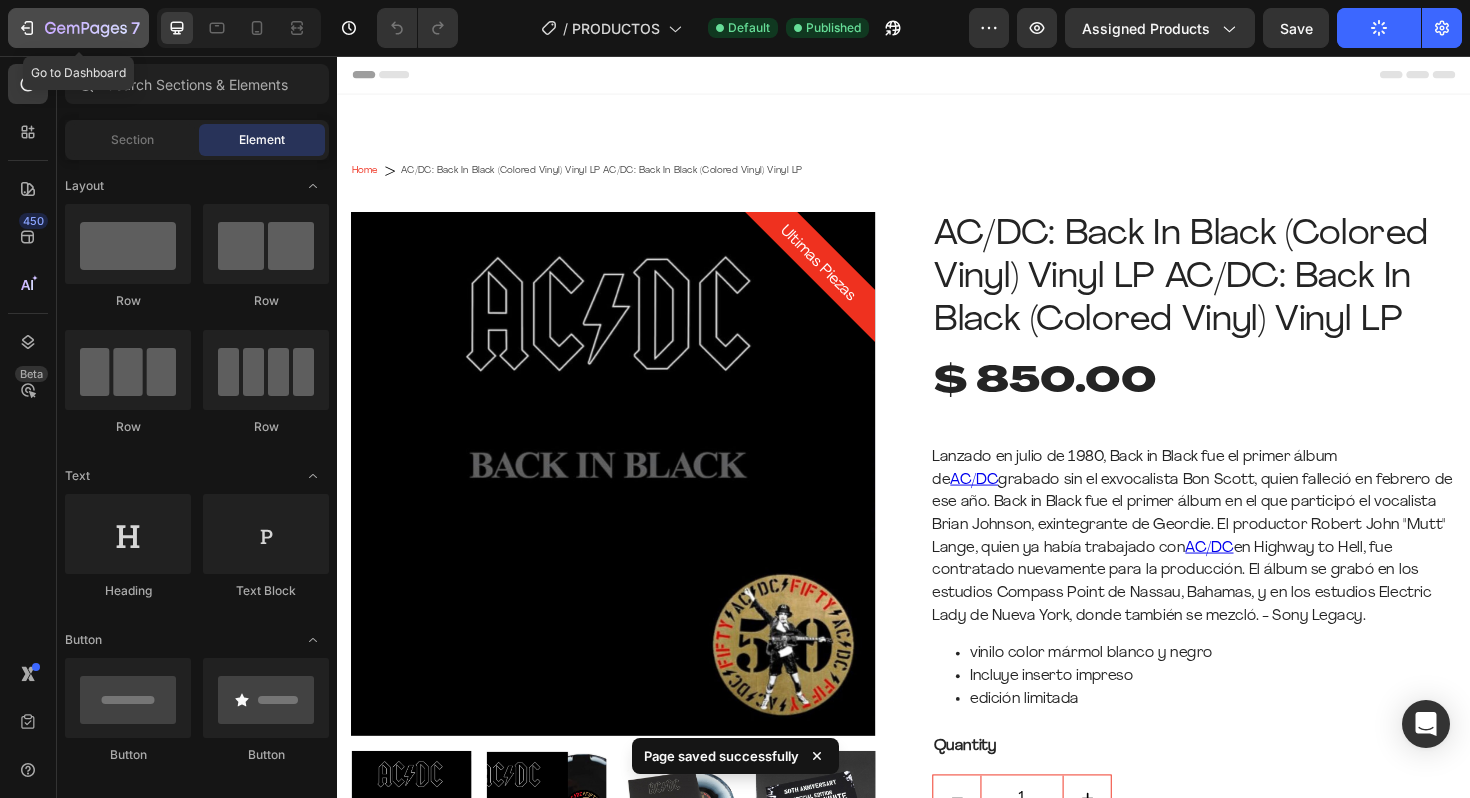 click 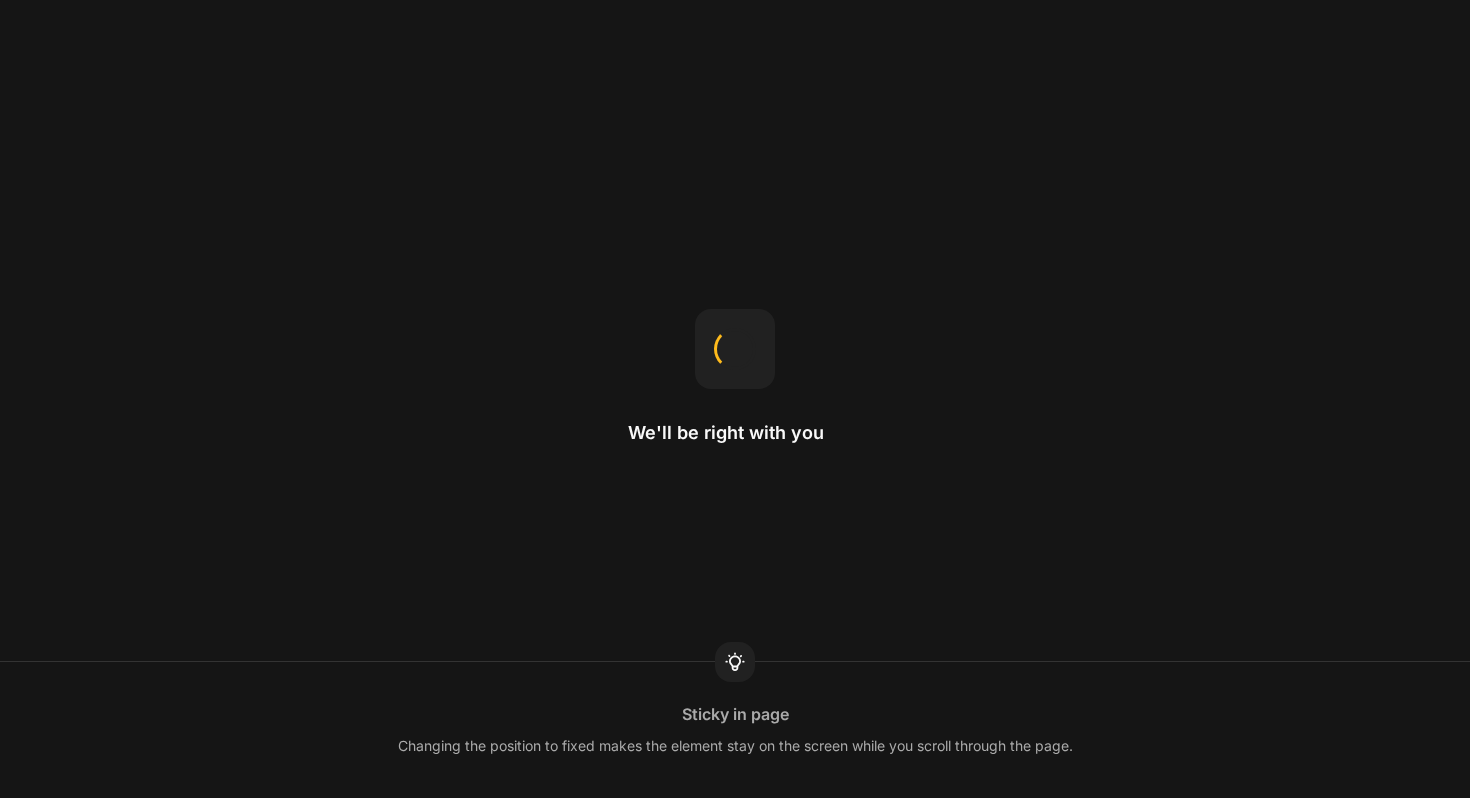 scroll, scrollTop: 0, scrollLeft: 0, axis: both 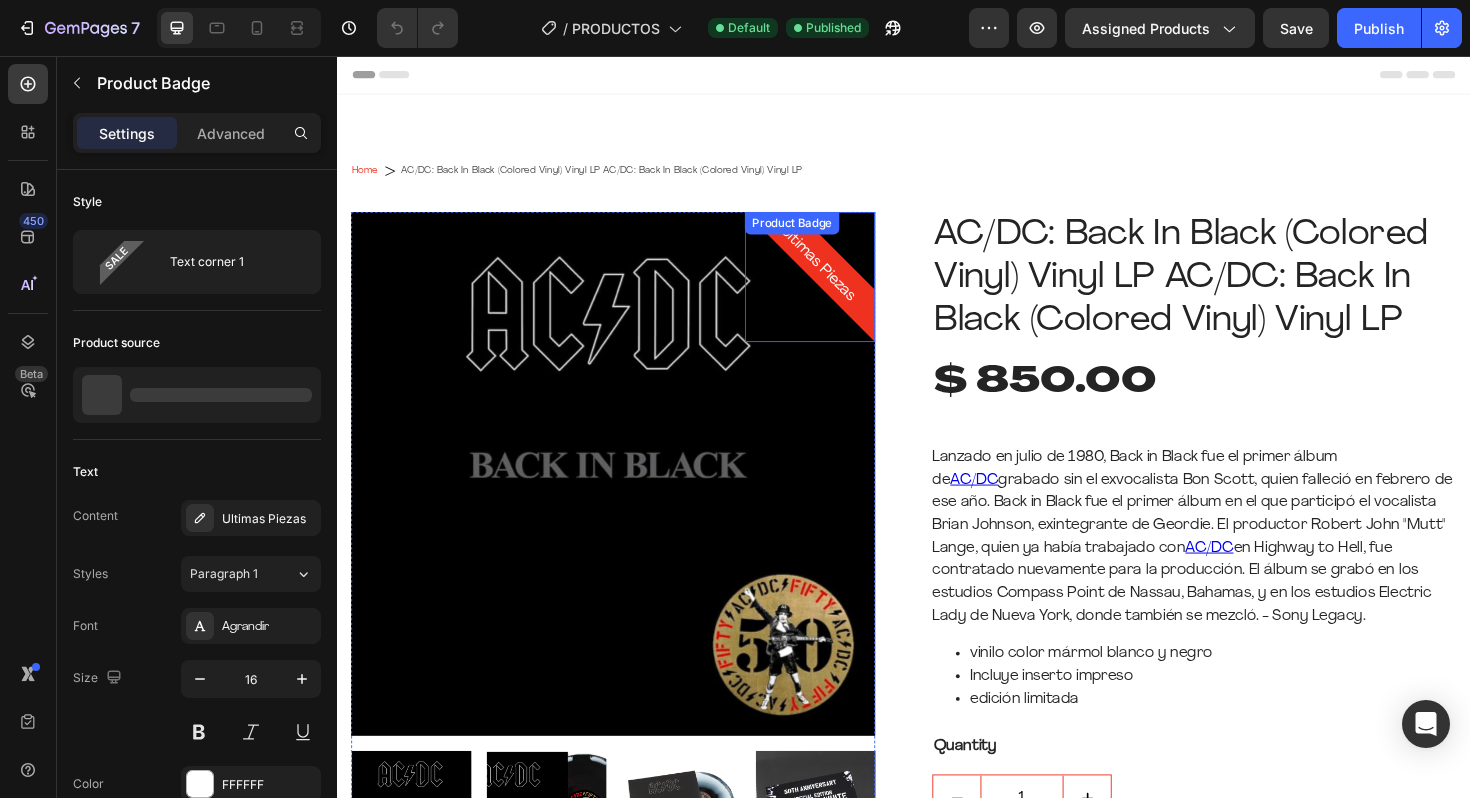 click on "Ultimas Piezas" at bounding box center [847, 276] 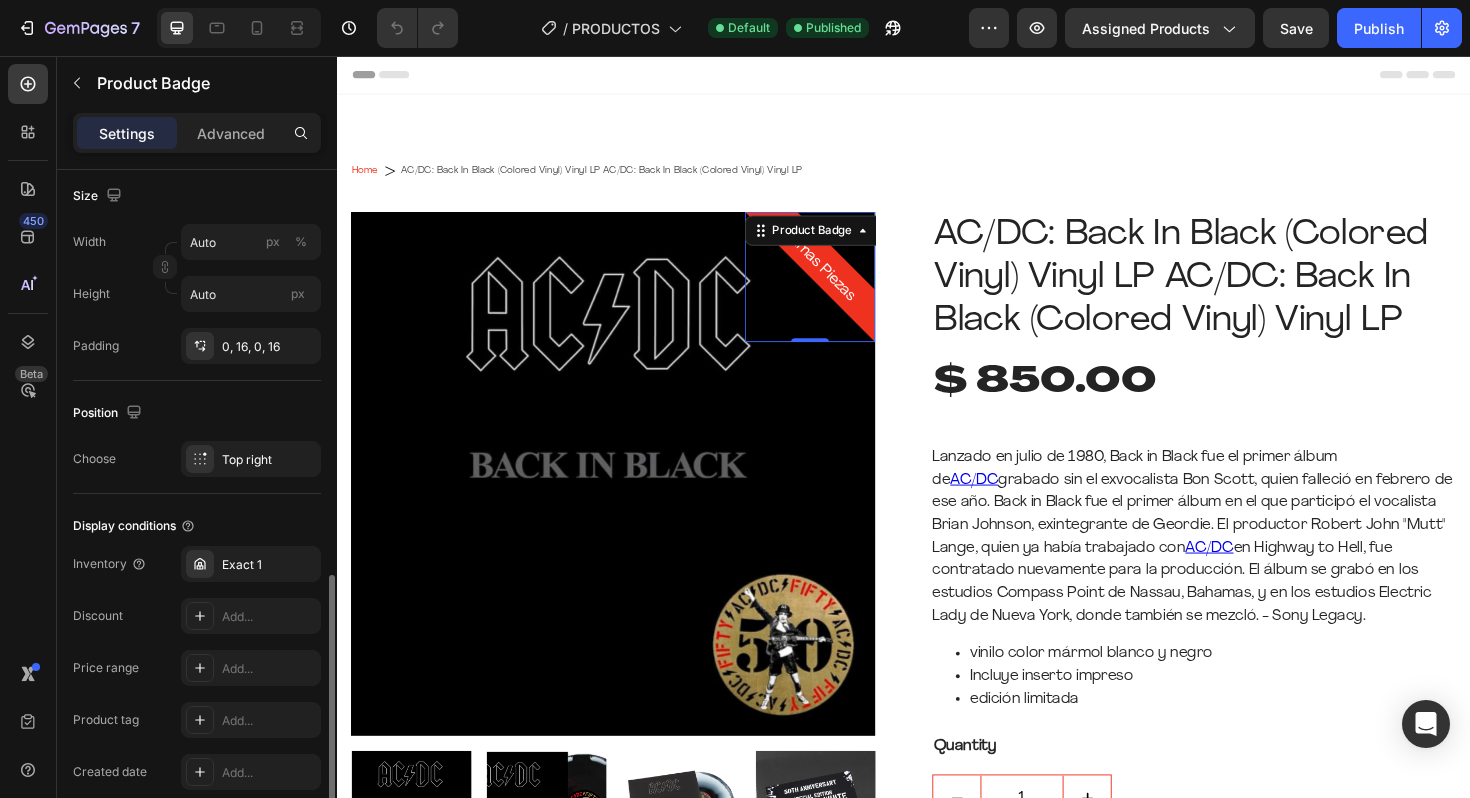scroll, scrollTop: 960, scrollLeft: 0, axis: vertical 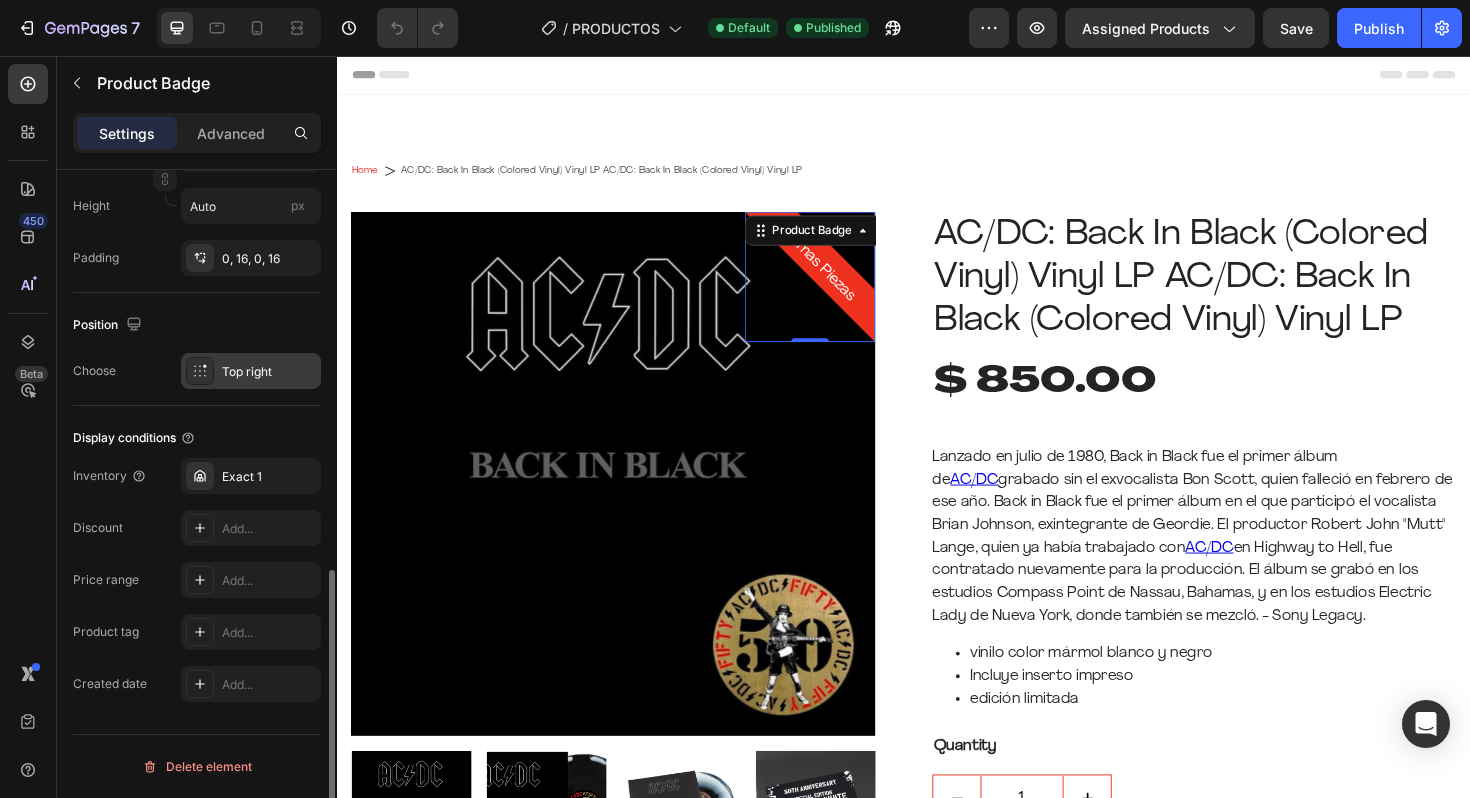 click on "Top right" at bounding box center [269, 372] 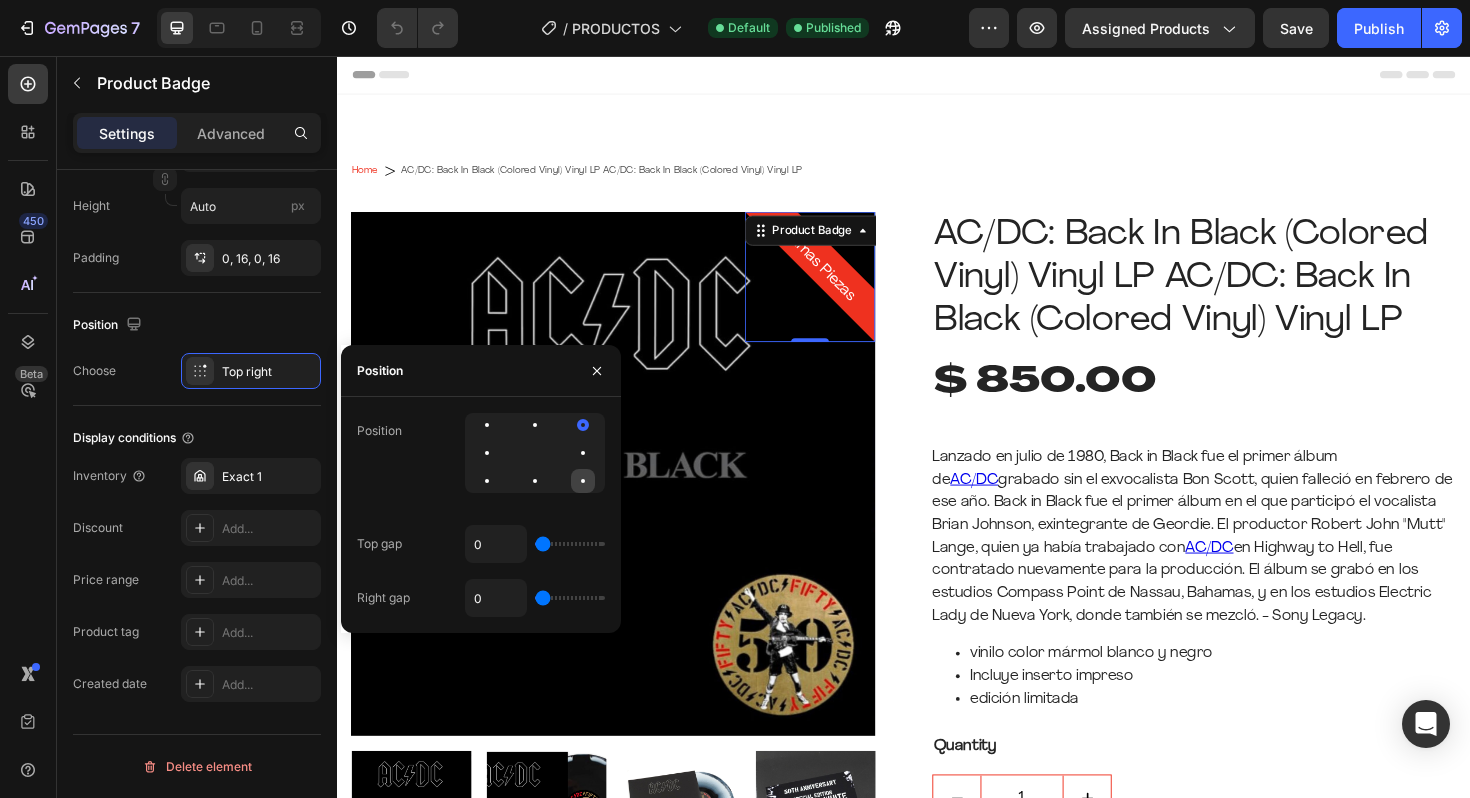 click 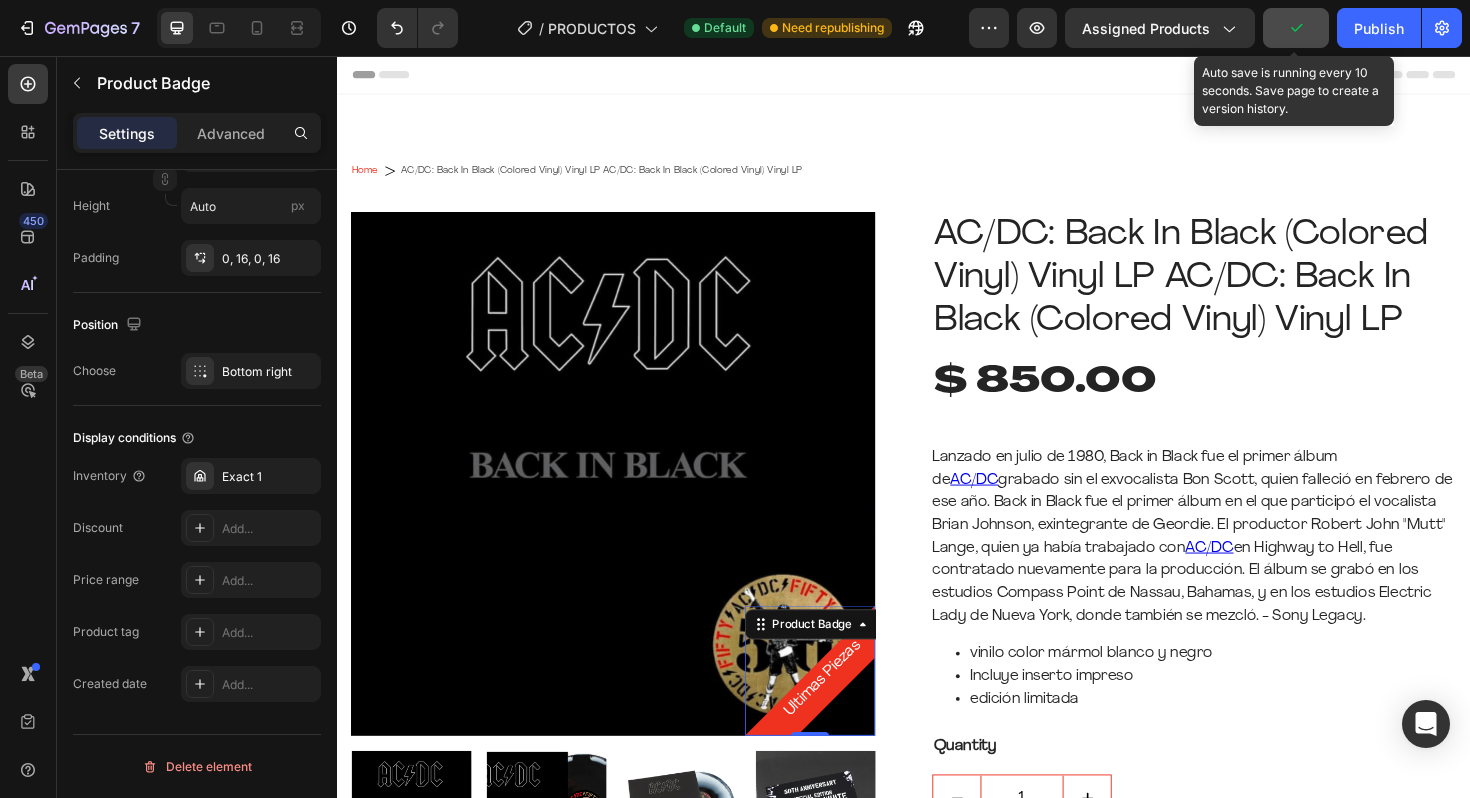 click 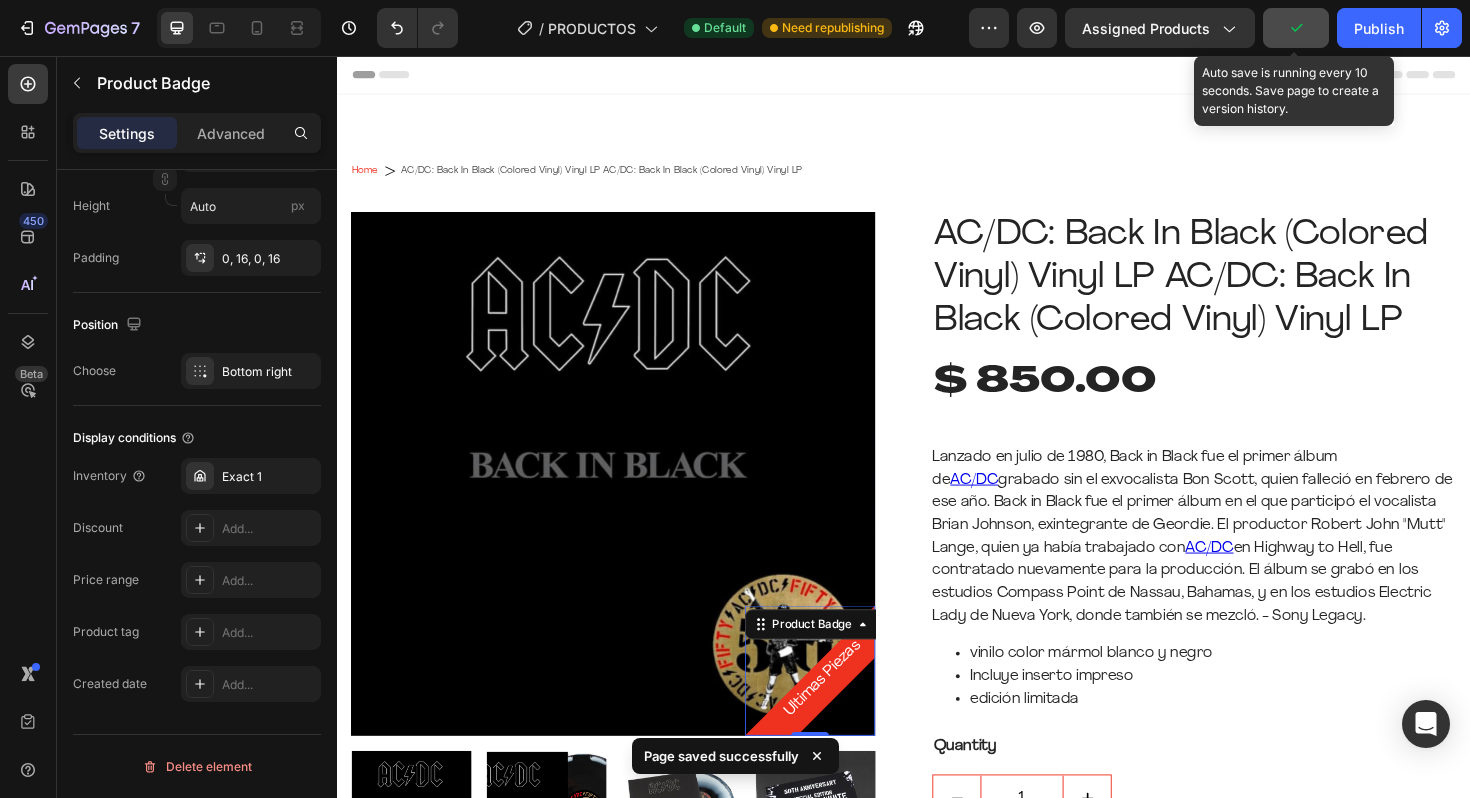 click 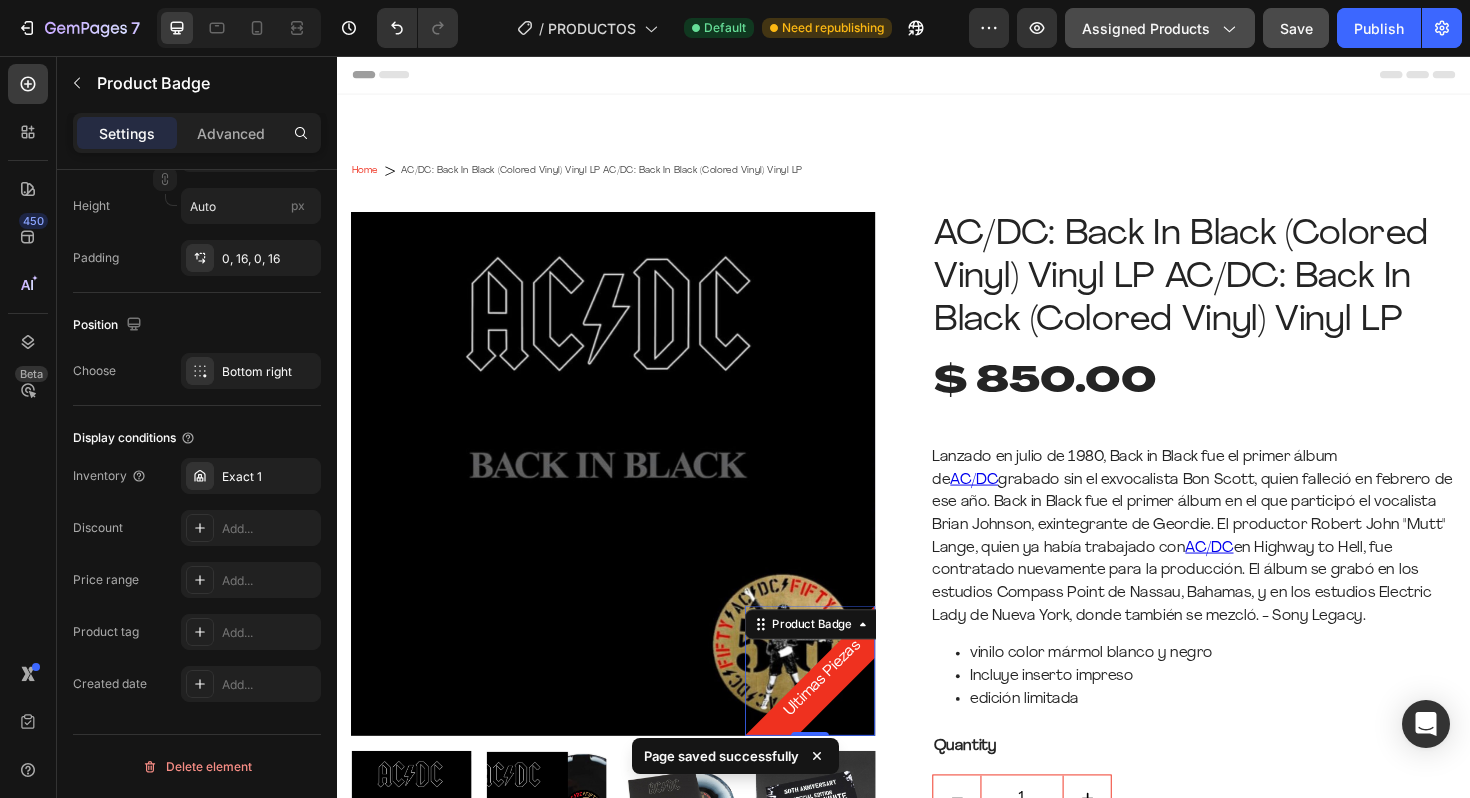 click on "Assigned Products" 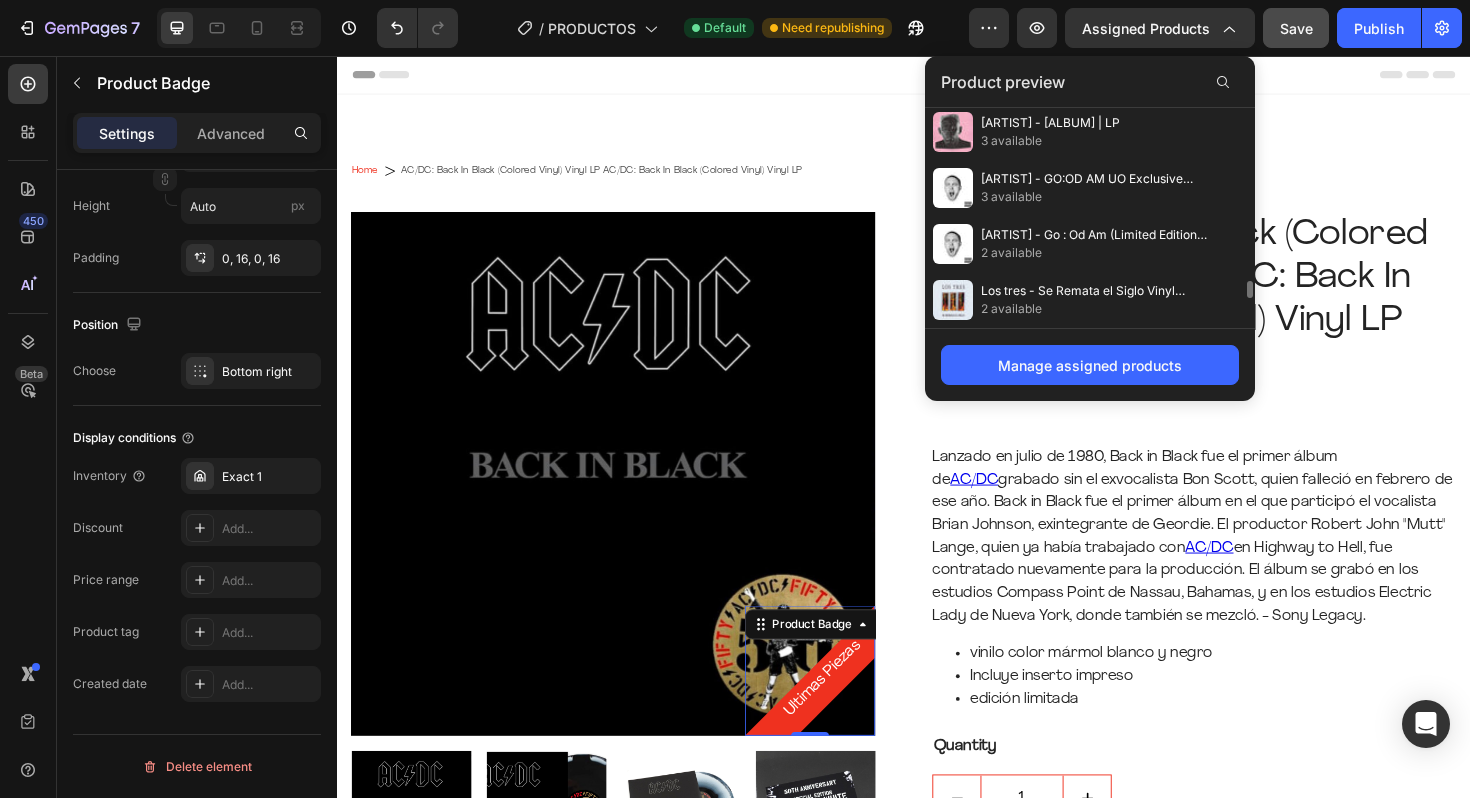 scroll, scrollTop: 2252, scrollLeft: 0, axis: vertical 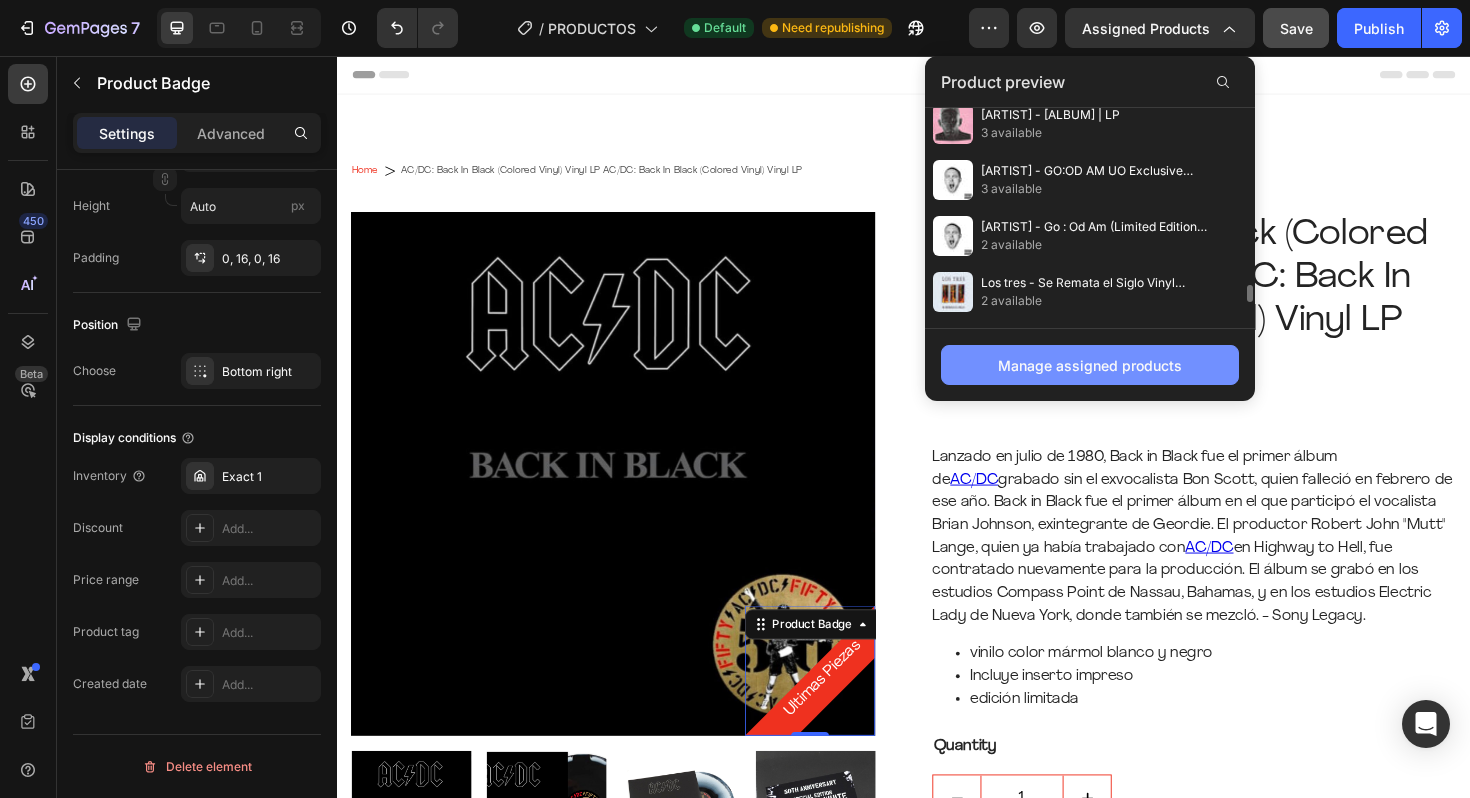 click on "Manage assigned products" at bounding box center [1090, 365] 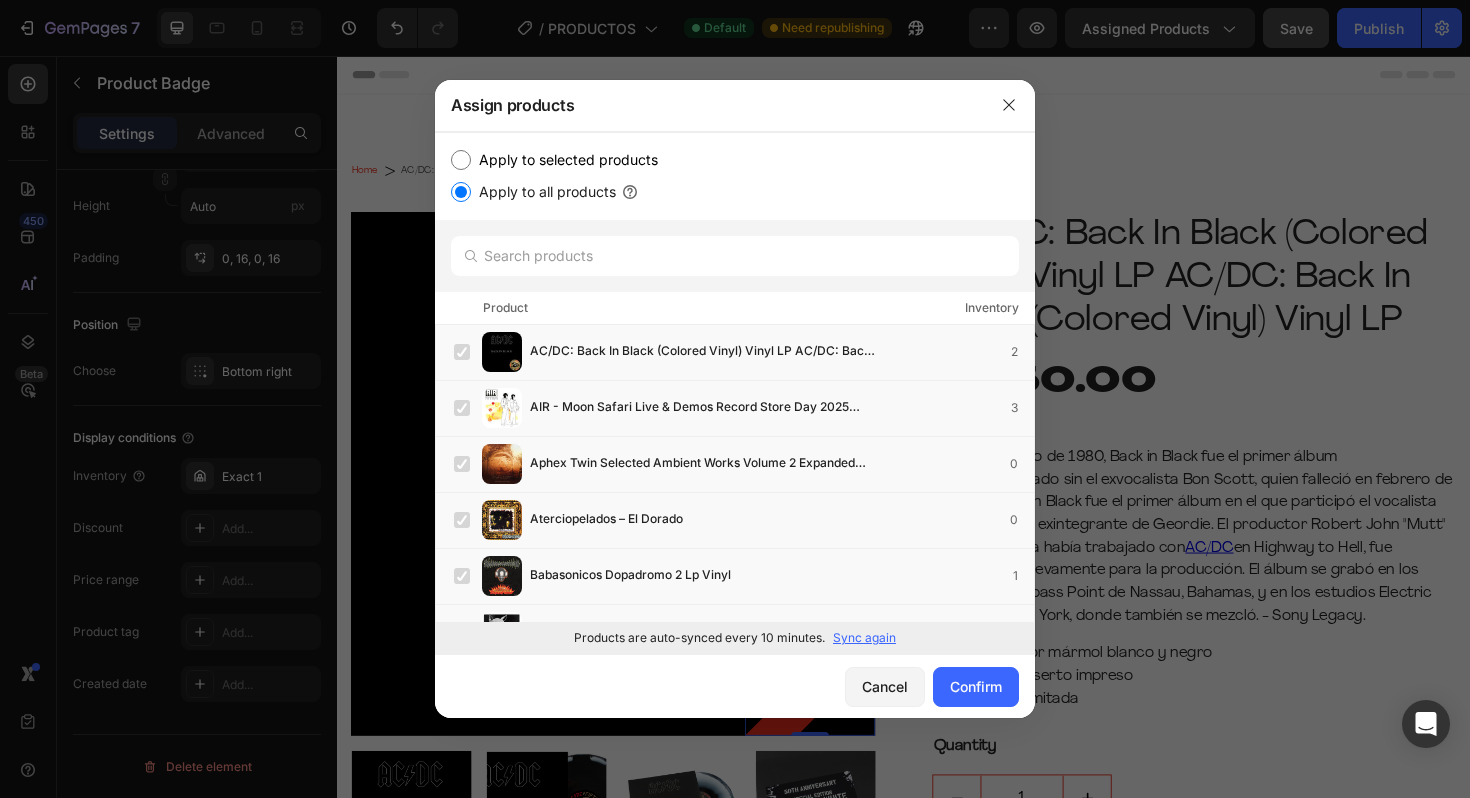 click on "Sync again" at bounding box center [864, 638] 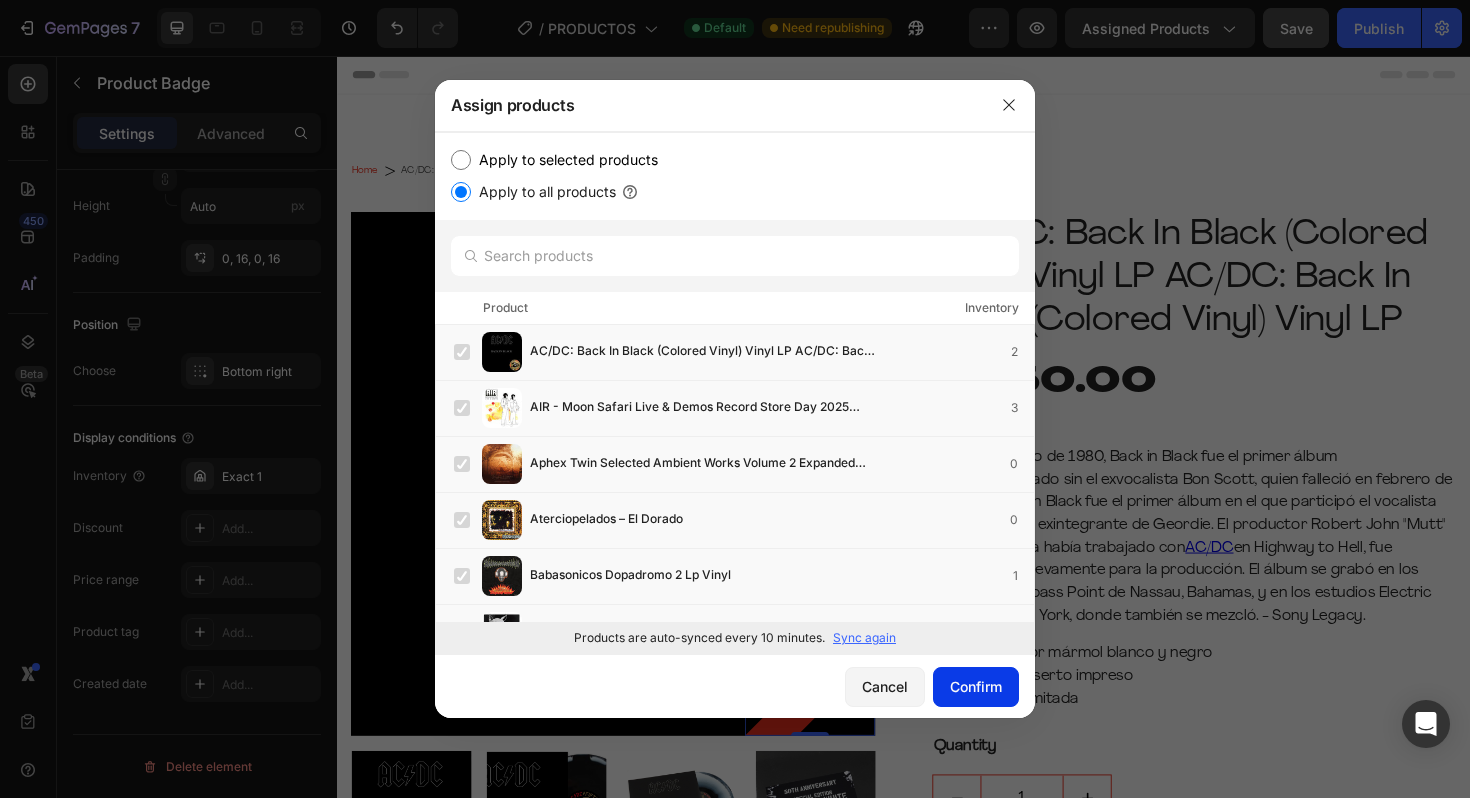 click on "Confirm" at bounding box center [976, 686] 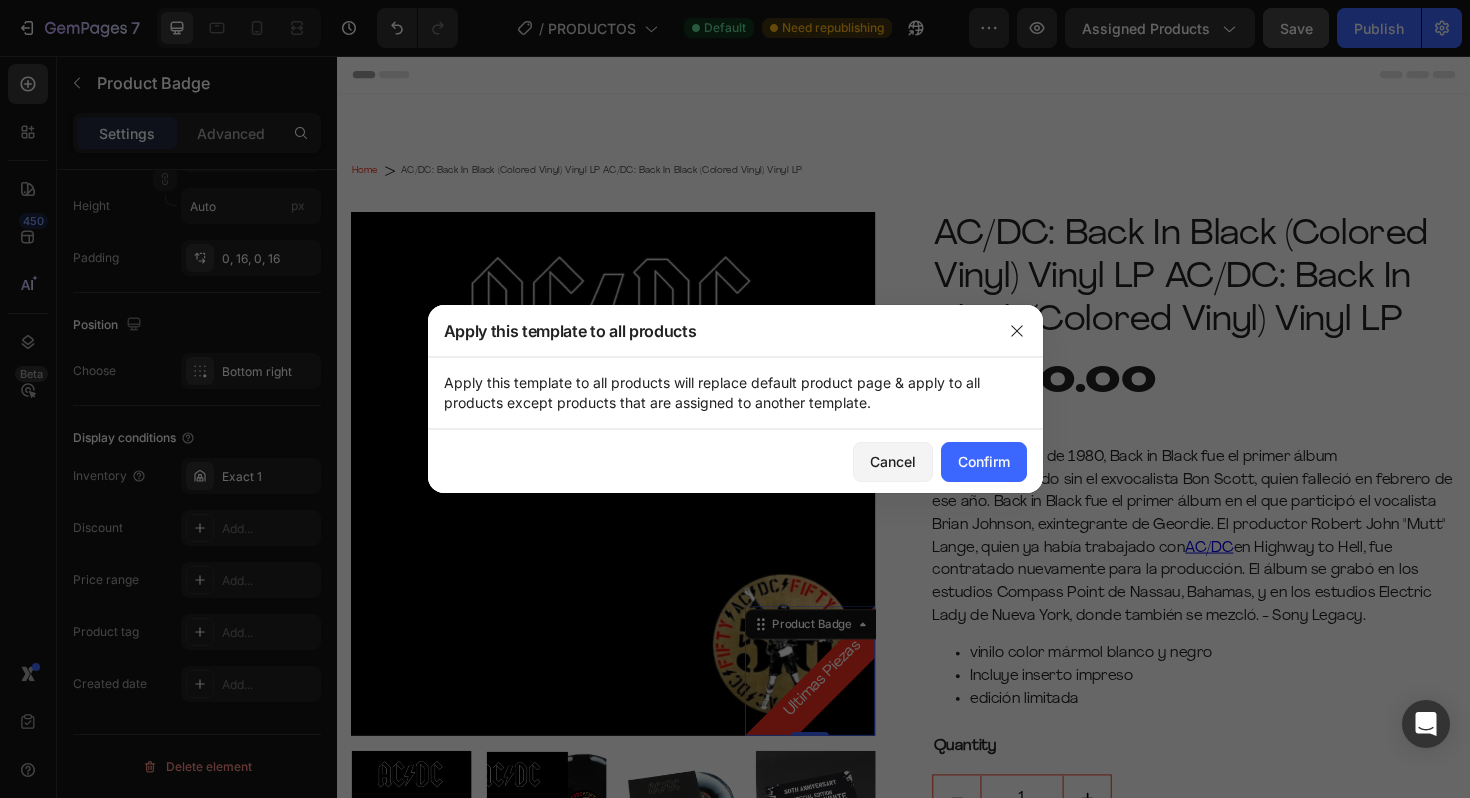 drag, startPoint x: 982, startPoint y: 500, endPoint x: 683, endPoint y: 444, distance: 304.19894 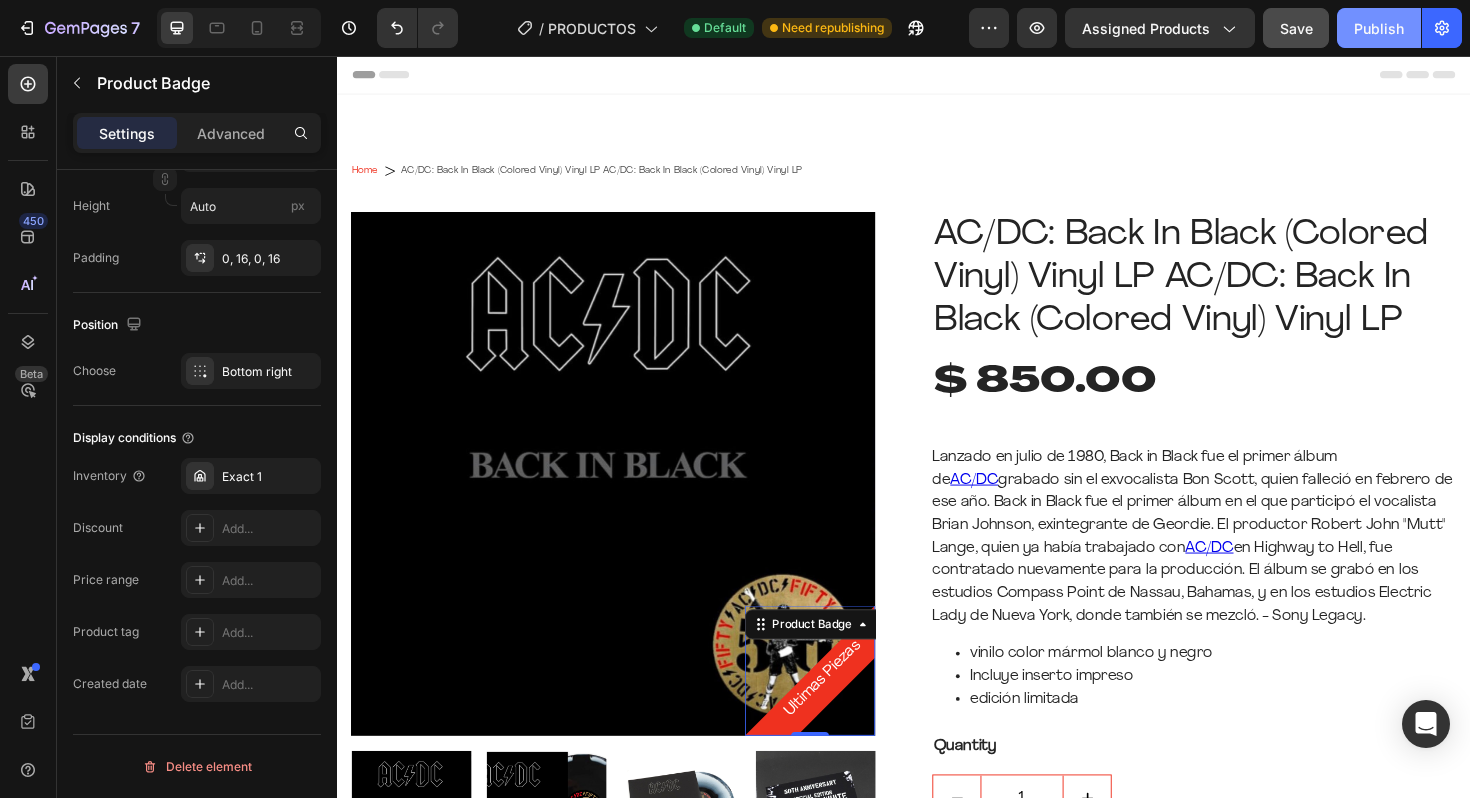 click on "Publish" 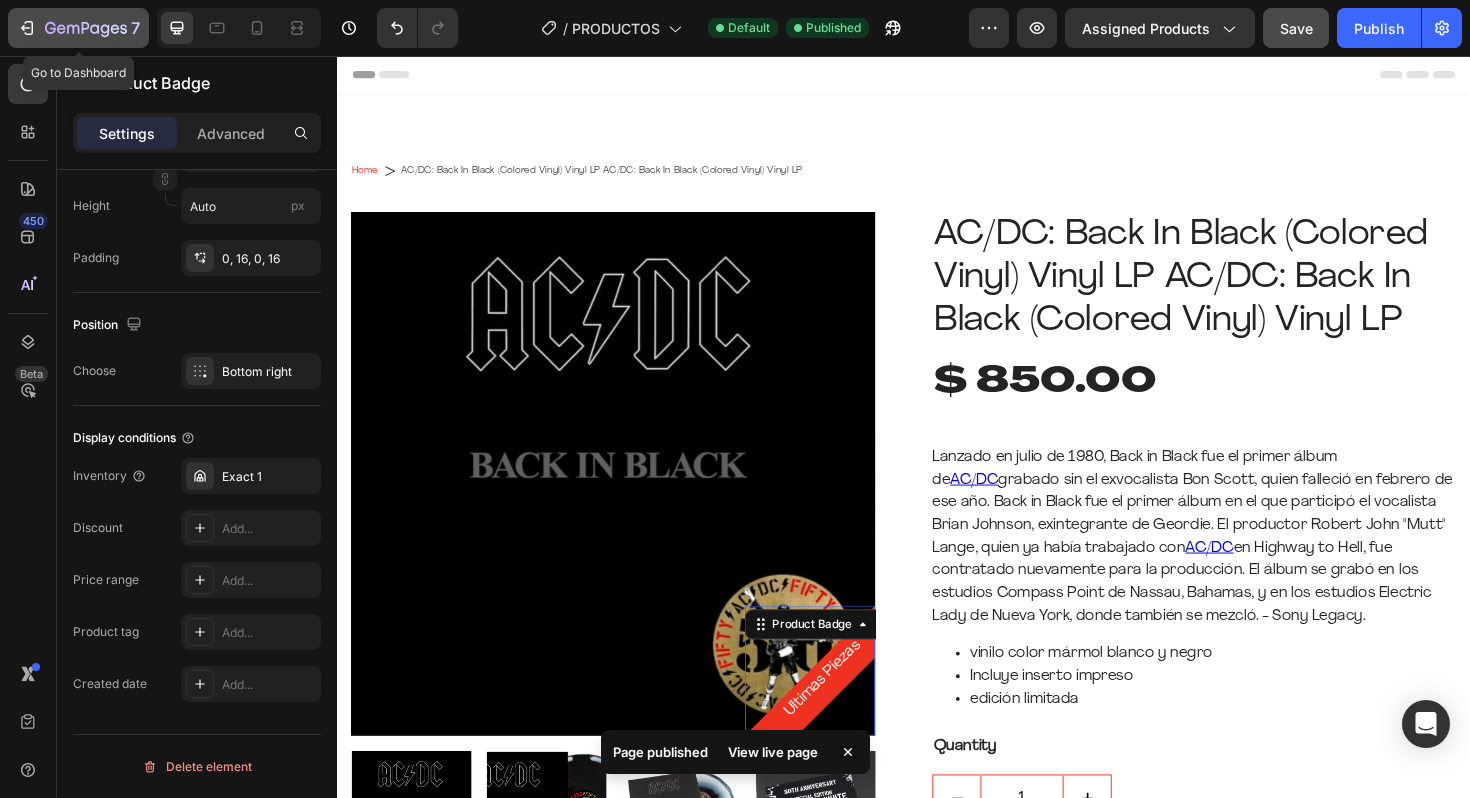 click on "7" 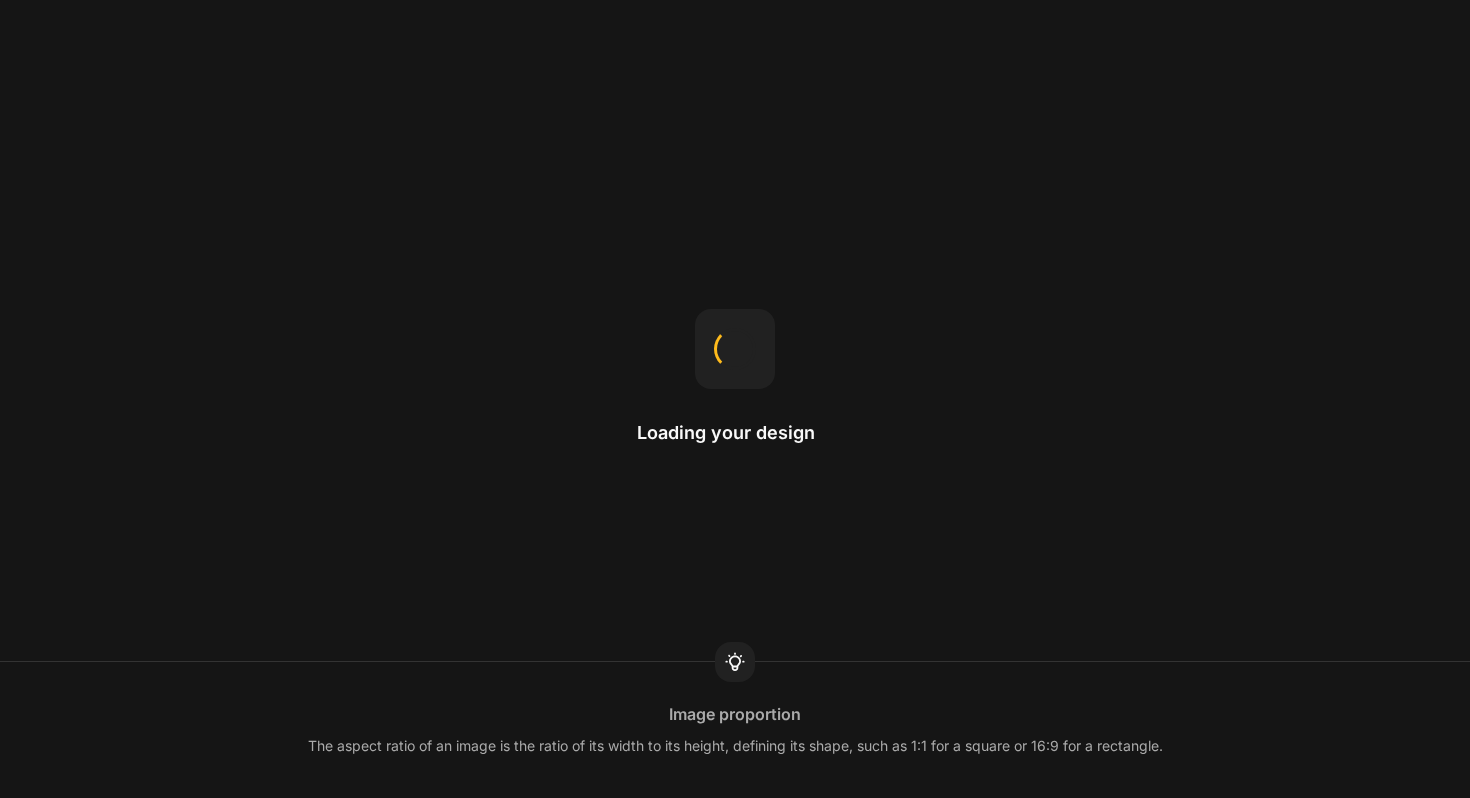 scroll, scrollTop: 0, scrollLeft: 0, axis: both 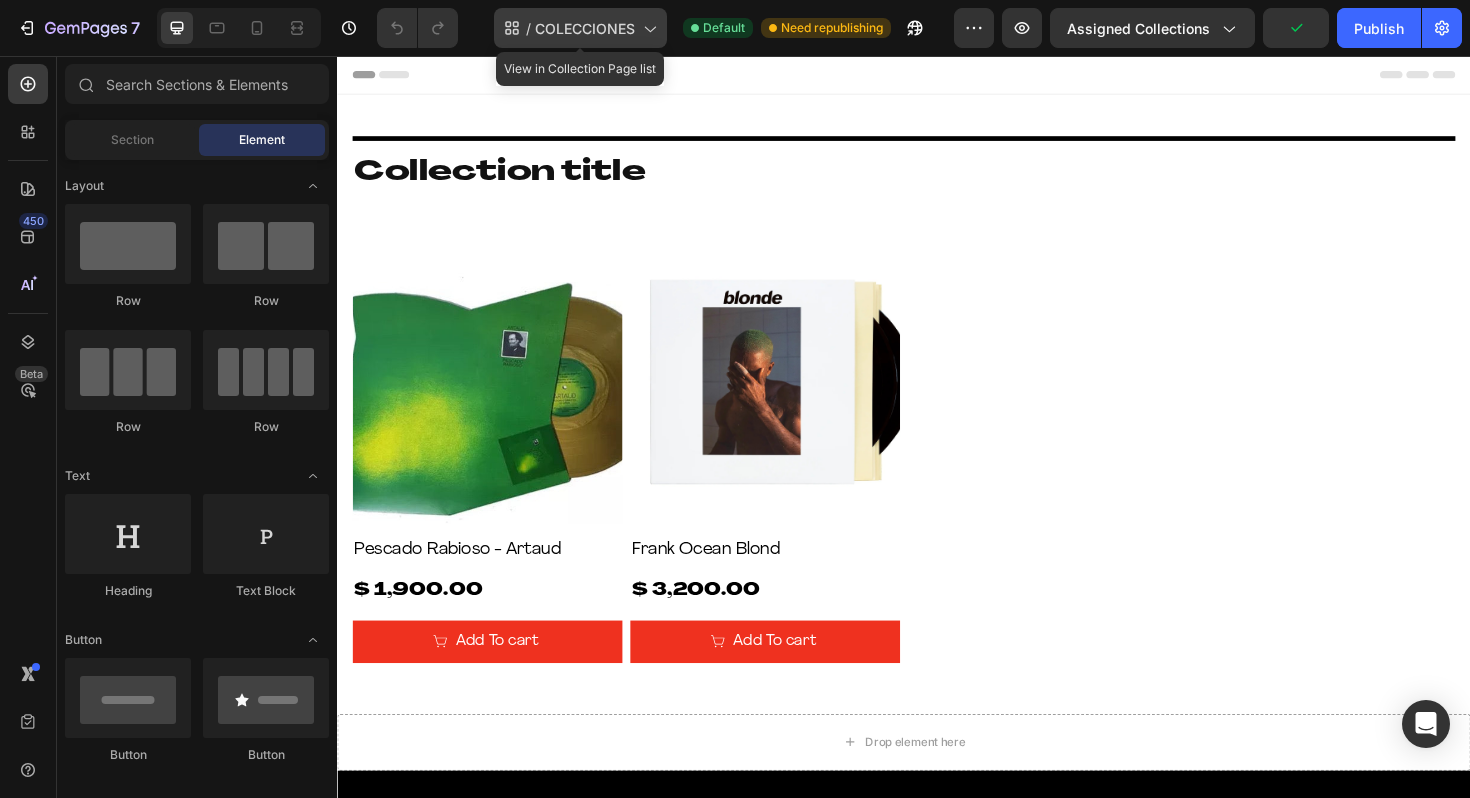 click 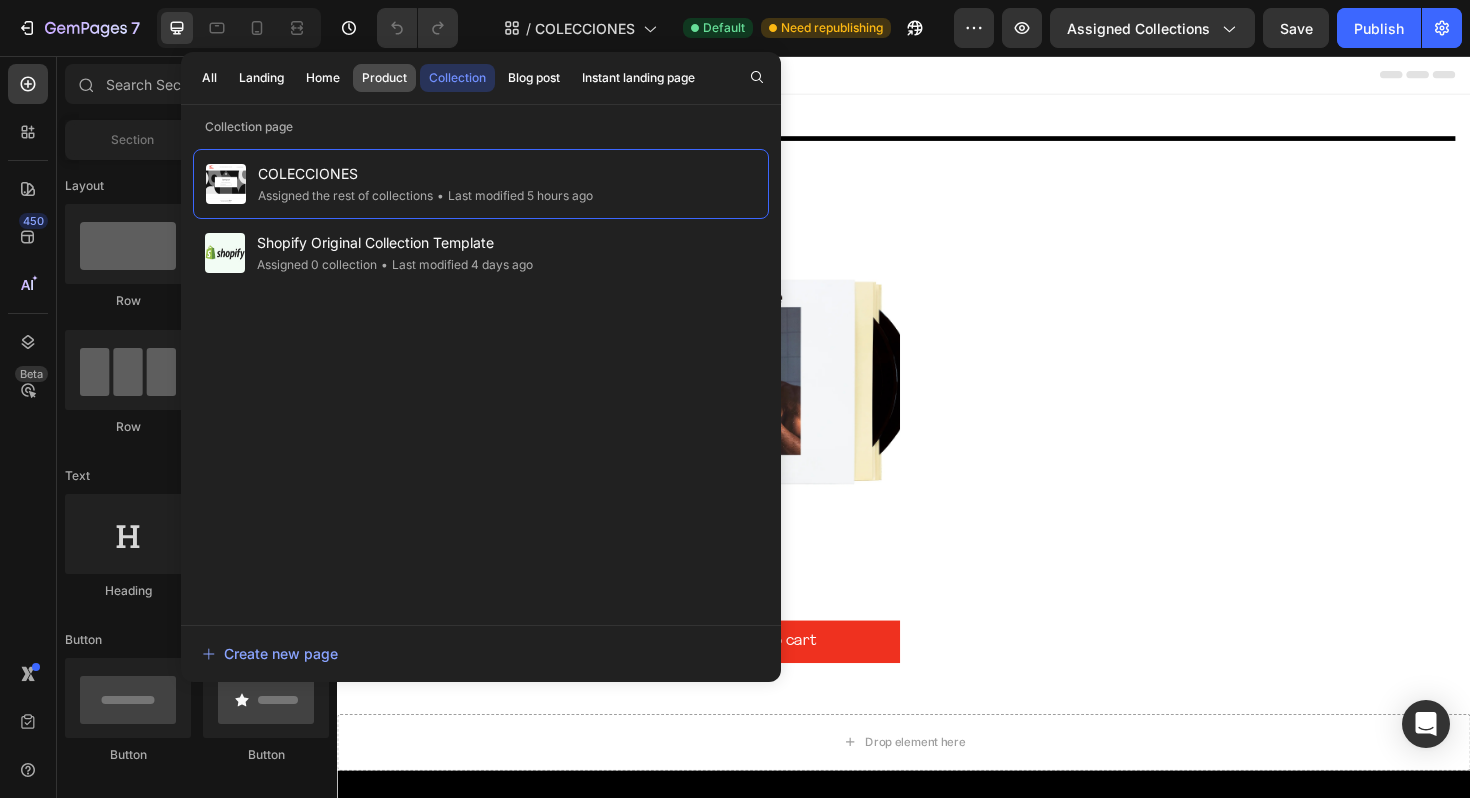 click on "Product" at bounding box center (384, 78) 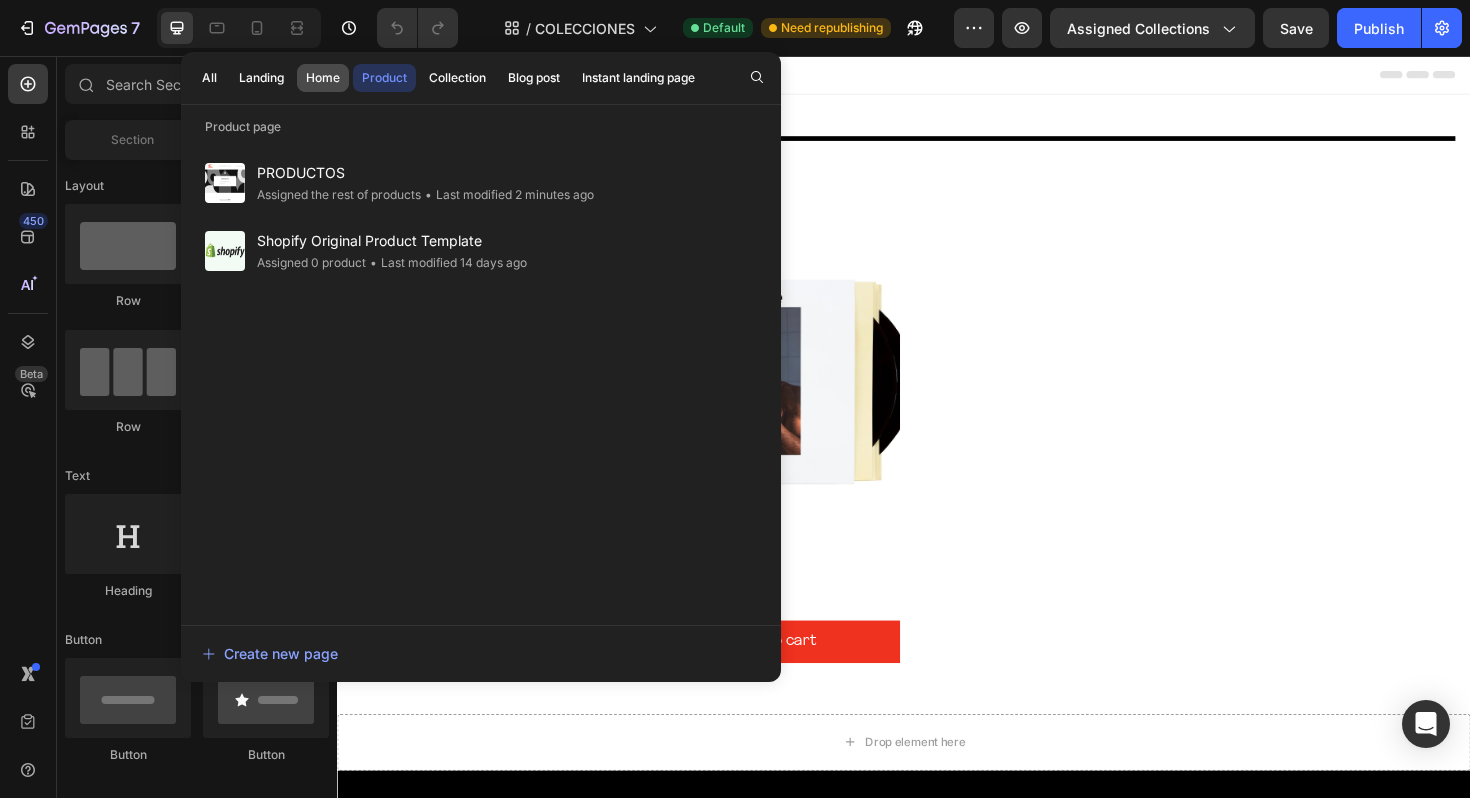click on "Home" at bounding box center [323, 78] 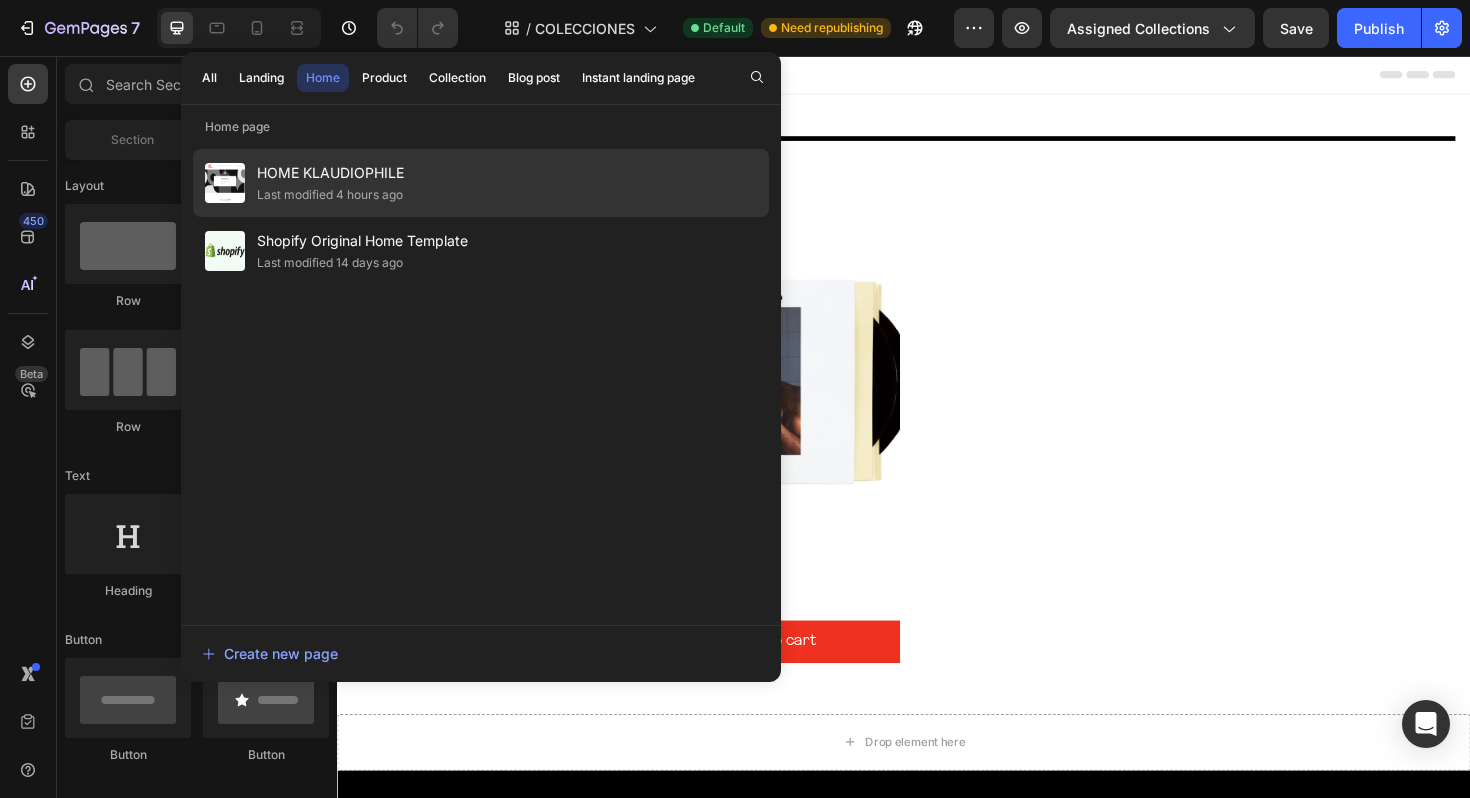 click on "HOME KLAUDIOPHILE" at bounding box center [330, 173] 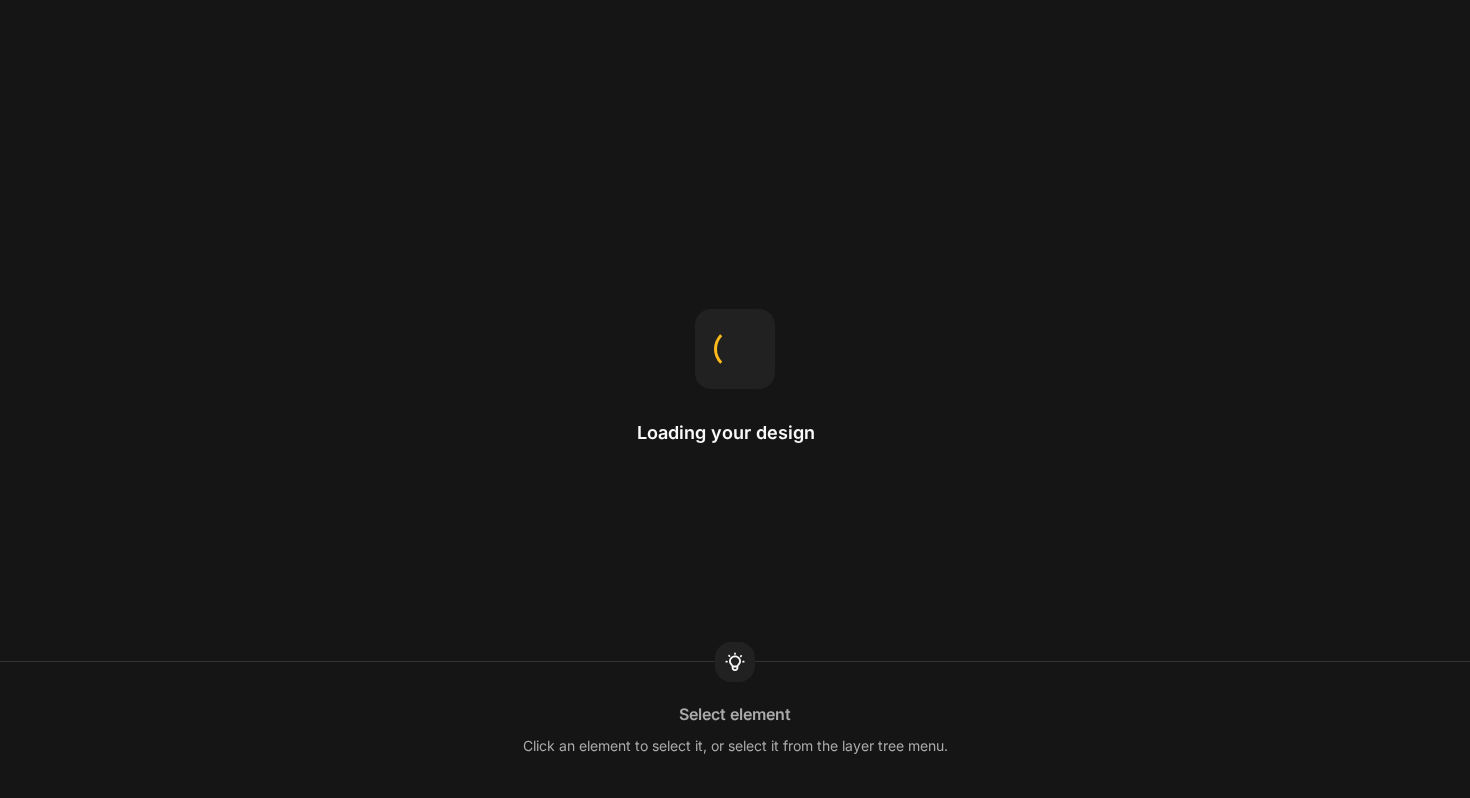 scroll, scrollTop: 0, scrollLeft: 0, axis: both 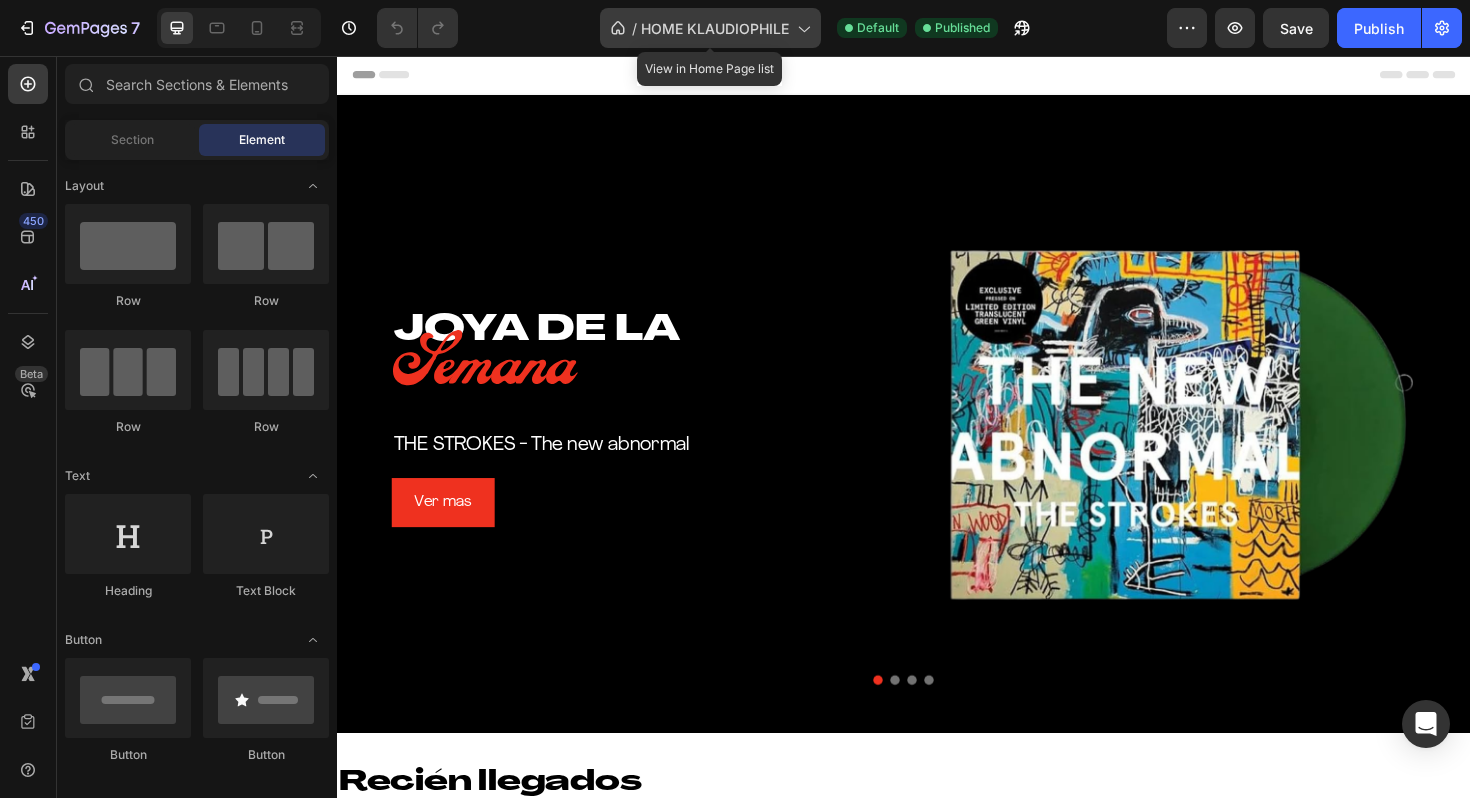 click on "HOME KLAUDIOPHILE" at bounding box center [715, 28] 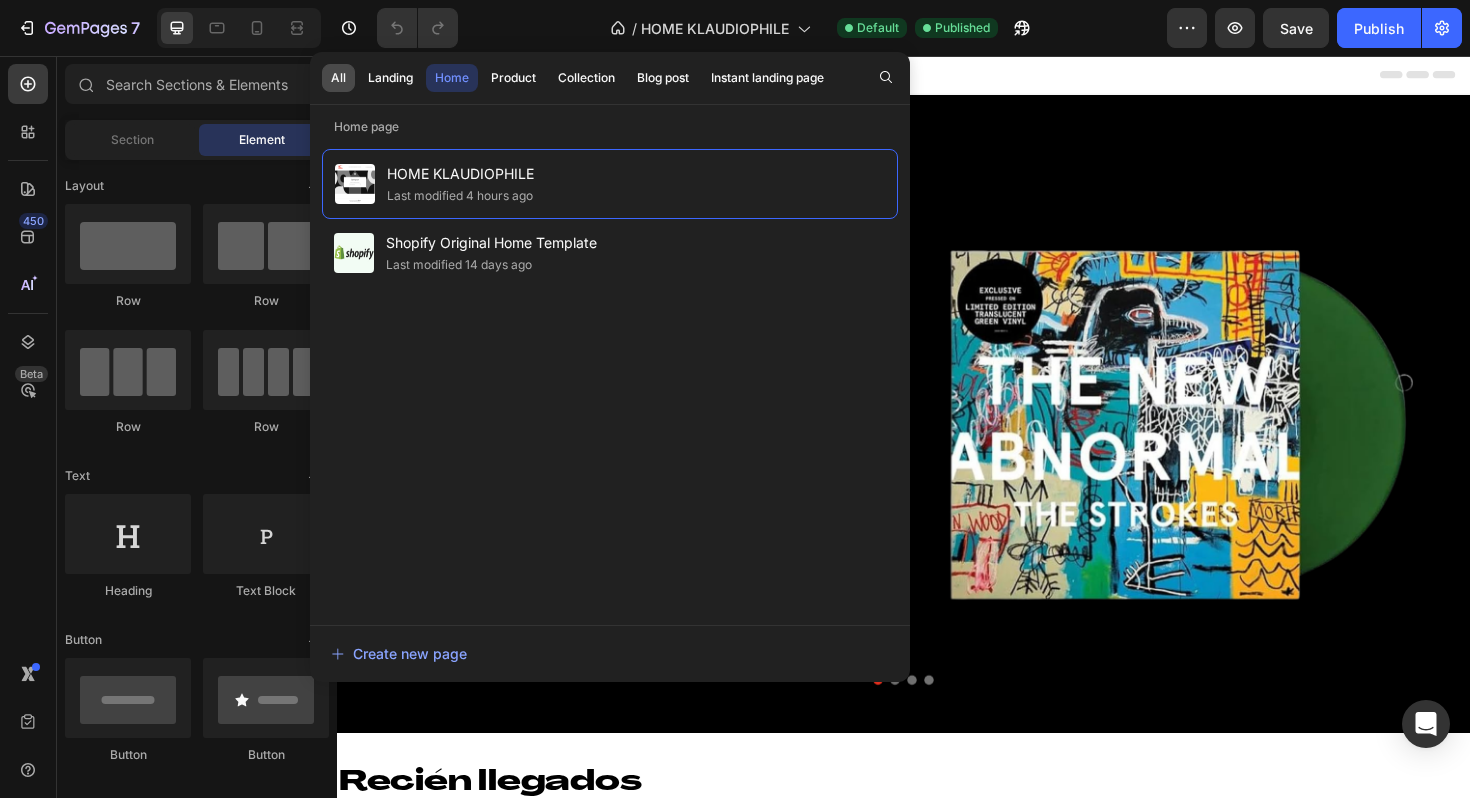 click on "All" at bounding box center (338, 78) 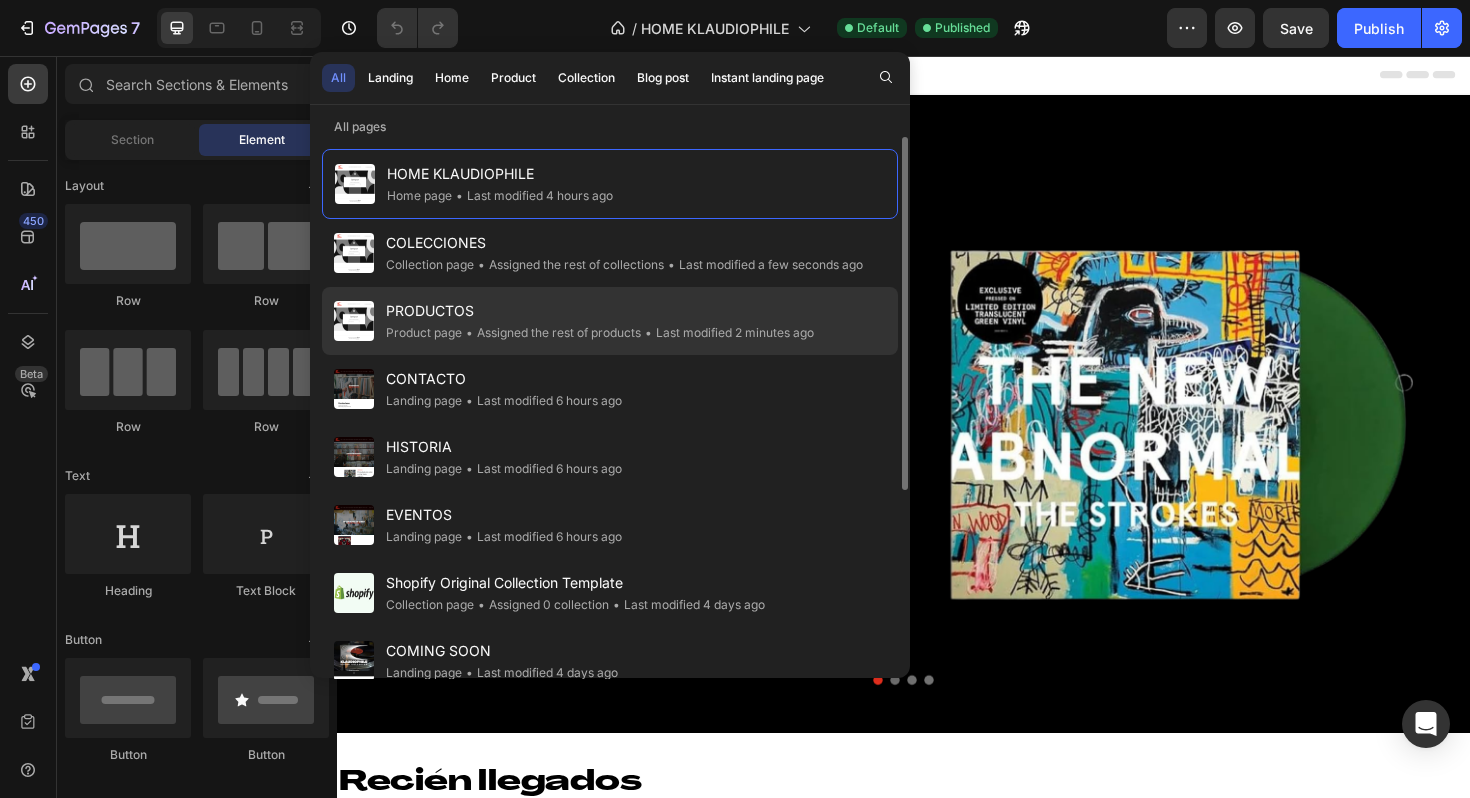 click on "Product page" 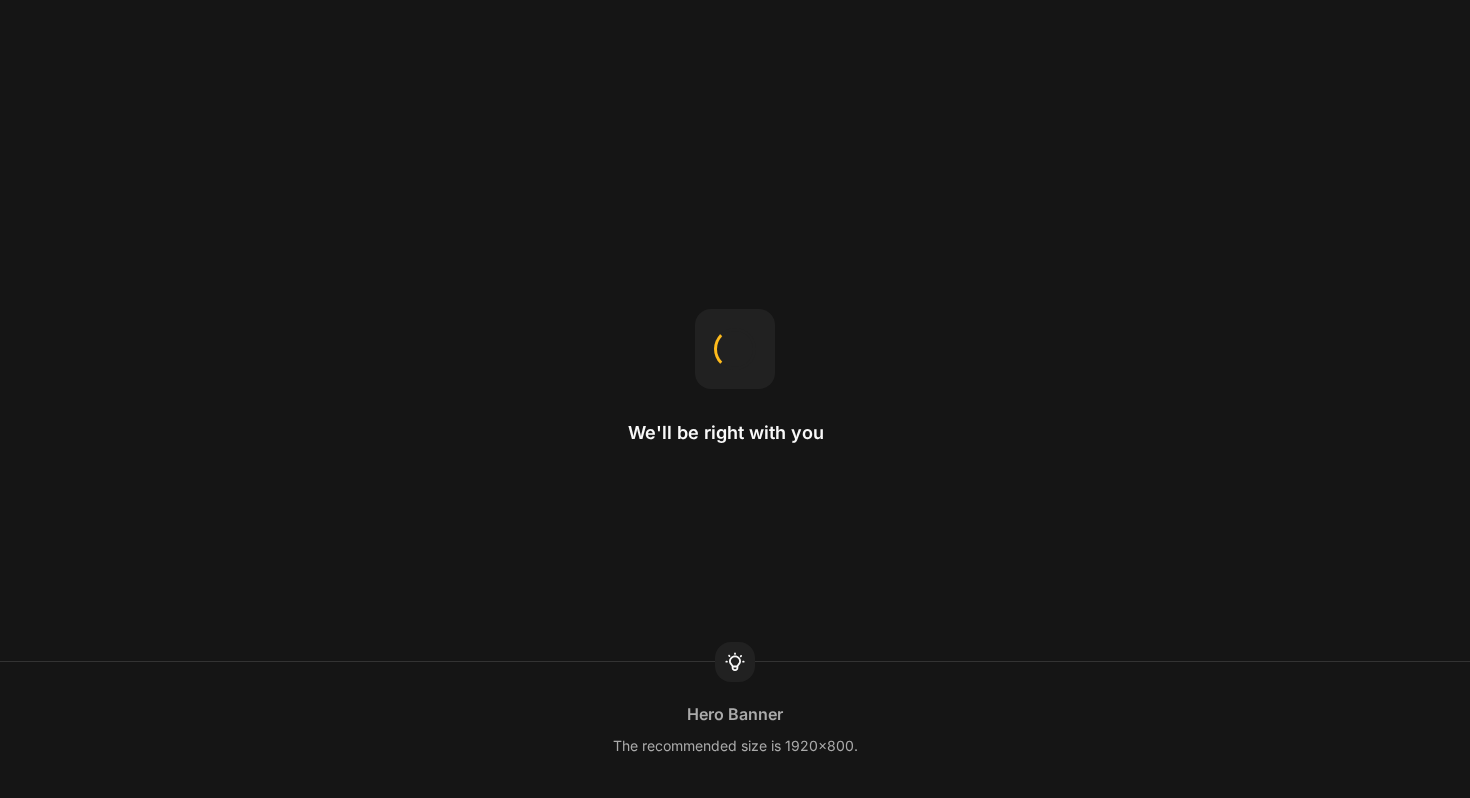 scroll, scrollTop: 0, scrollLeft: 0, axis: both 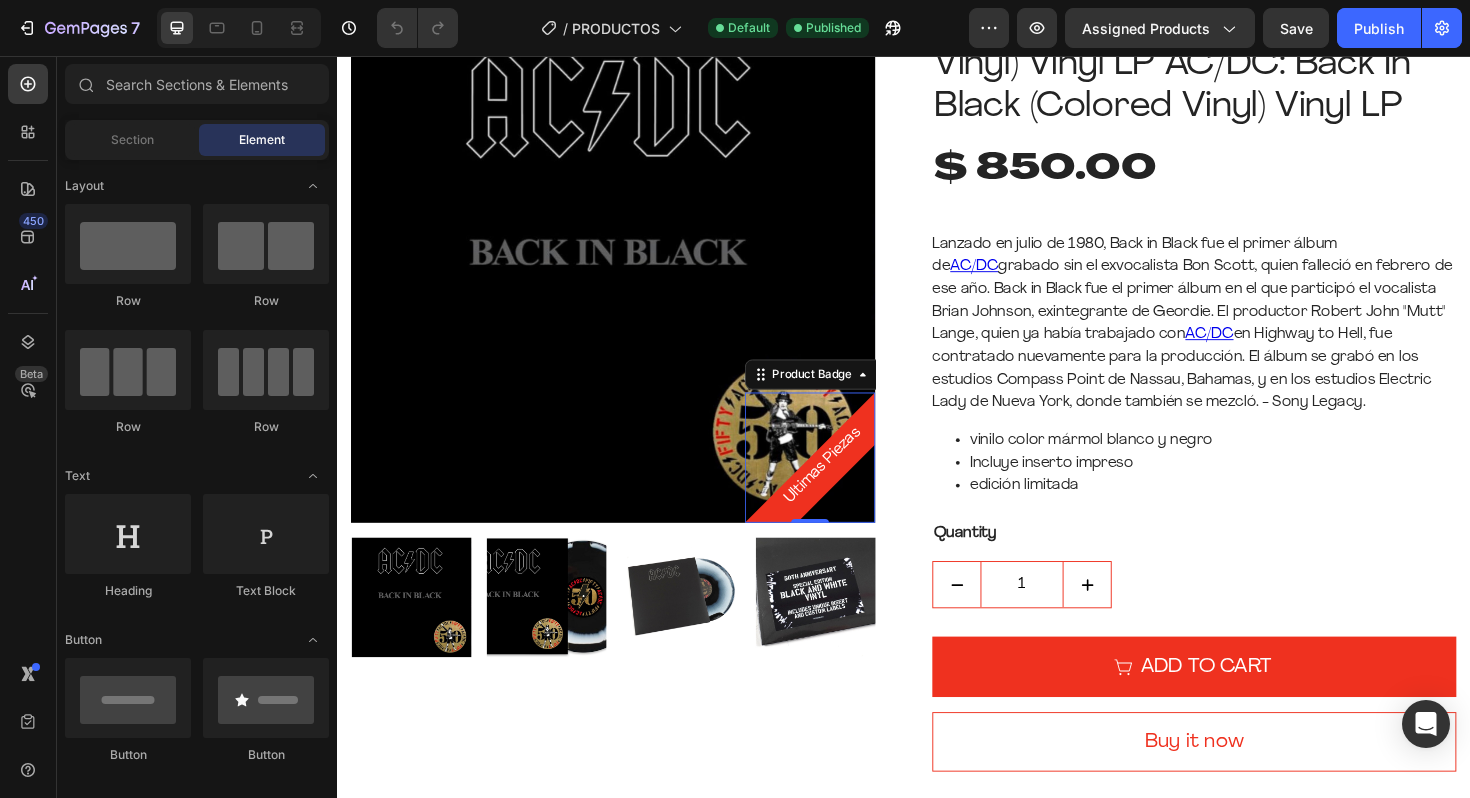 click on "Ultimas Piezas" at bounding box center (852, 490) 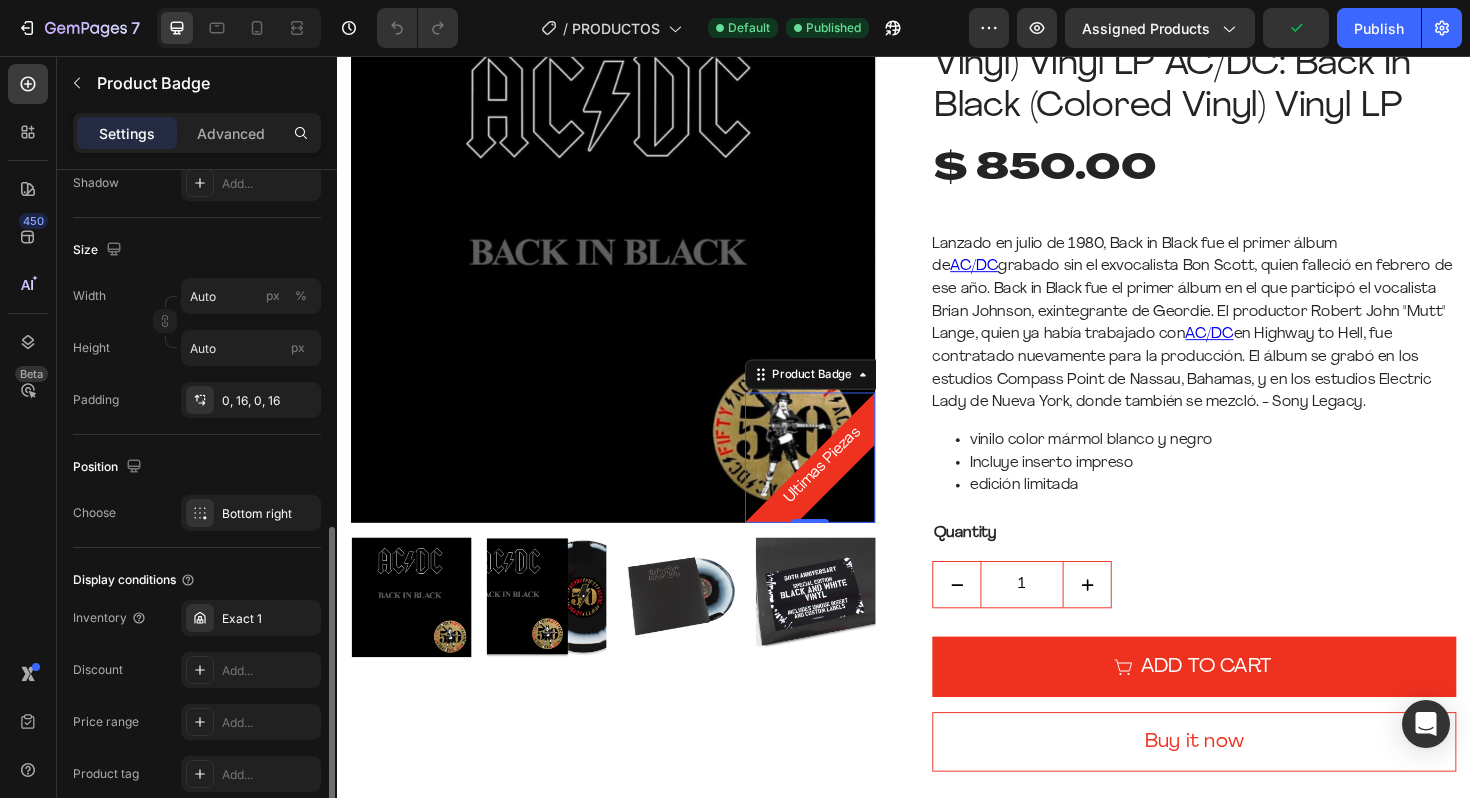 scroll, scrollTop: 917, scrollLeft: 0, axis: vertical 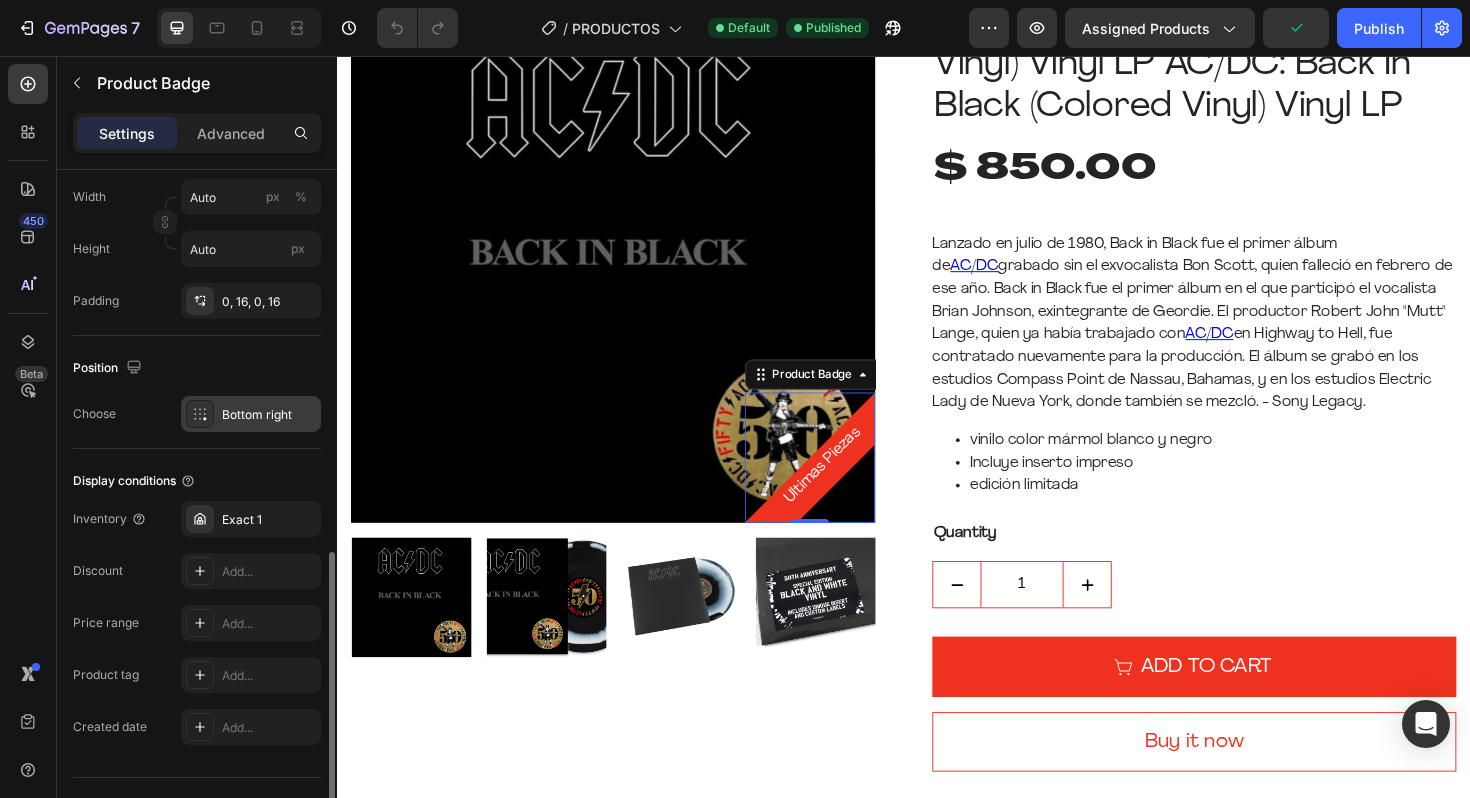 click on "Bottom right" at bounding box center [269, 415] 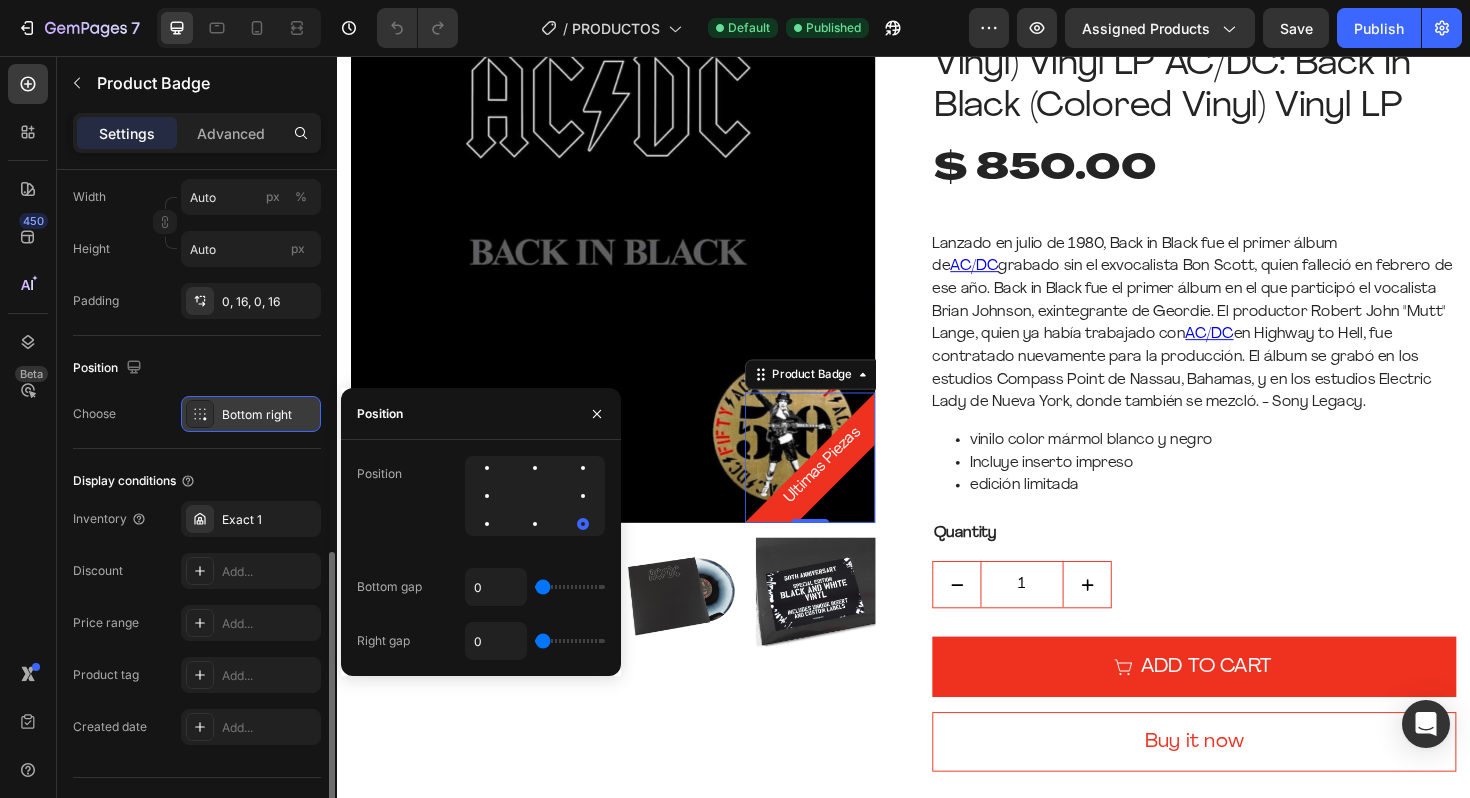 click on "Bottom right" at bounding box center (269, 415) 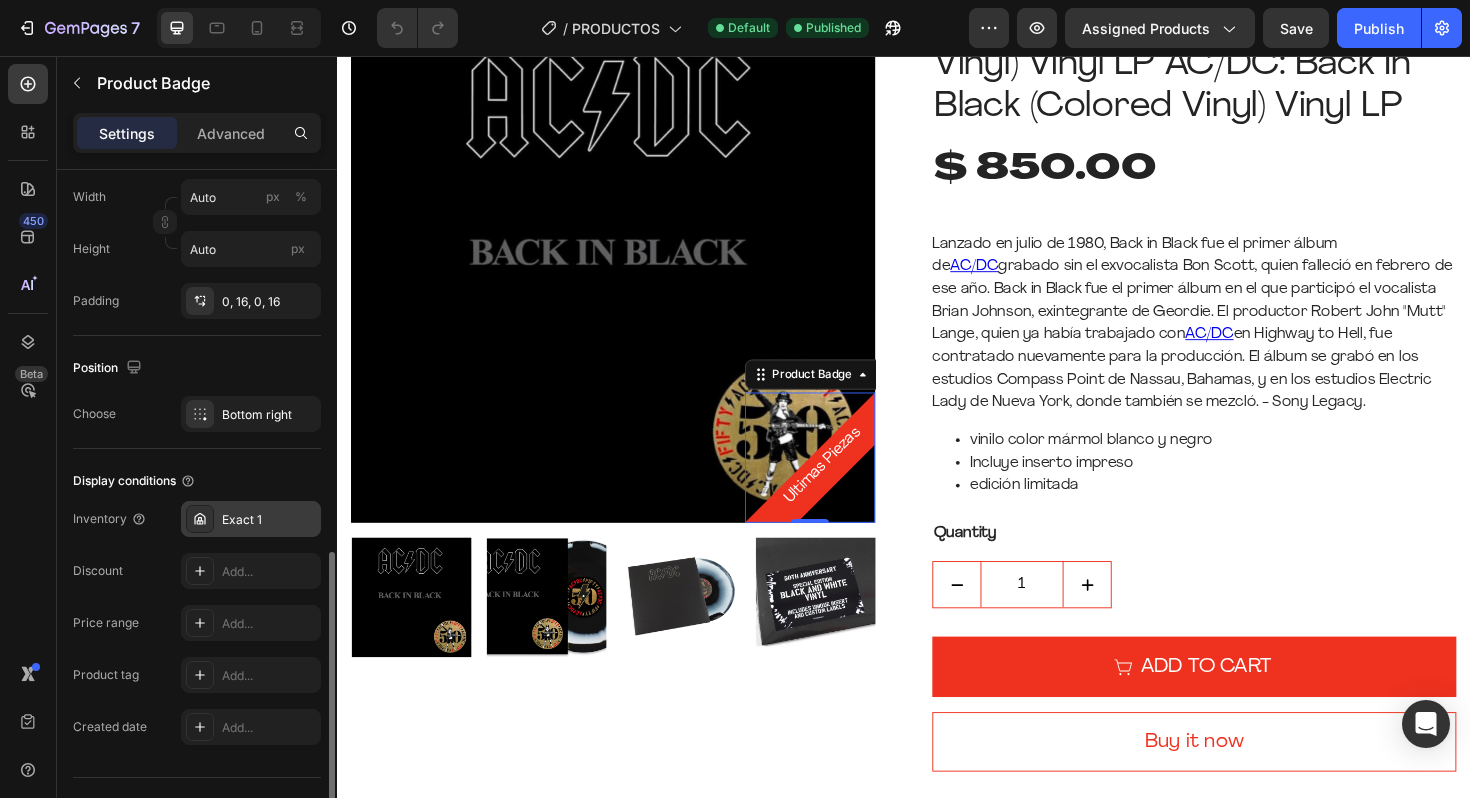 click on "Exact 1" at bounding box center [269, 520] 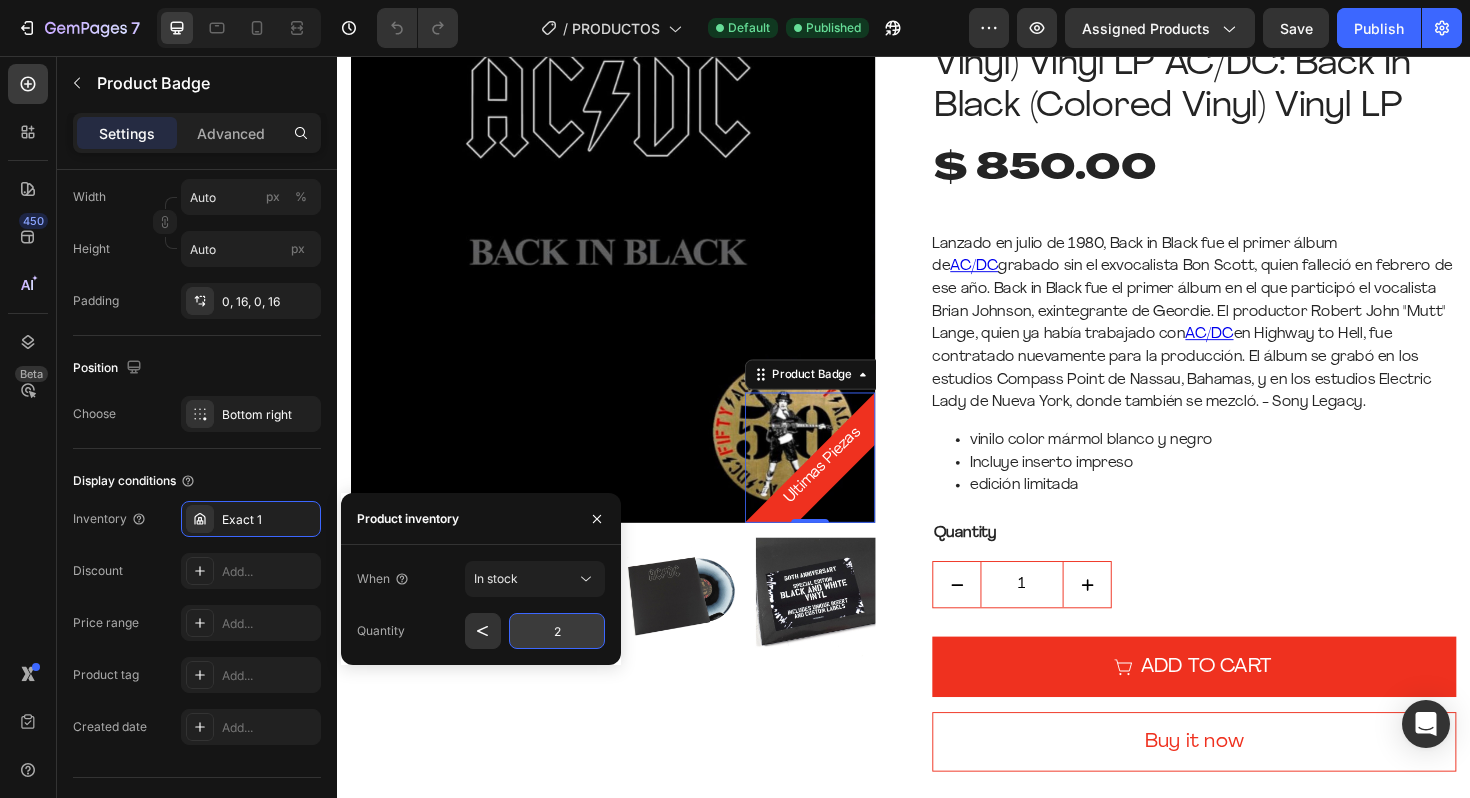 click on "2" at bounding box center (557, 631) 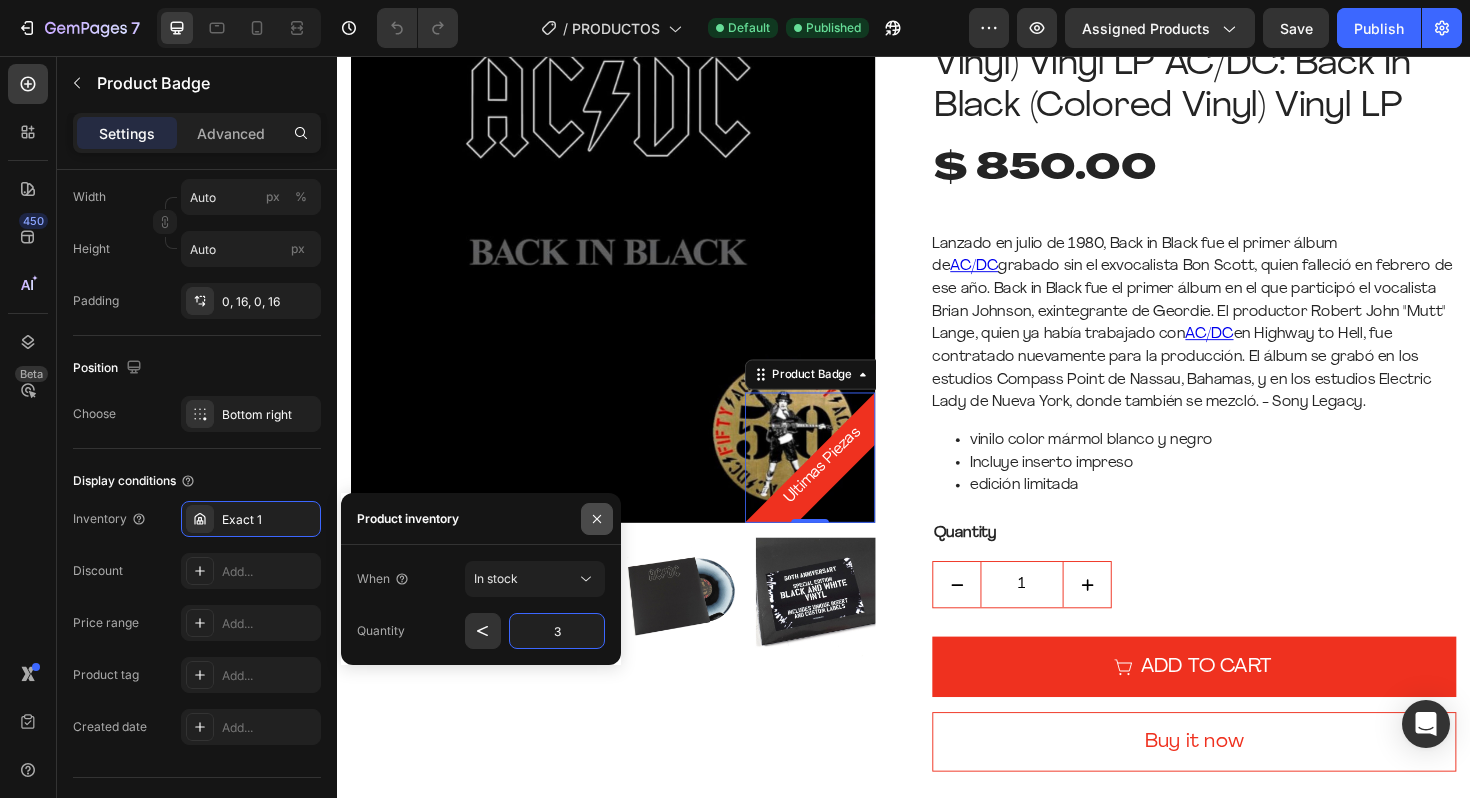 type on "3" 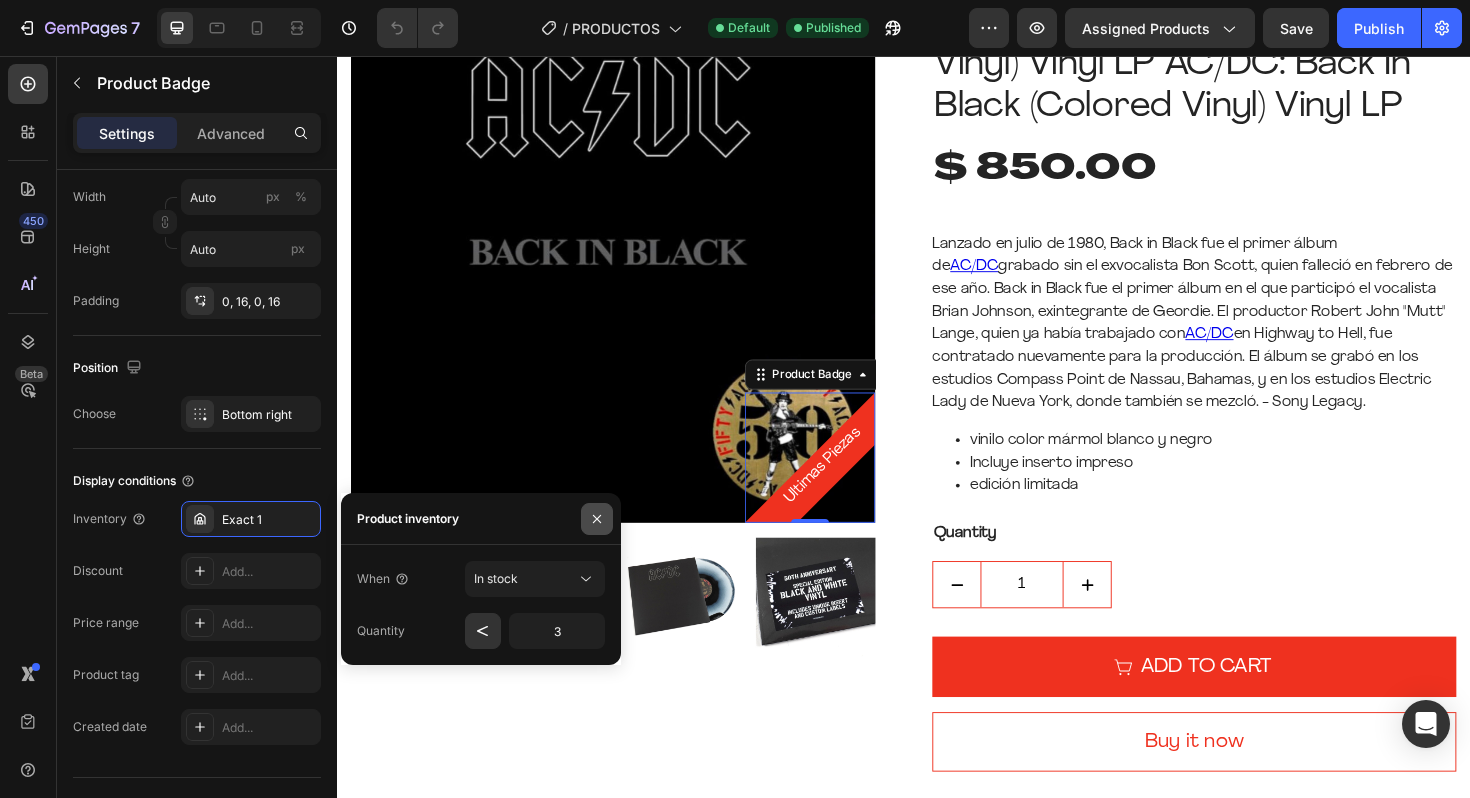 click 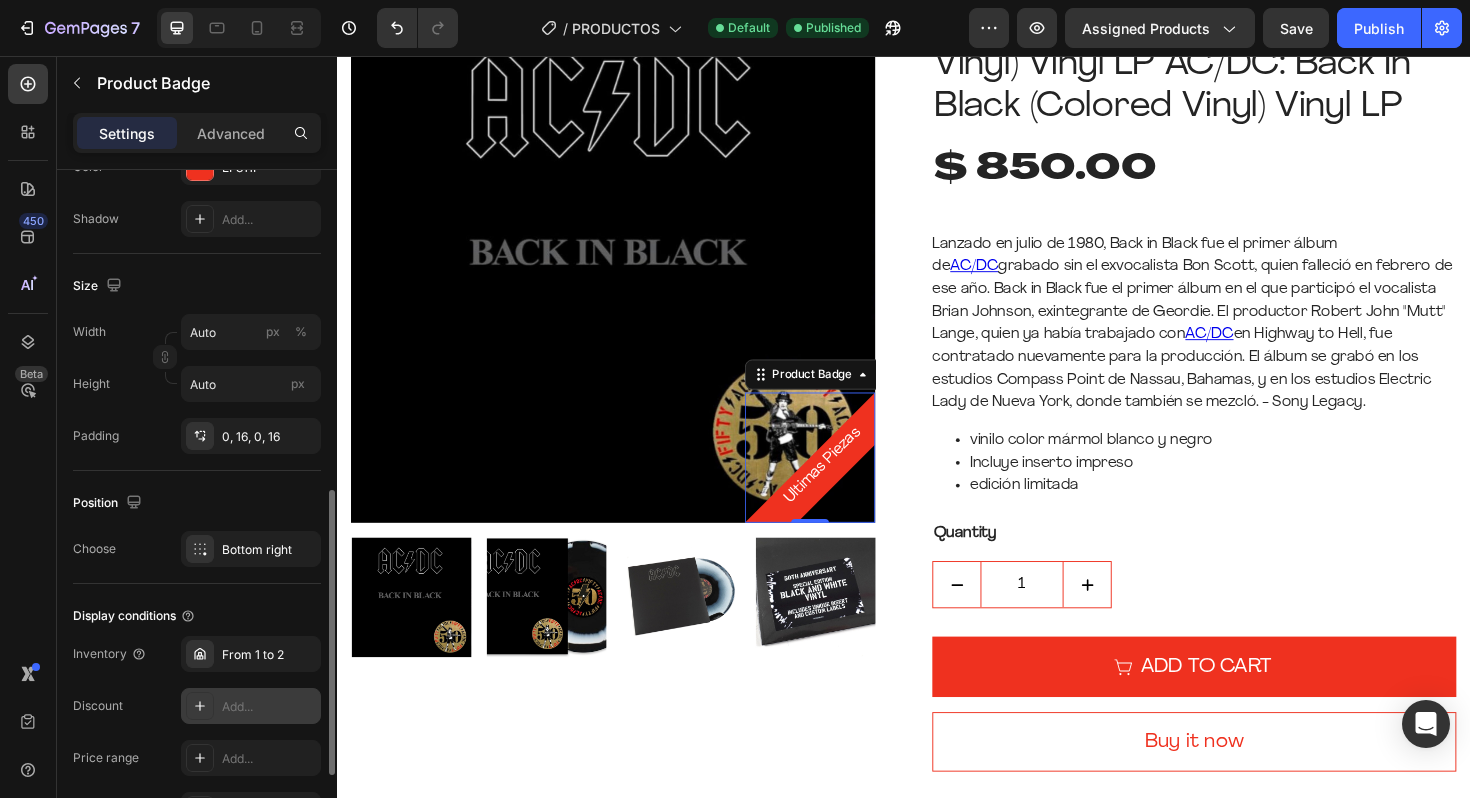 scroll, scrollTop: 778, scrollLeft: 0, axis: vertical 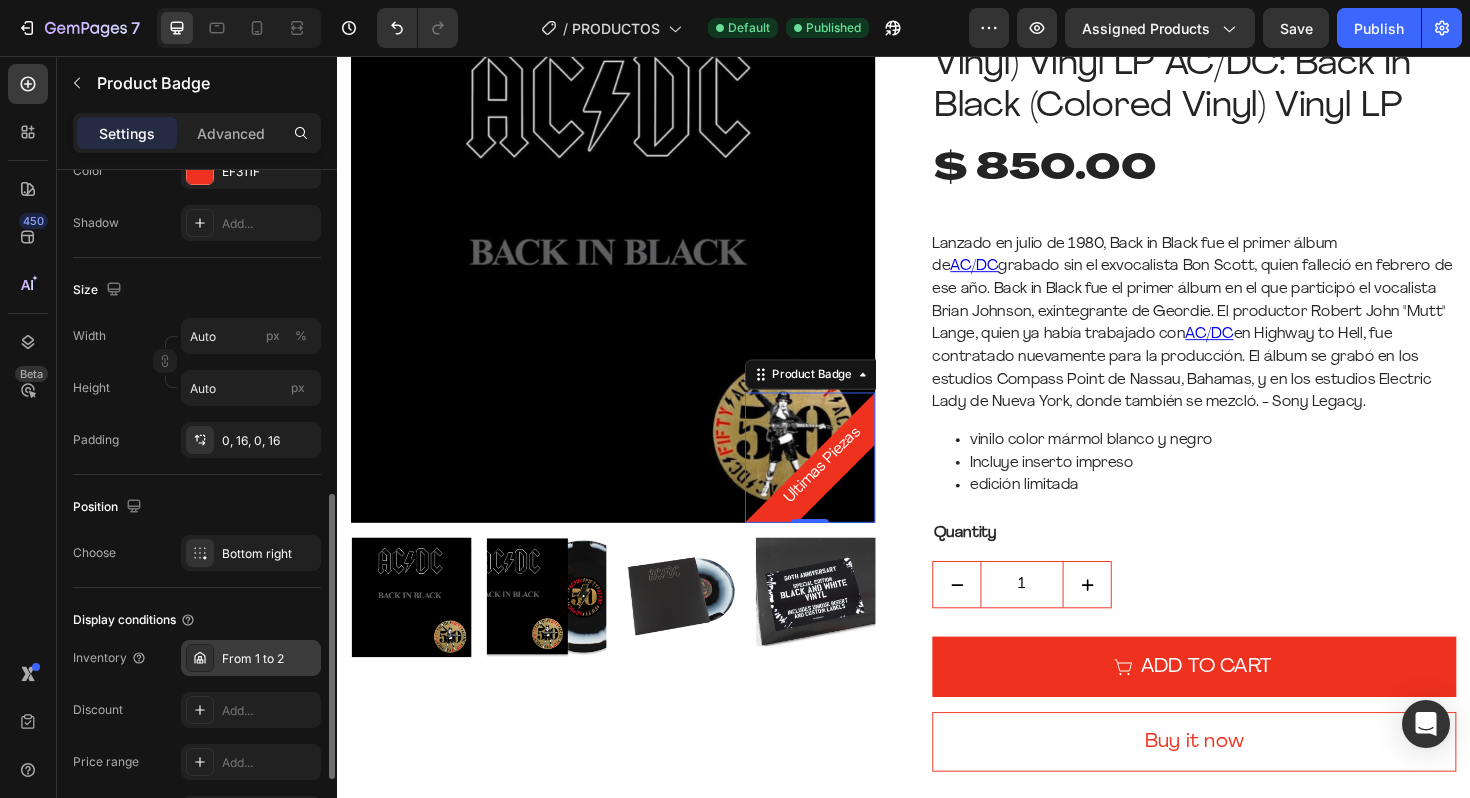 click on "From 1 to 2" at bounding box center [269, 659] 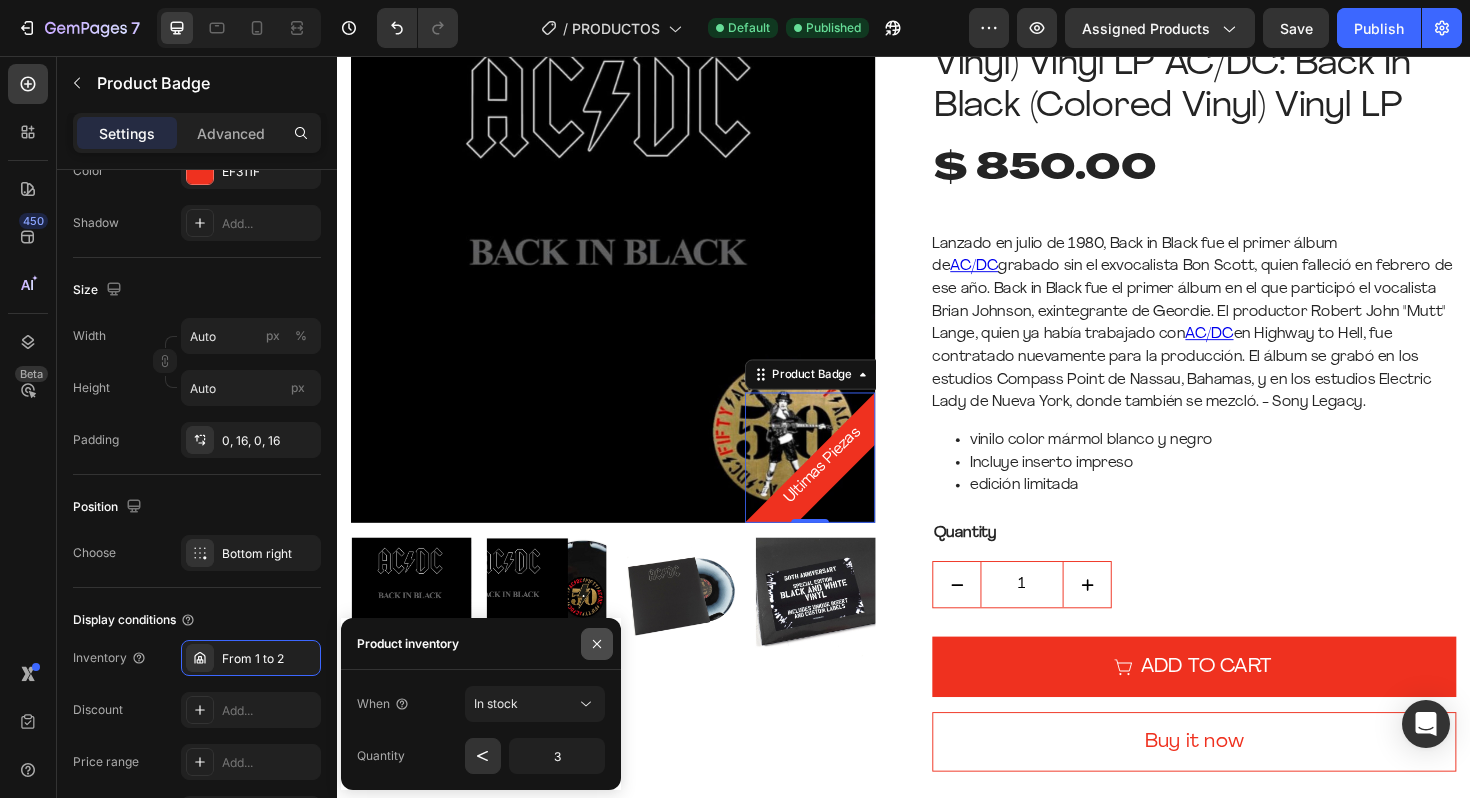 click 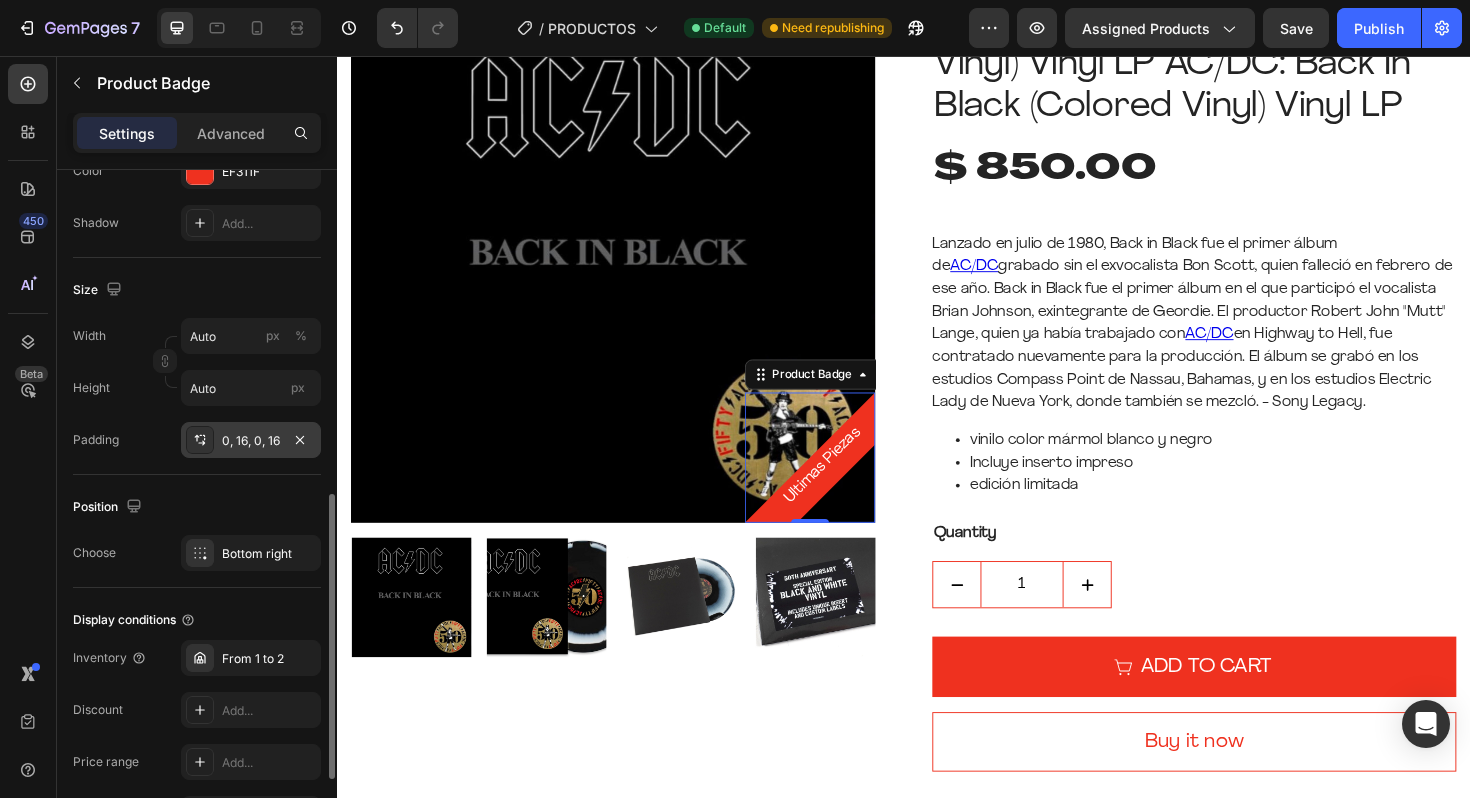 click 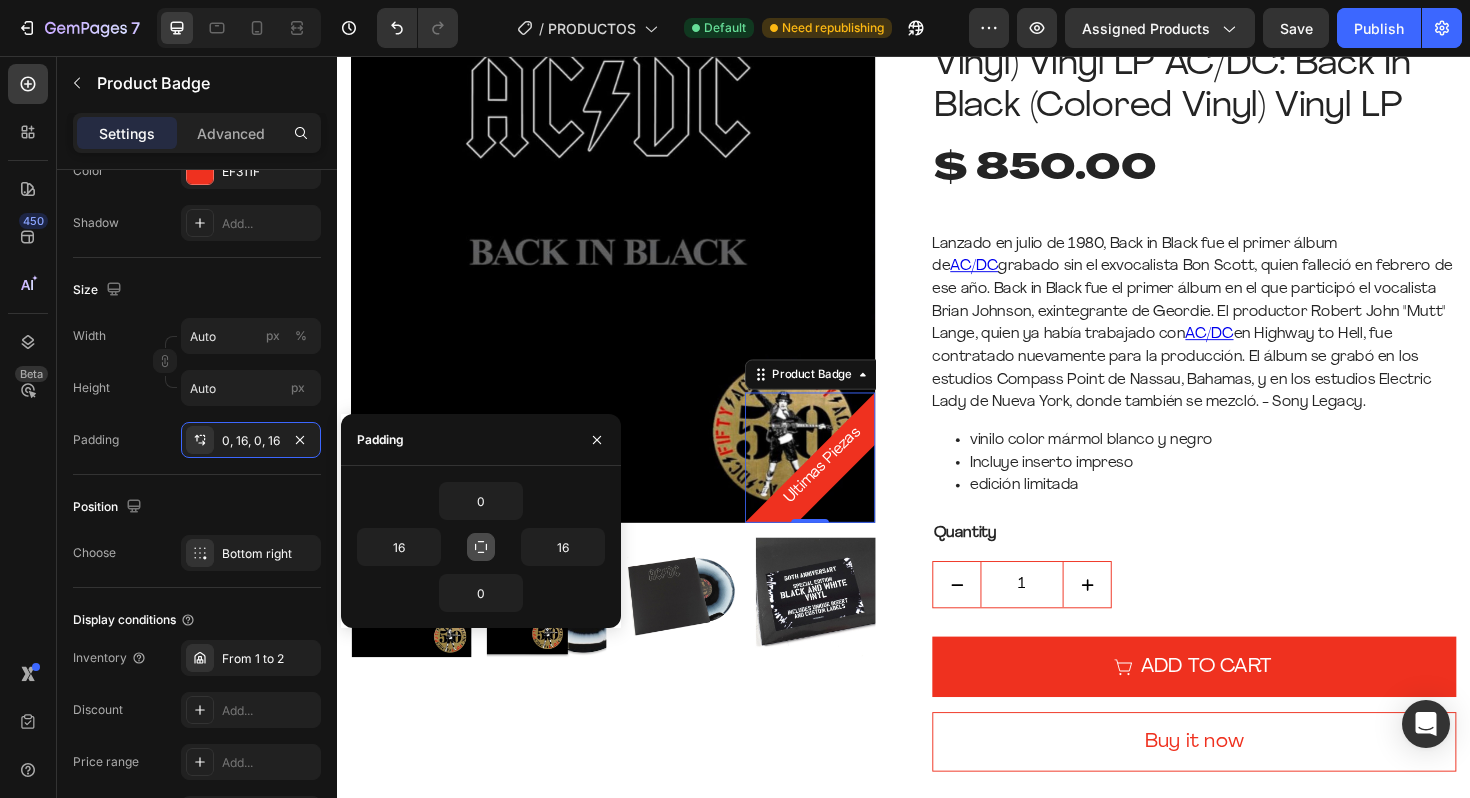 click 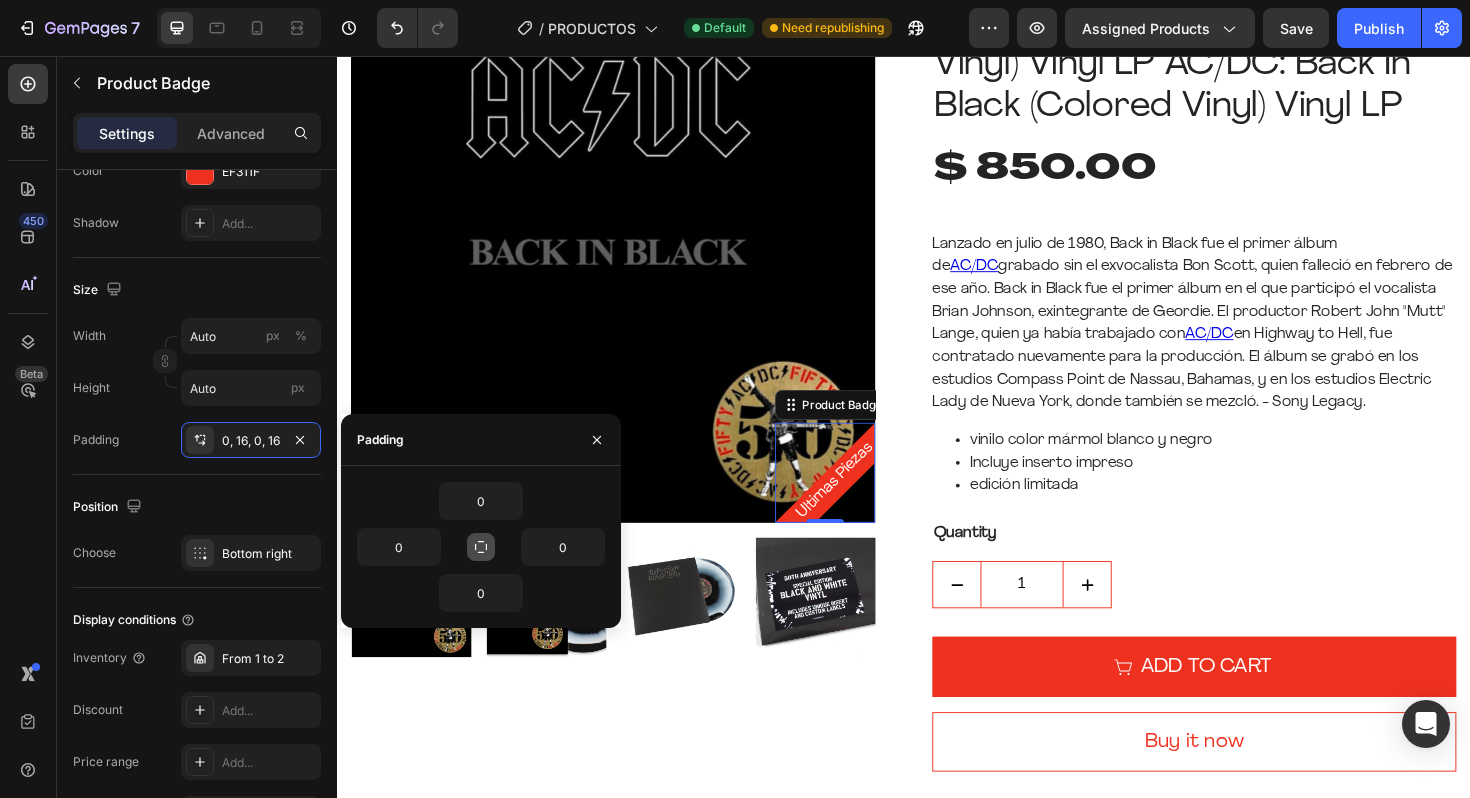scroll, scrollTop: 258, scrollLeft: 0, axis: vertical 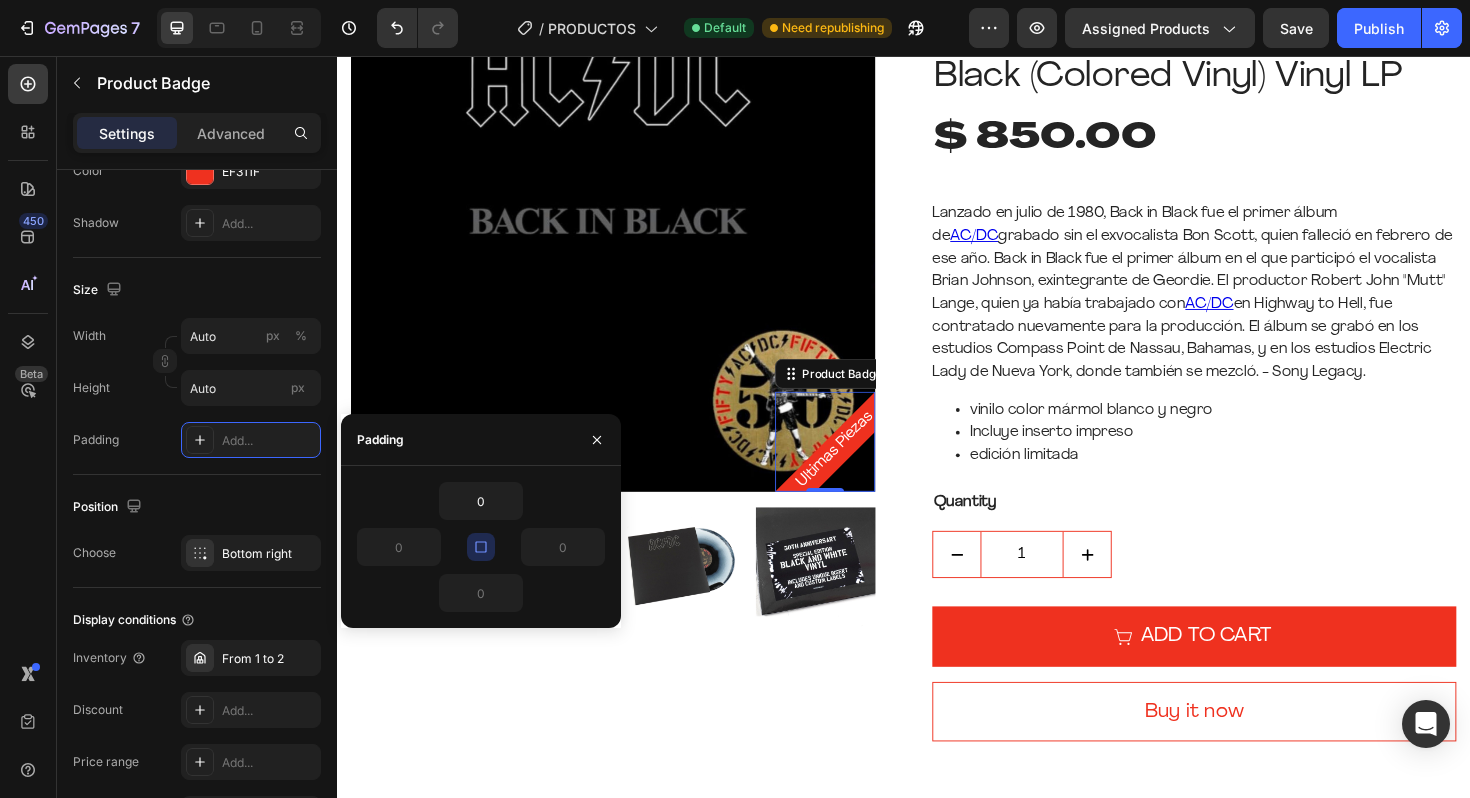 click 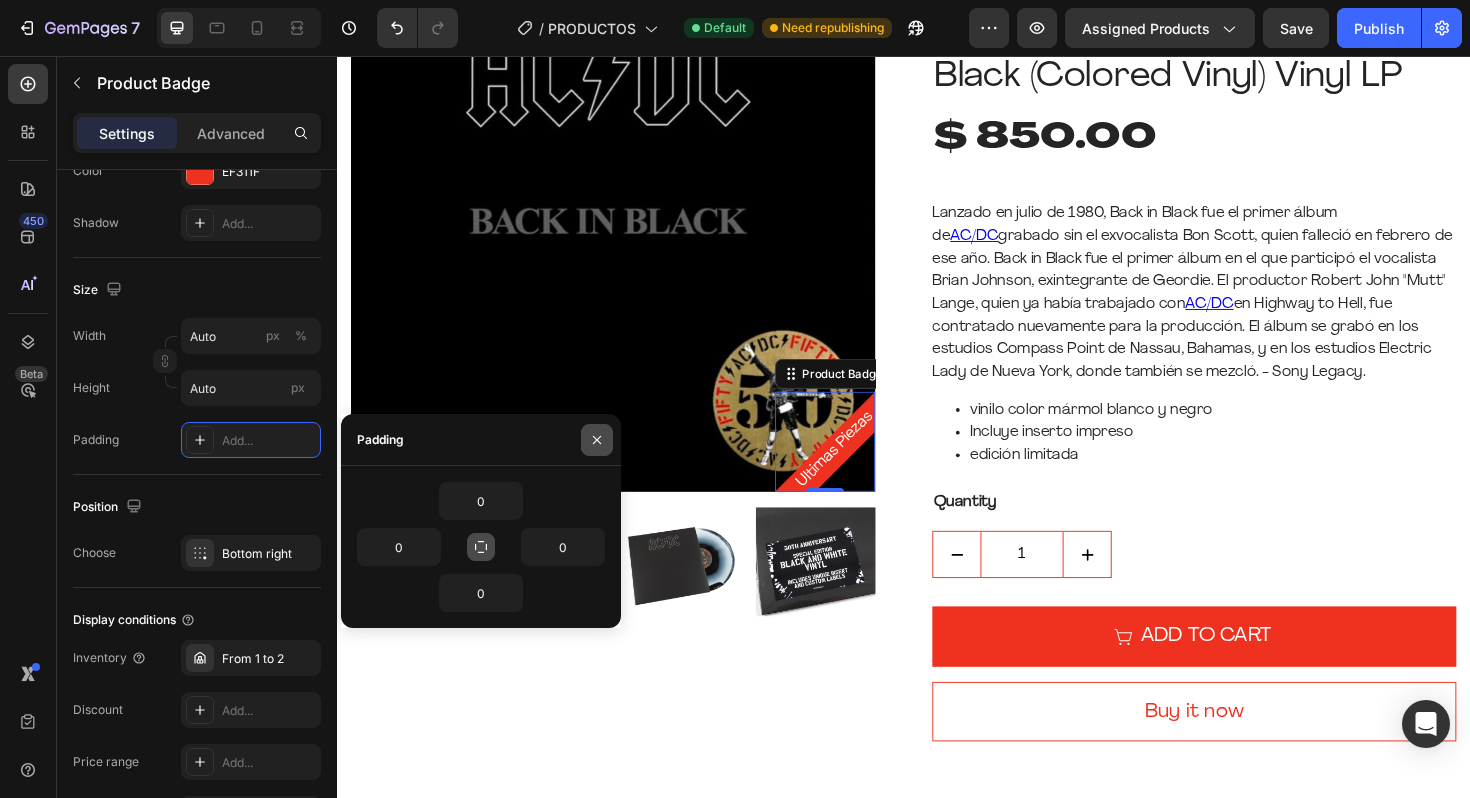 click 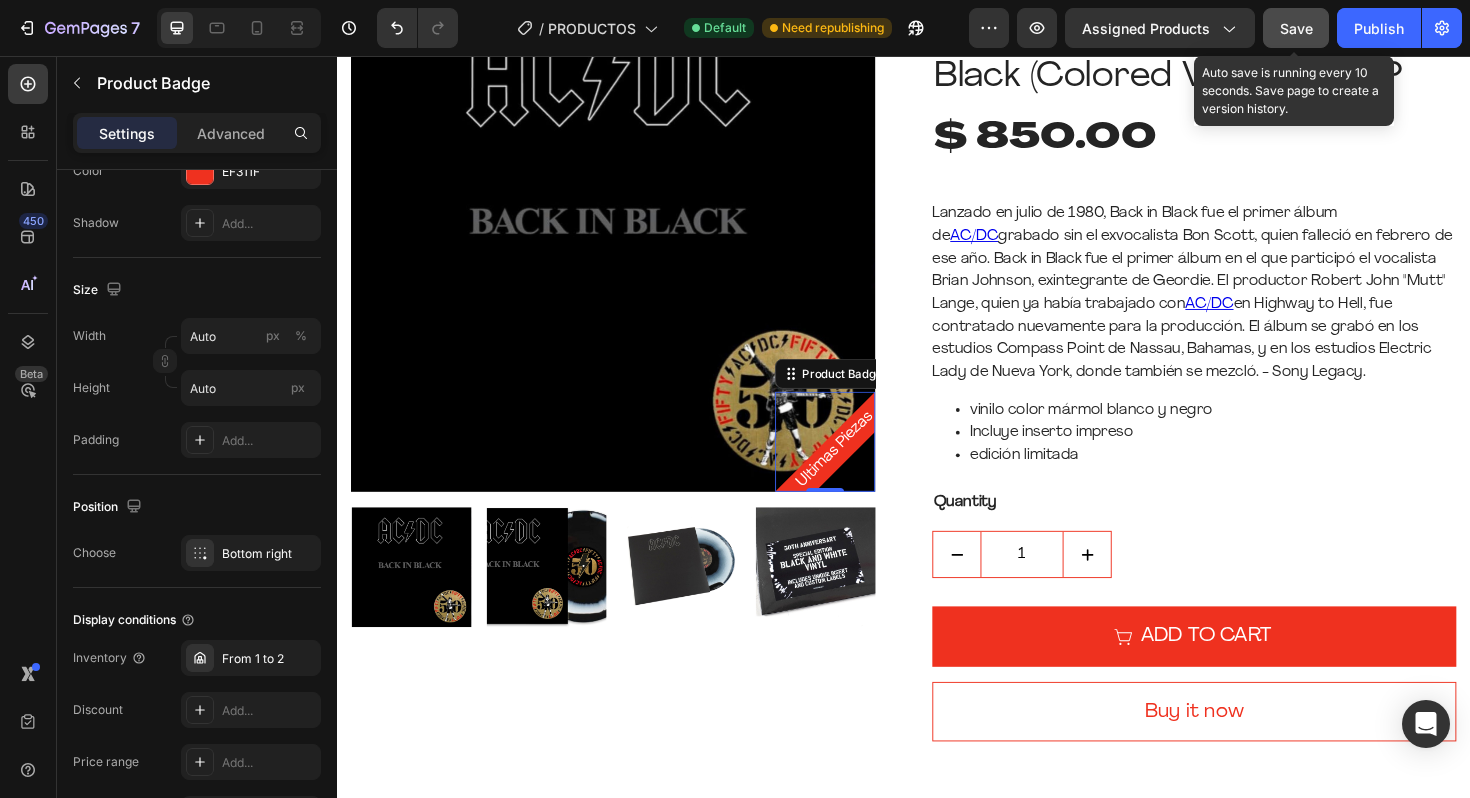 click on "Save" at bounding box center (1296, 28) 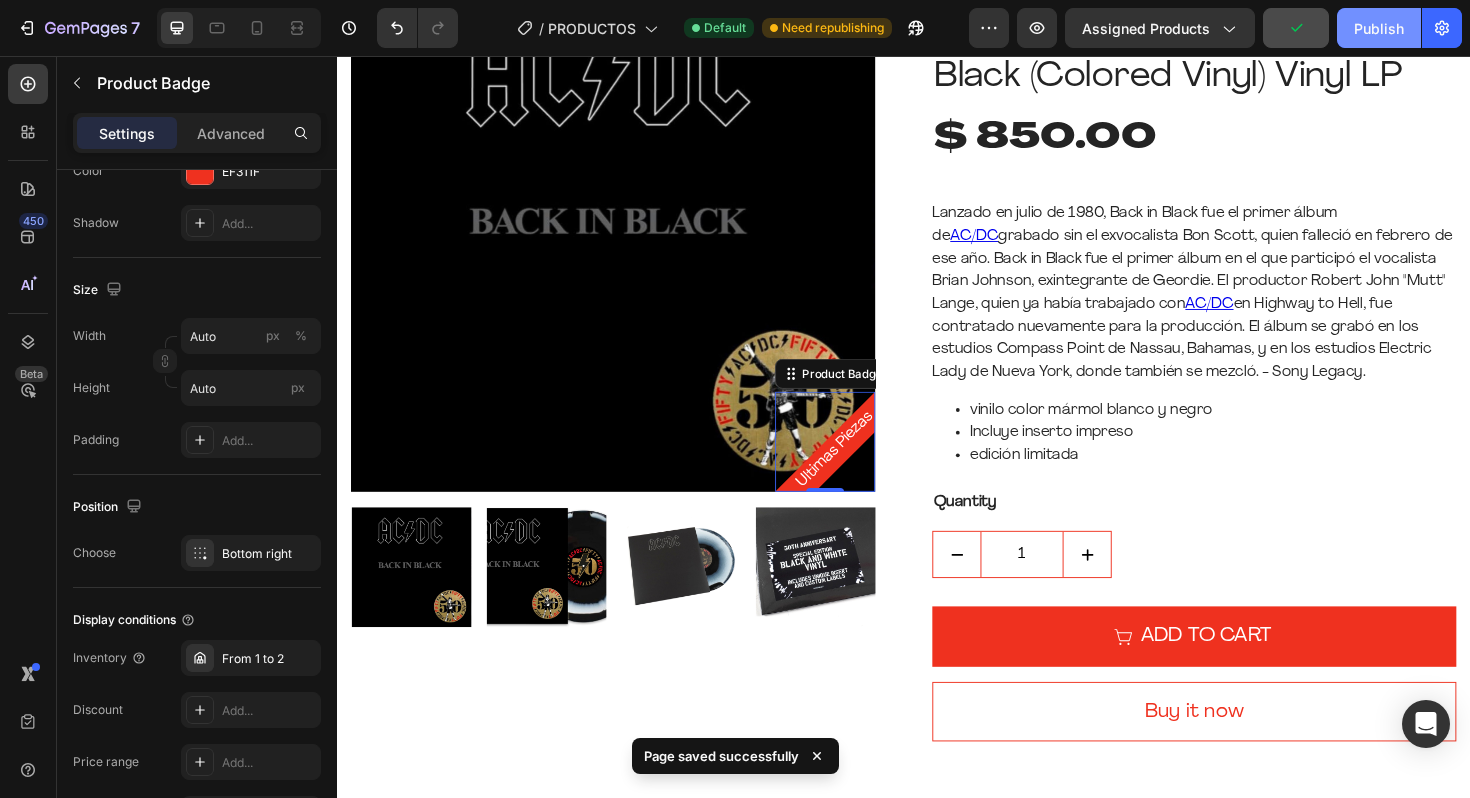 click on "Publish" at bounding box center [1379, 28] 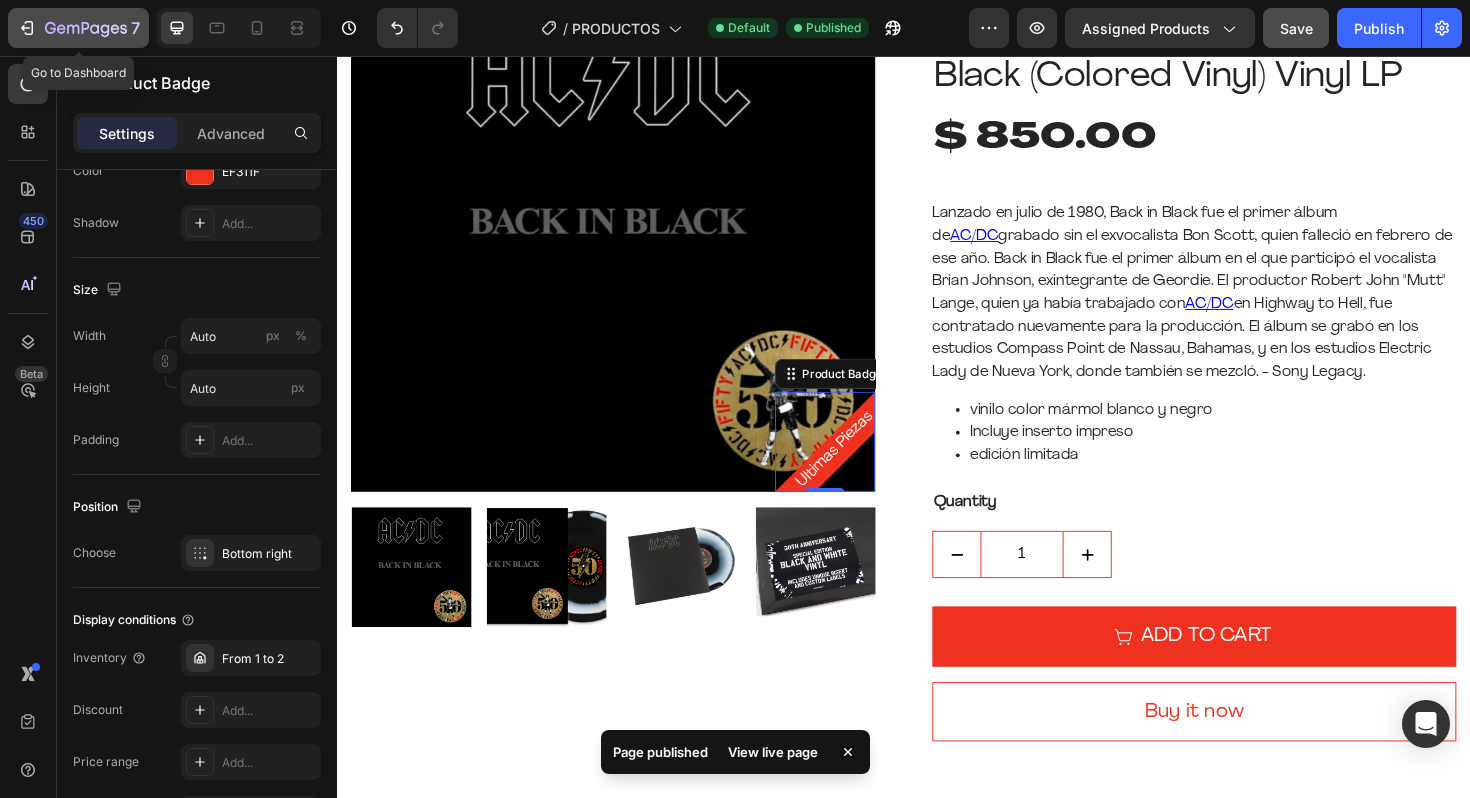 click 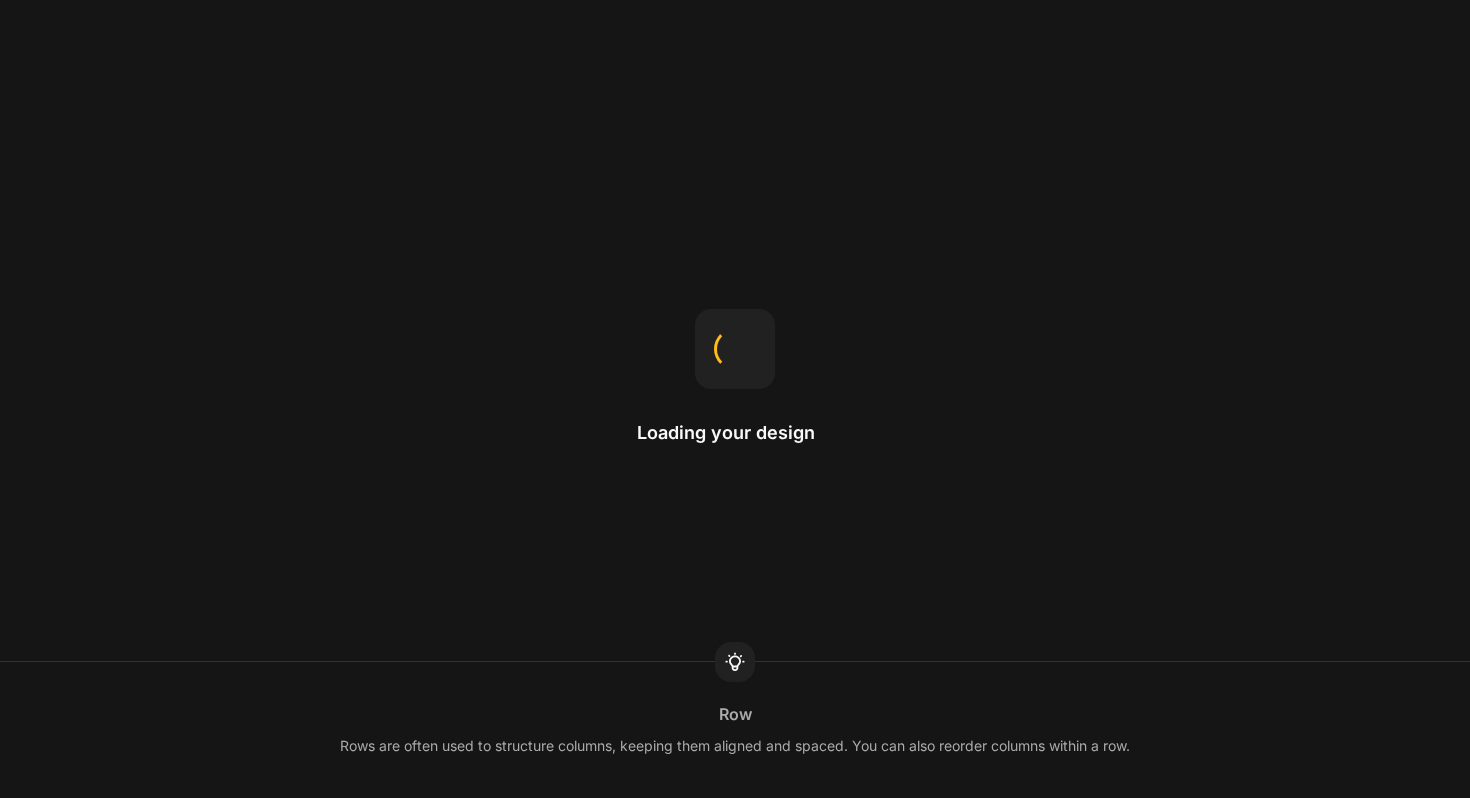 scroll, scrollTop: 0, scrollLeft: 0, axis: both 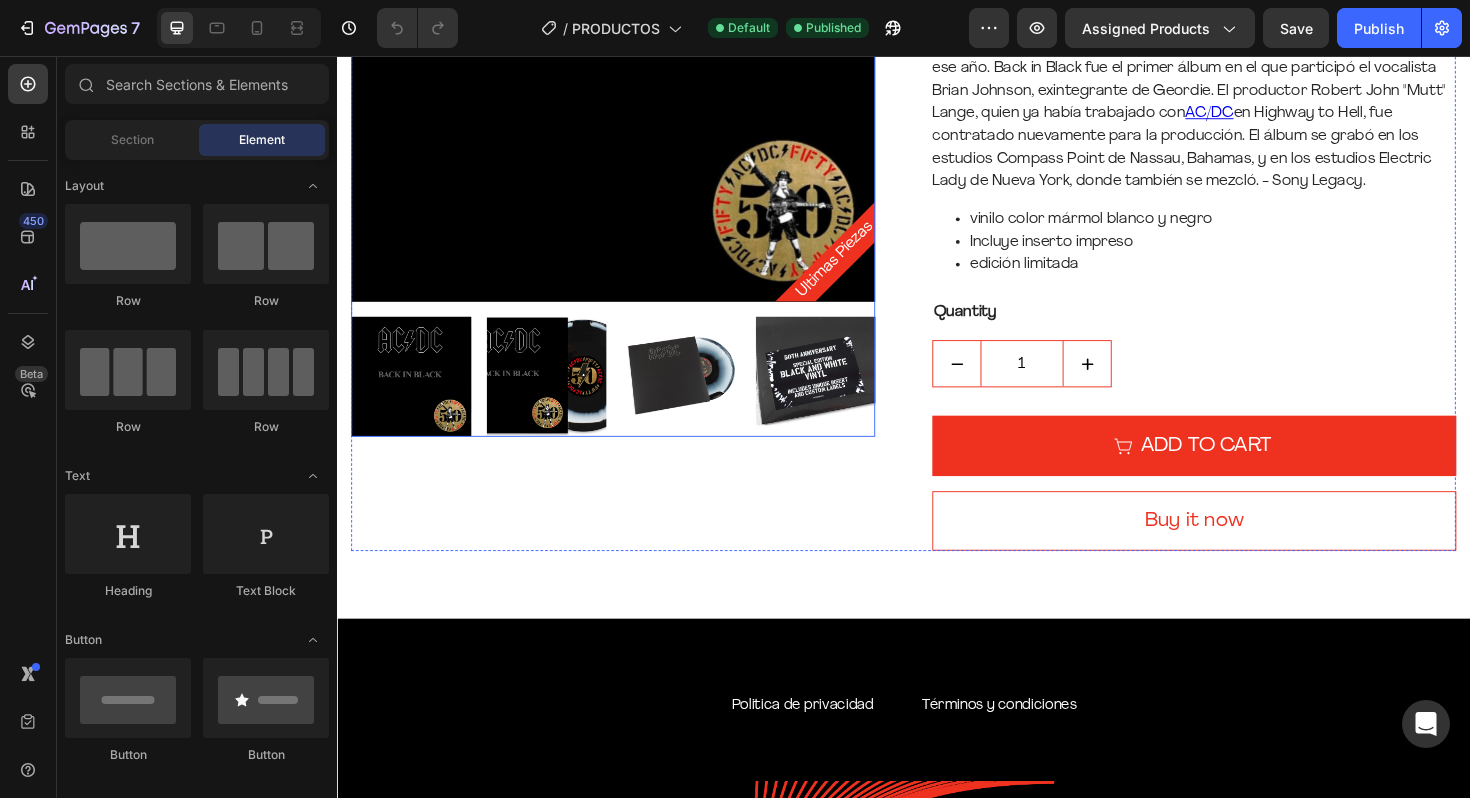 click at bounding box center (843, 395) 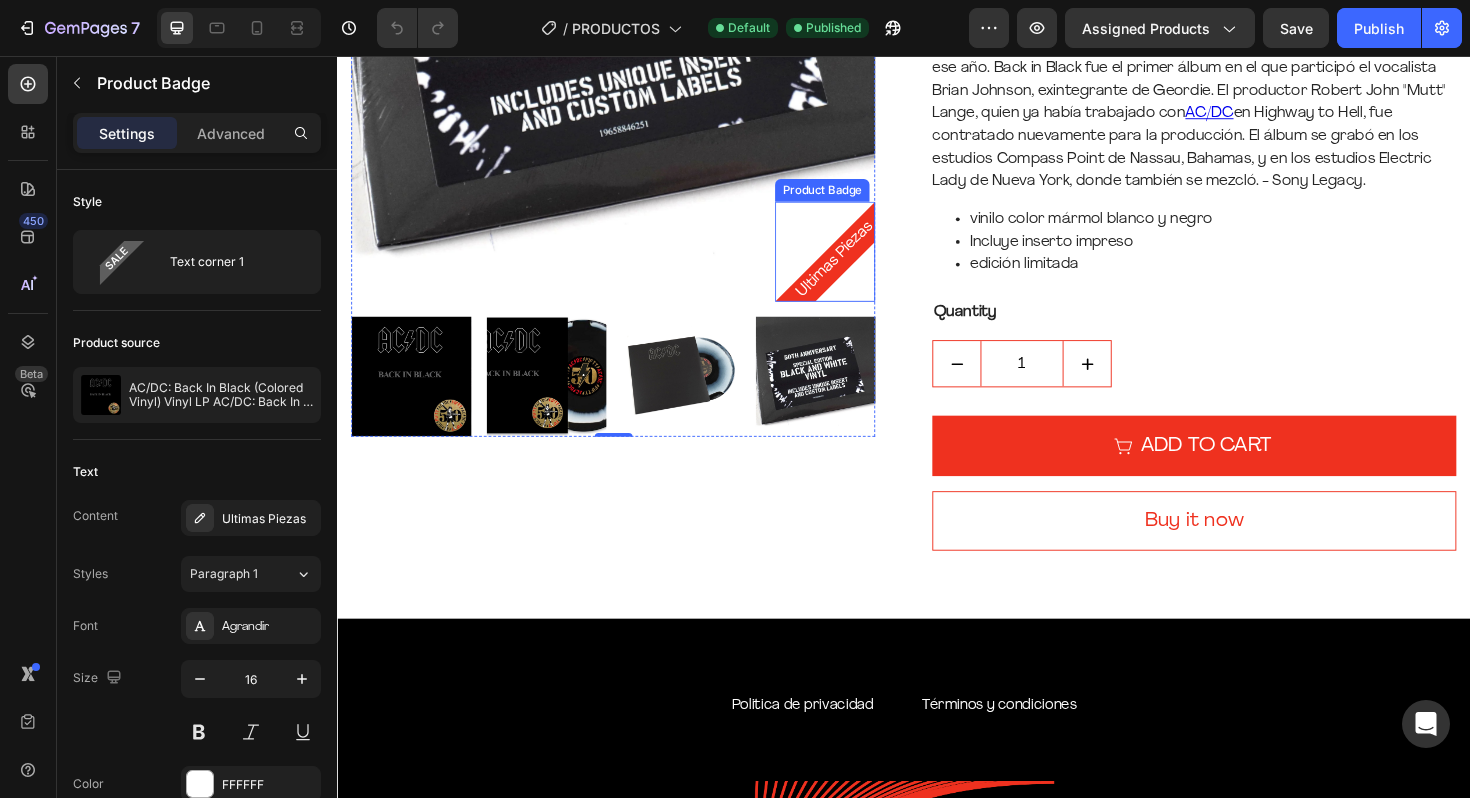 click on "Ultimas Piezas" at bounding box center (864, 271) 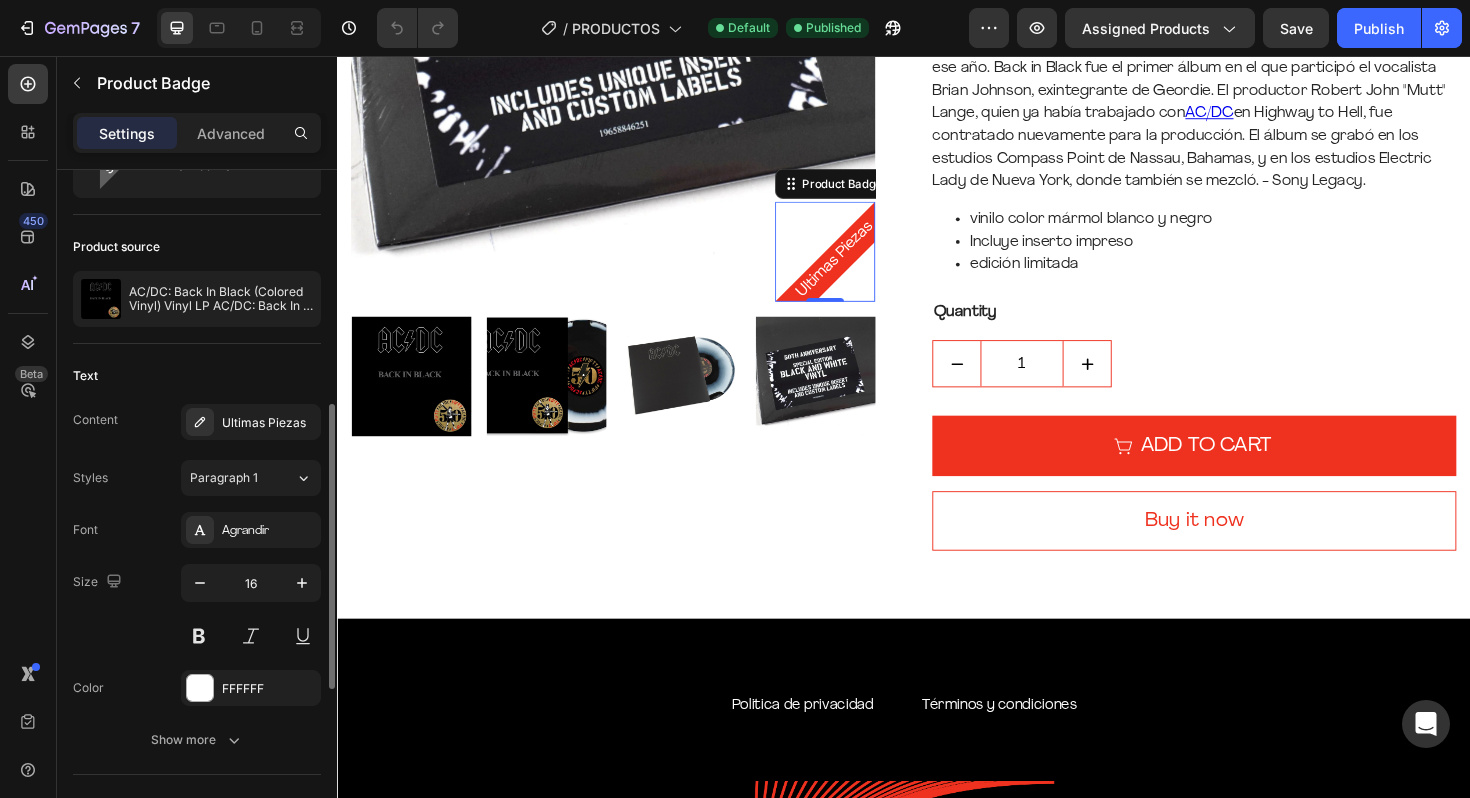 scroll, scrollTop: 0, scrollLeft: 0, axis: both 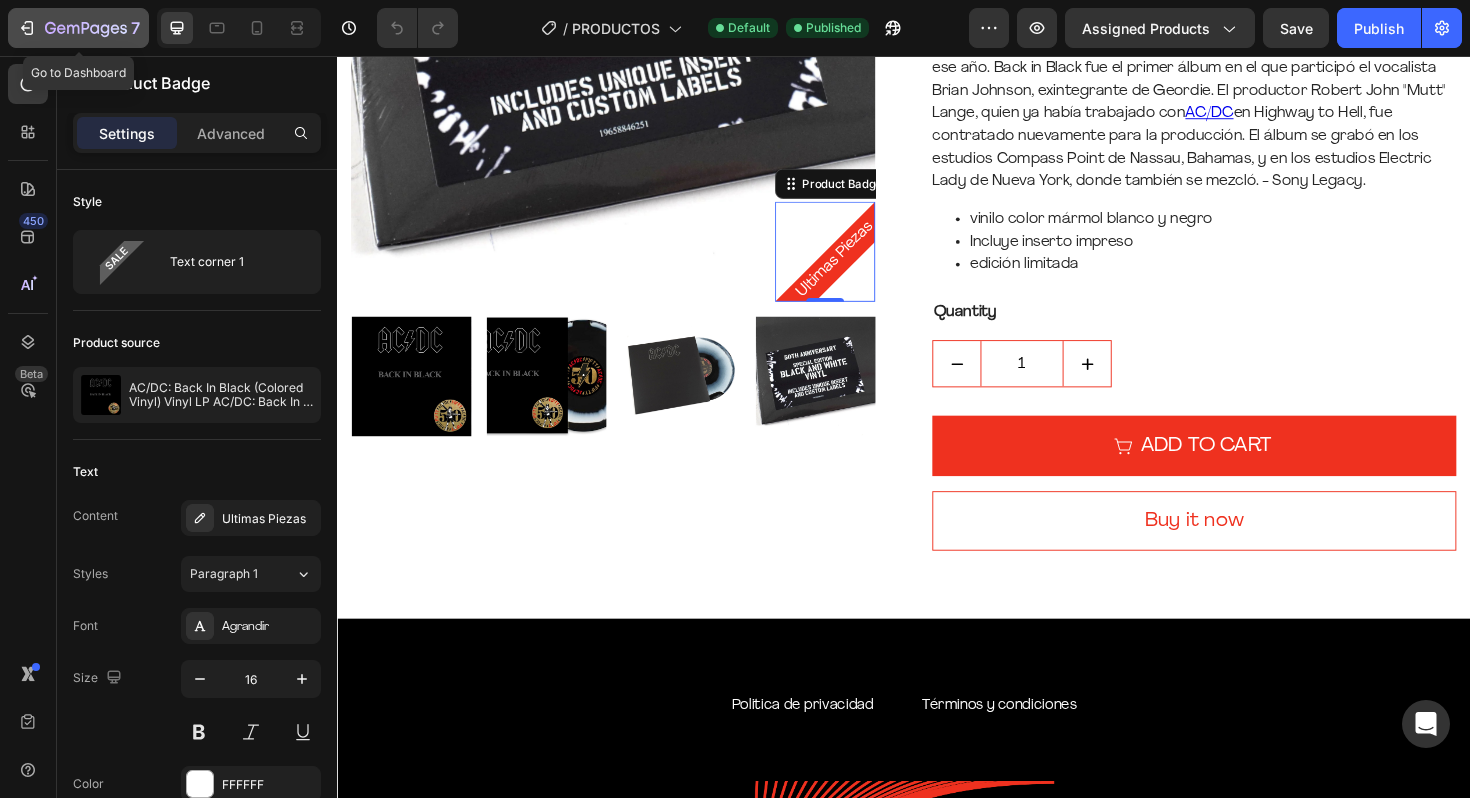 click 